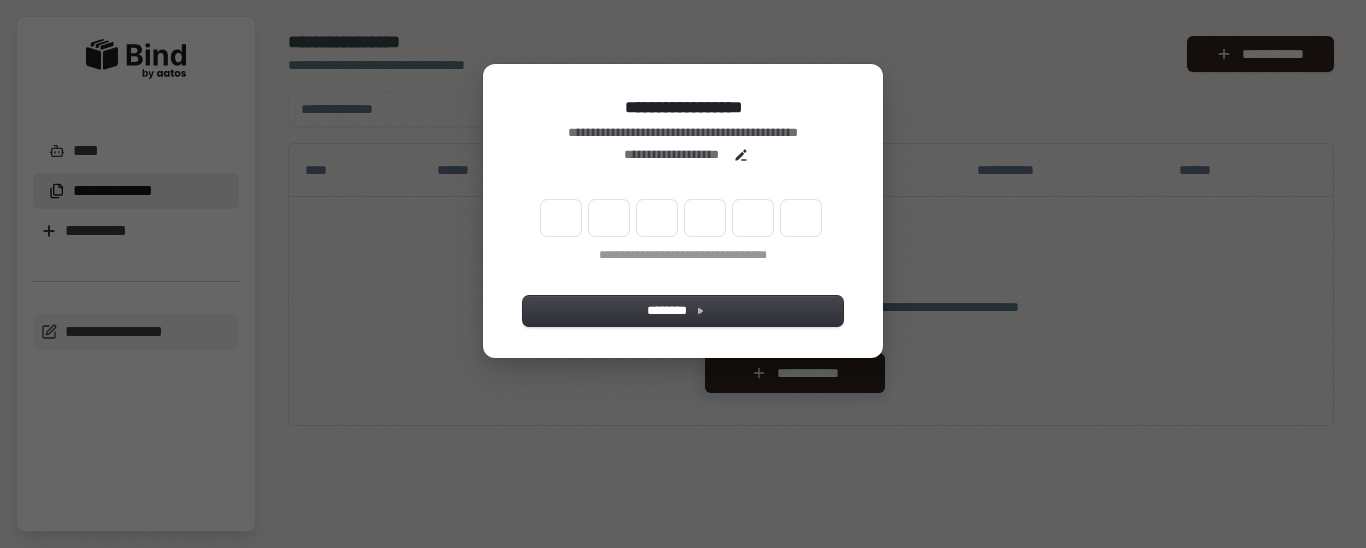 scroll, scrollTop: 0, scrollLeft: 0, axis: both 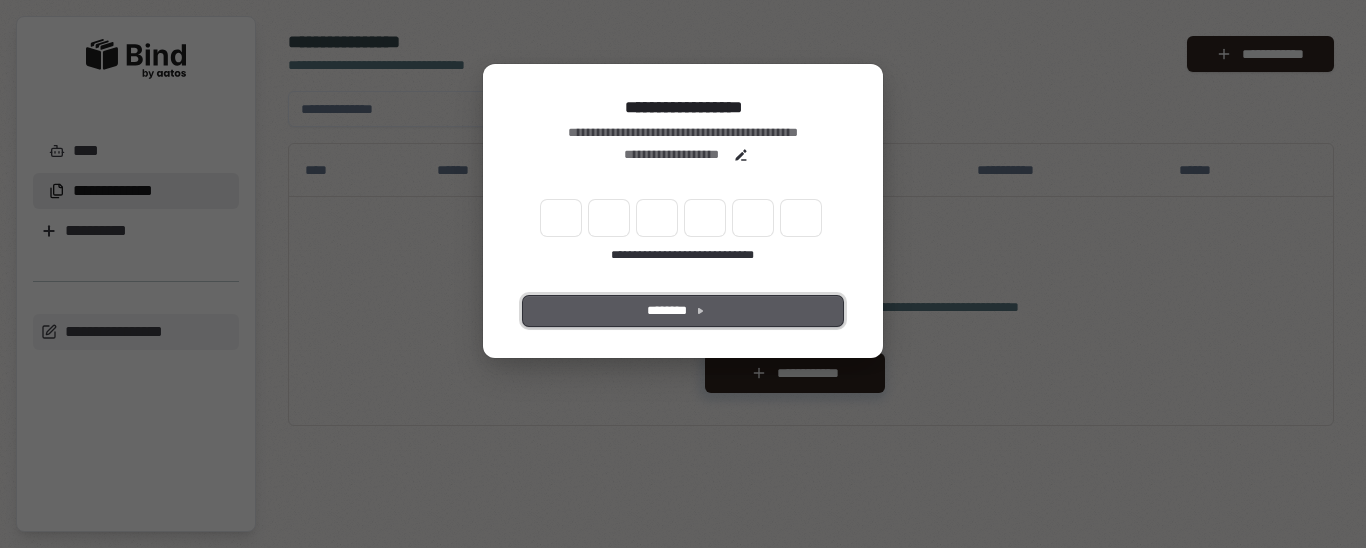 click on "********" at bounding box center [683, 311] 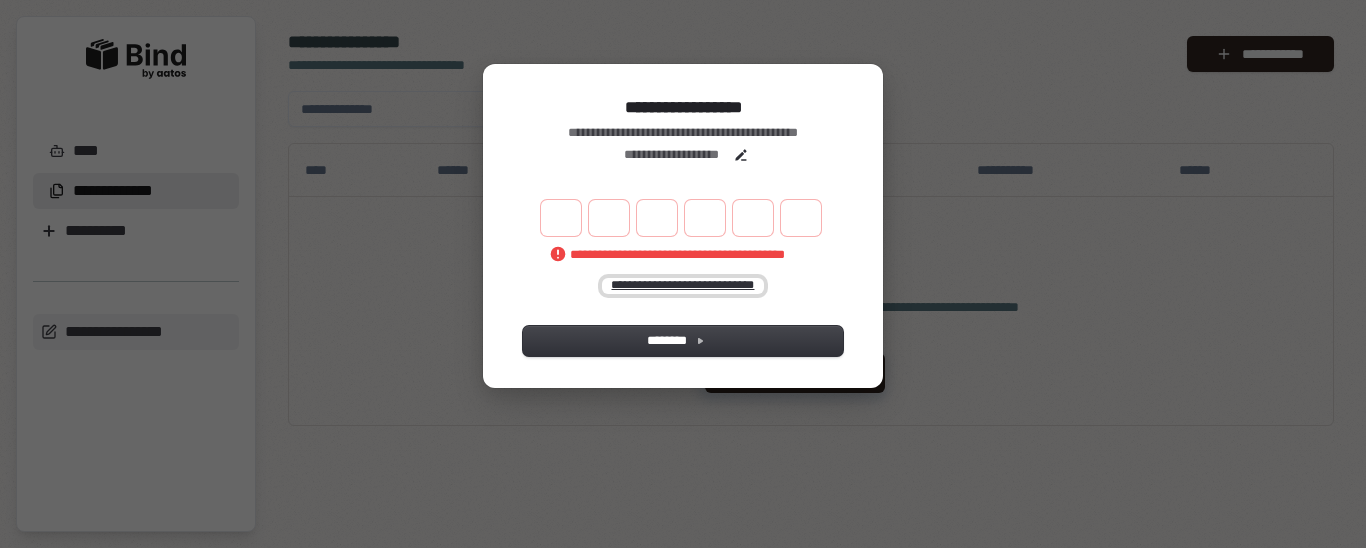 click on "**********" at bounding box center [683, 286] 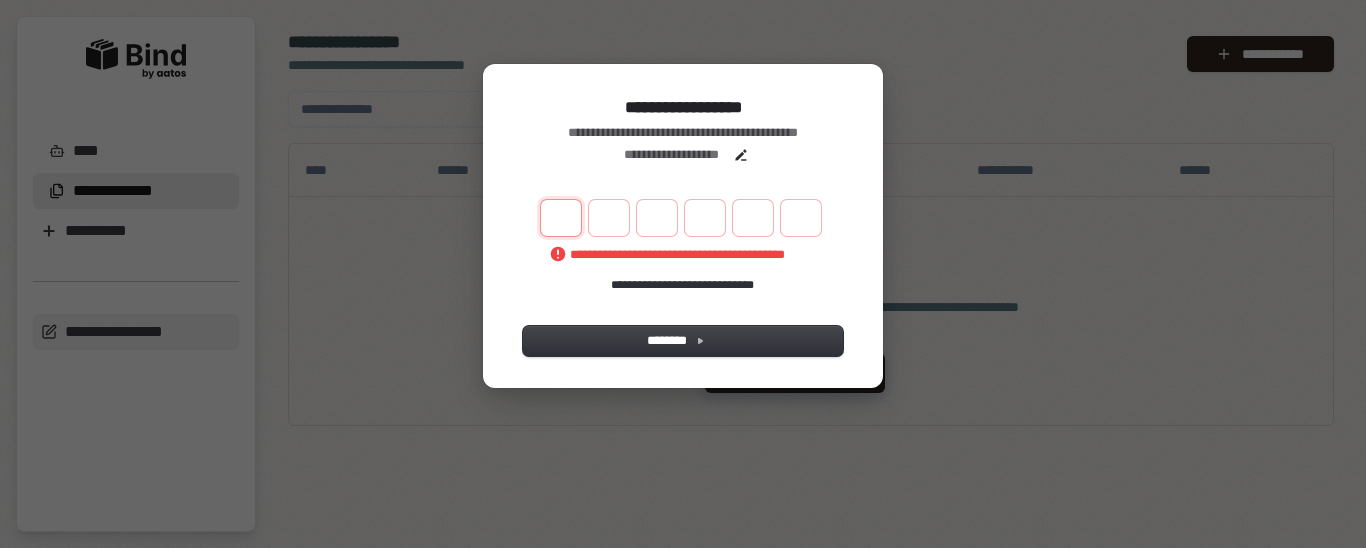 type on "*" 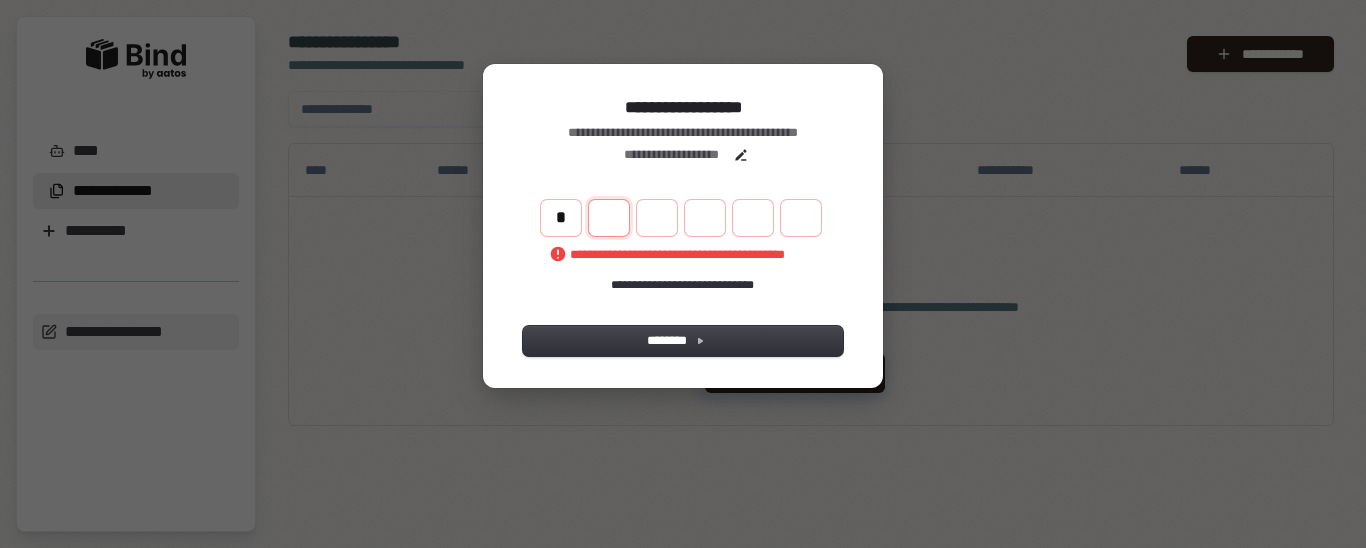 type on "*" 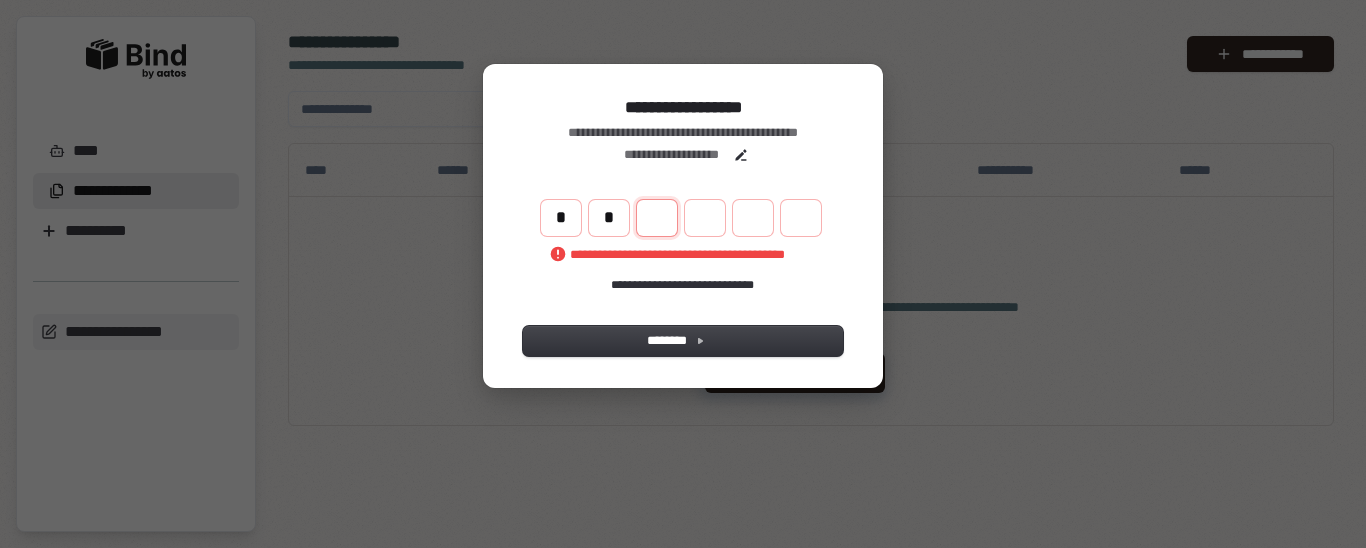 type on "**" 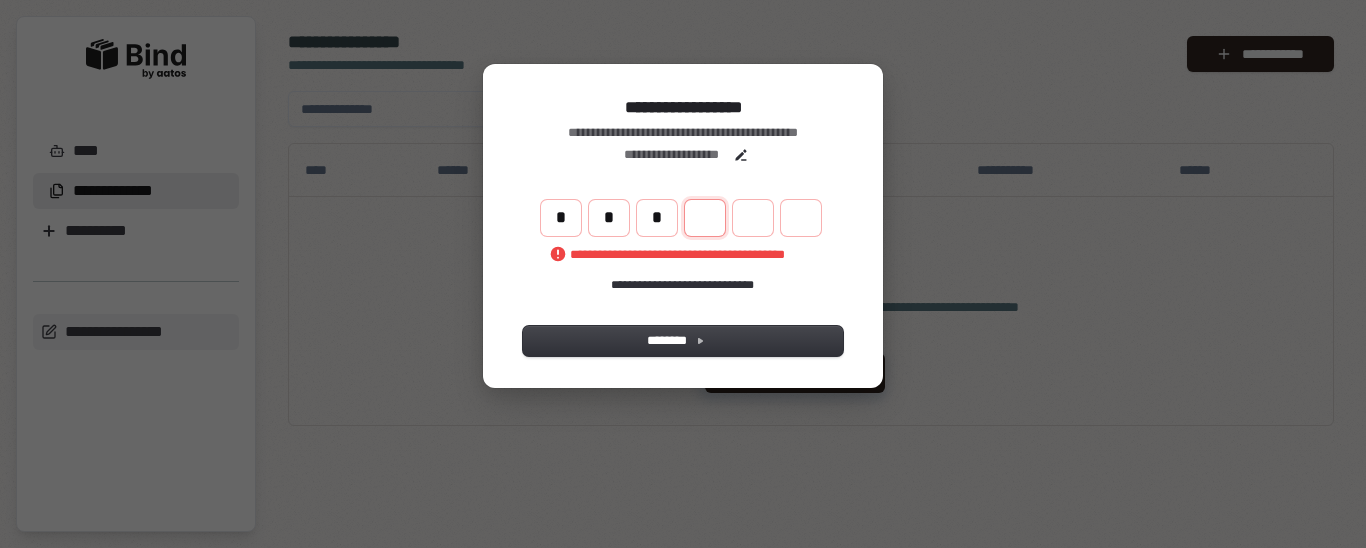 type on "***" 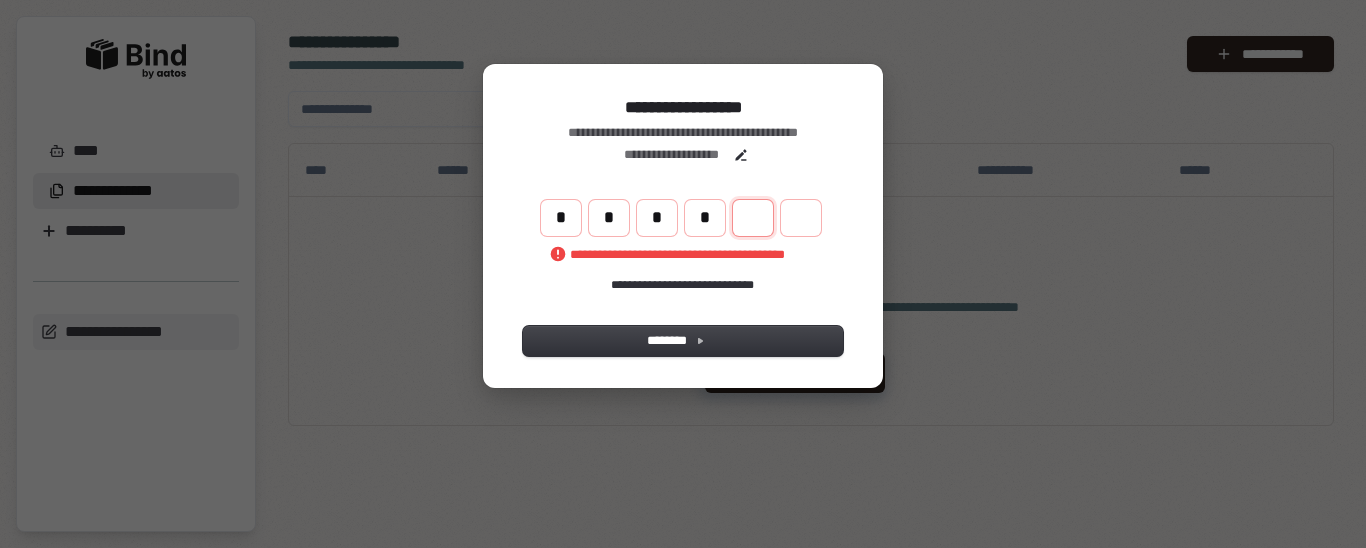 type on "****" 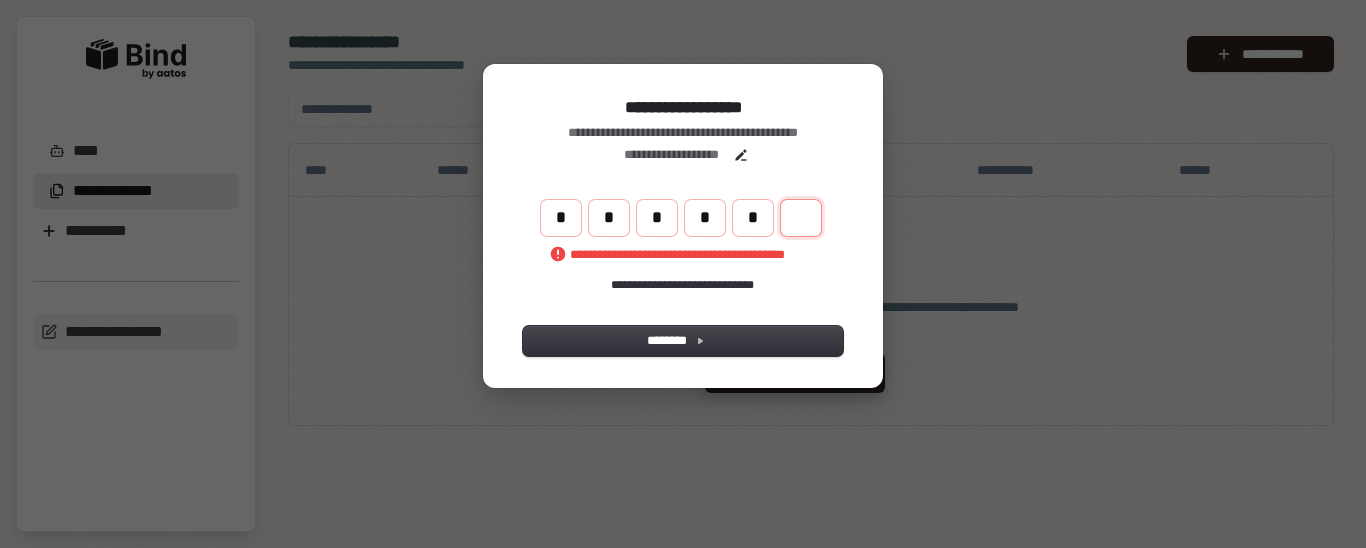 type on "******" 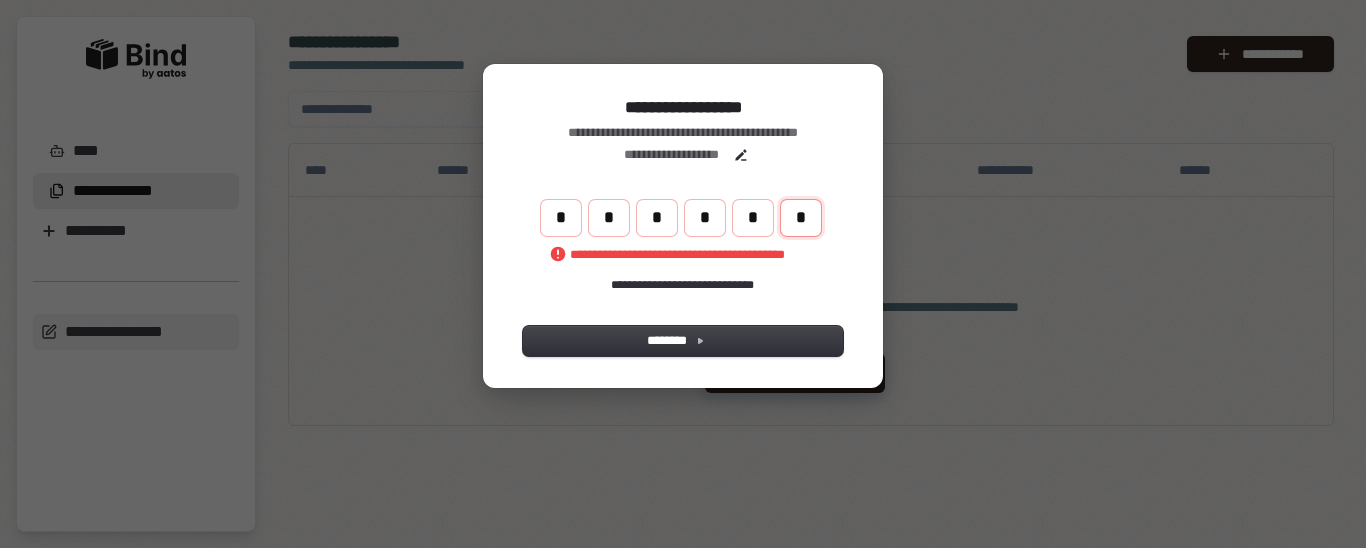type on "*" 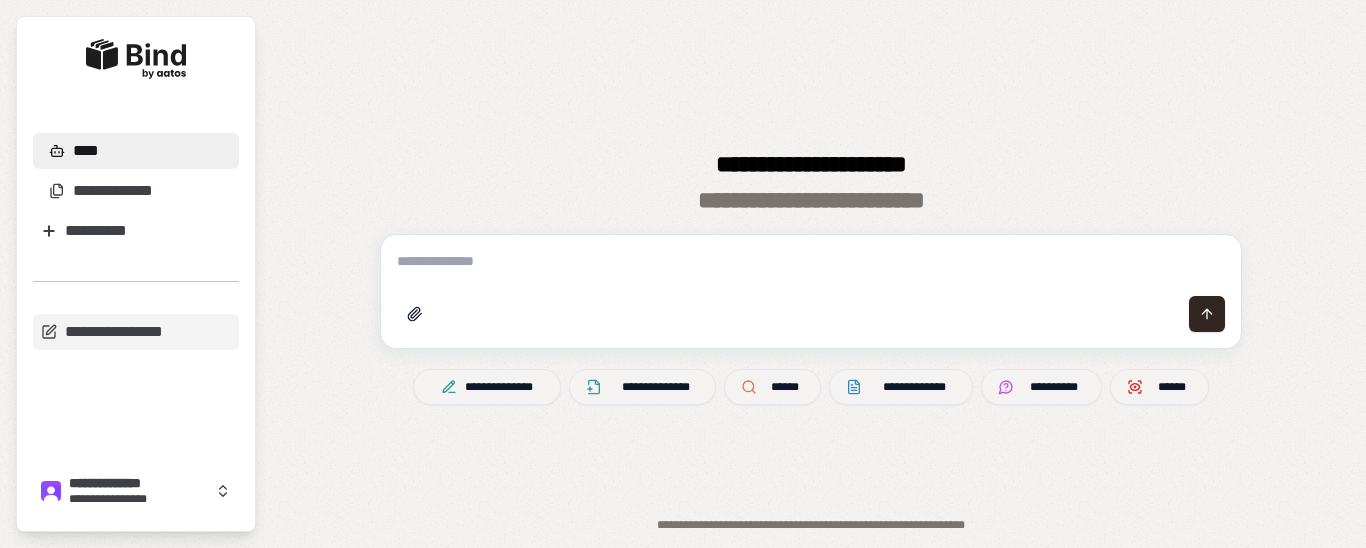 scroll, scrollTop: 0, scrollLeft: 0, axis: both 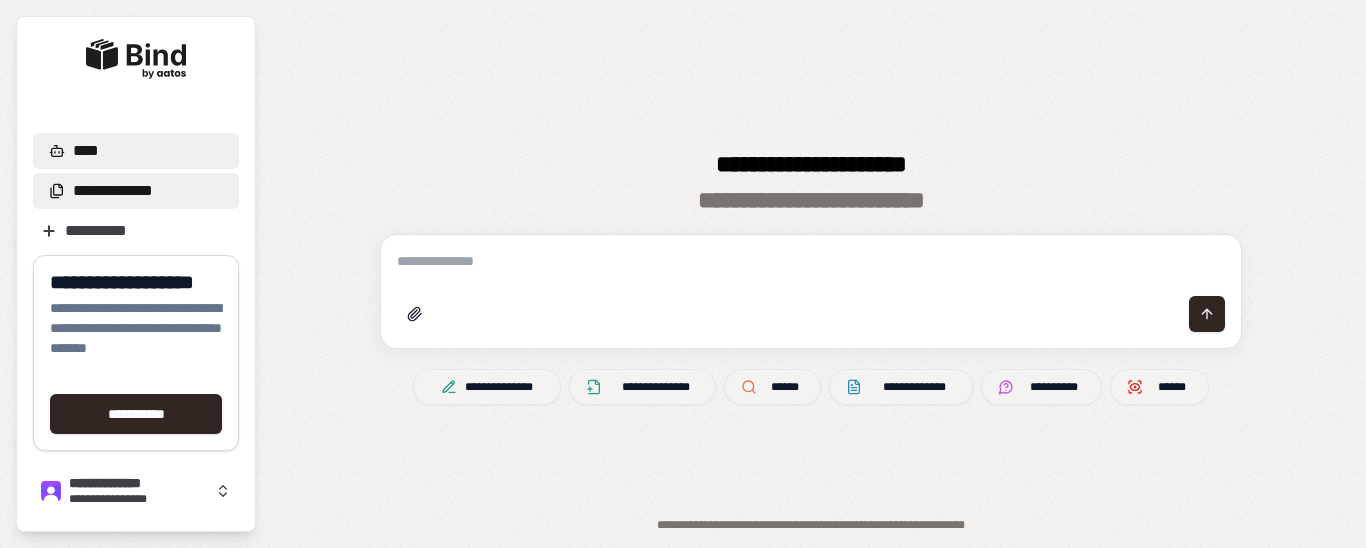 click on "**********" at bounding box center (136, 191) 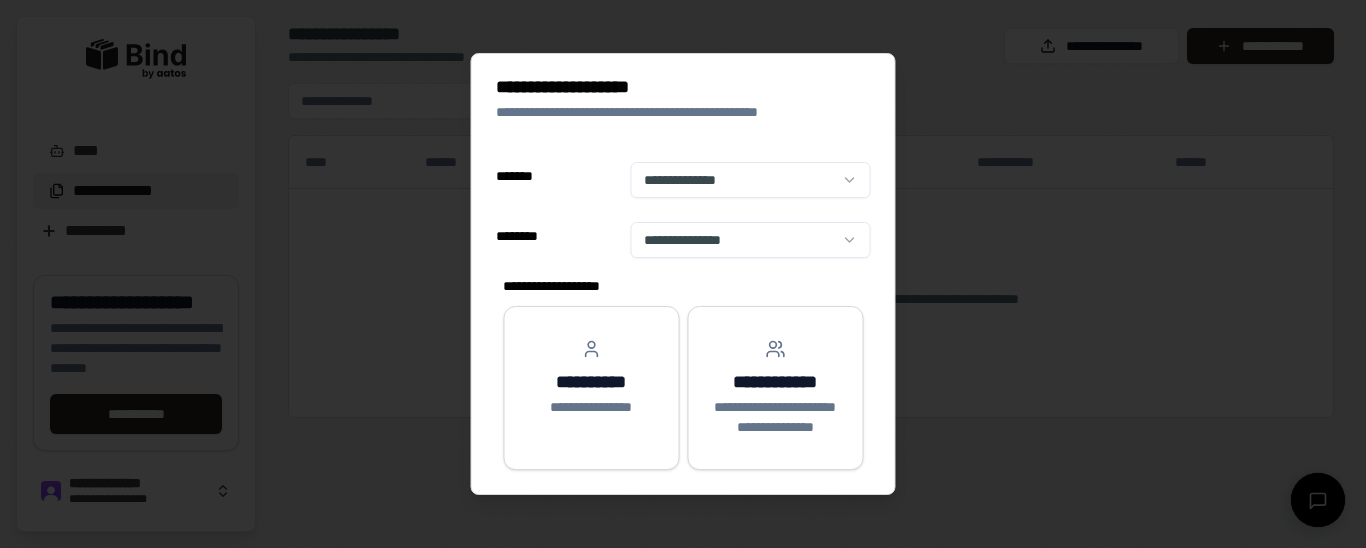 select on "**" 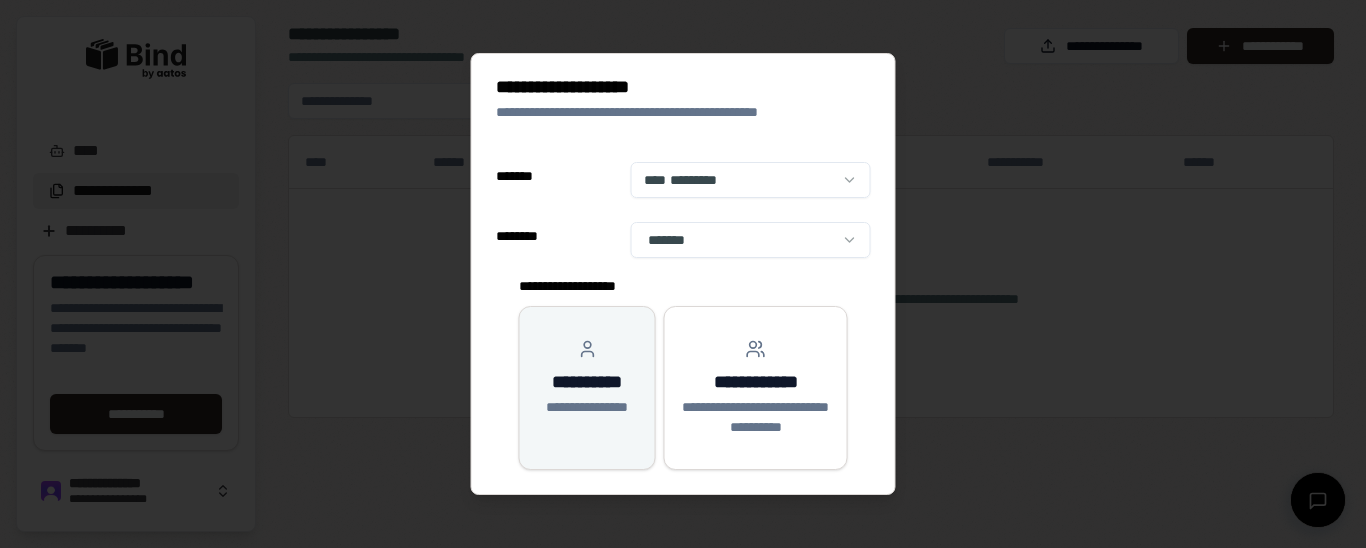 click on "**********" at bounding box center (587, 388) 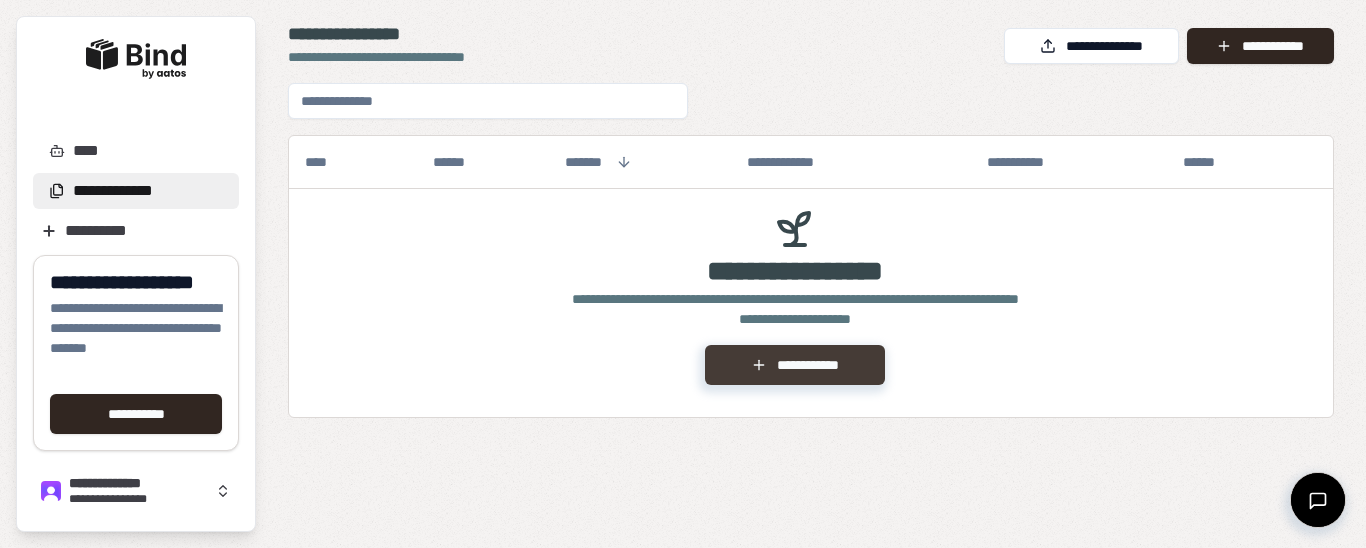 click on "**********" at bounding box center [794, 365] 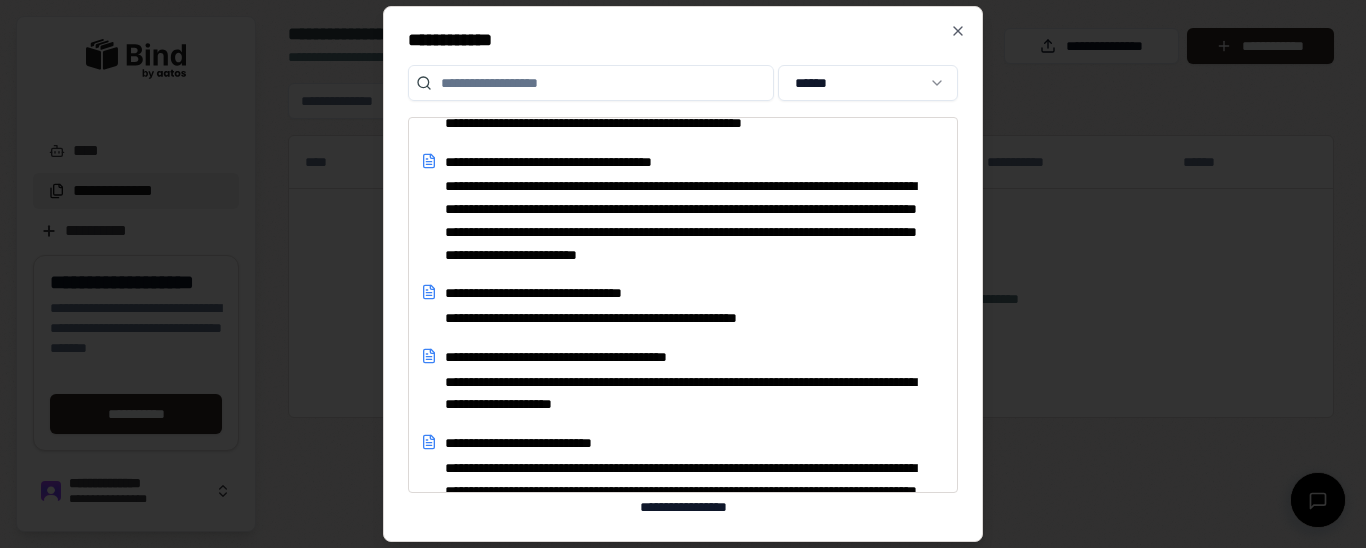 scroll, scrollTop: 900, scrollLeft: 0, axis: vertical 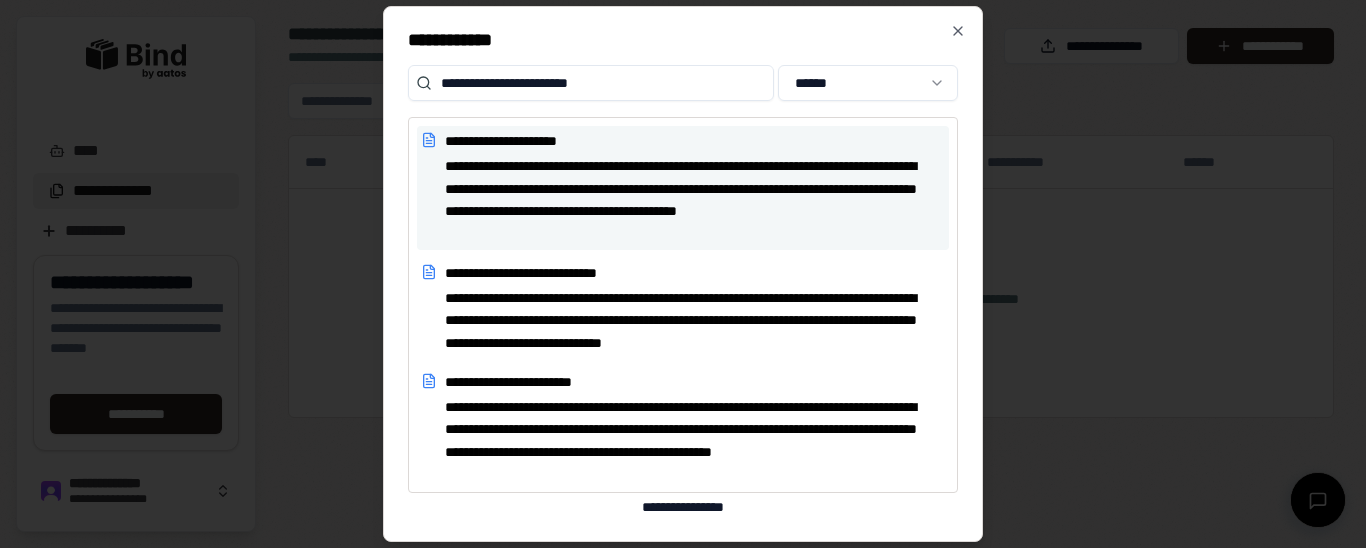 type on "**********" 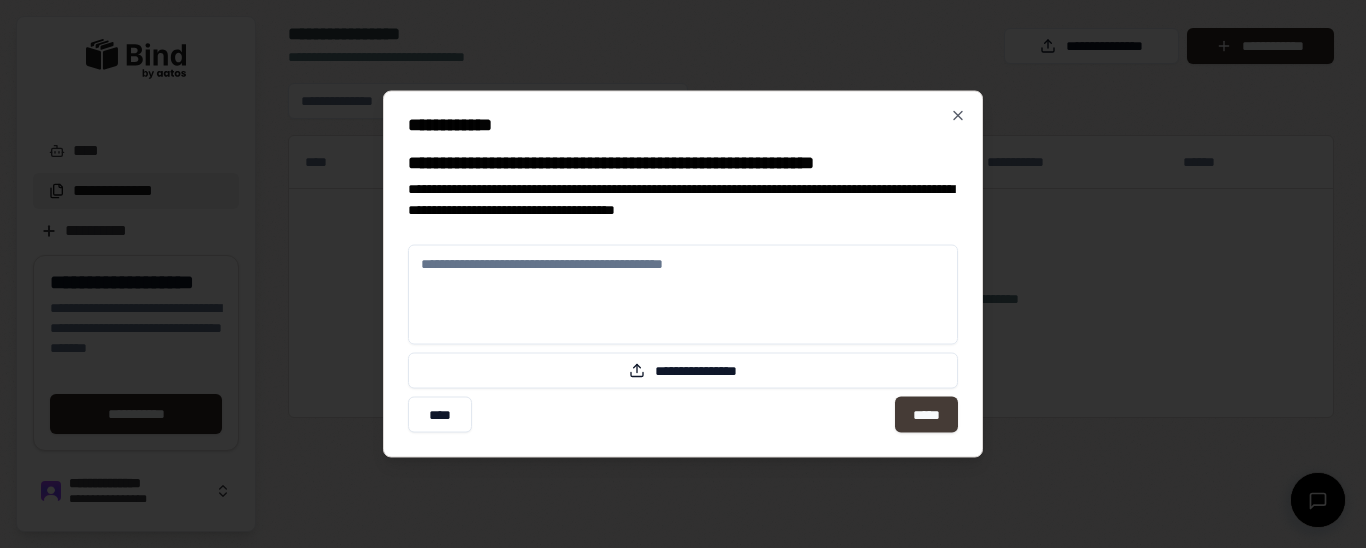 click on "*****" at bounding box center [926, 415] 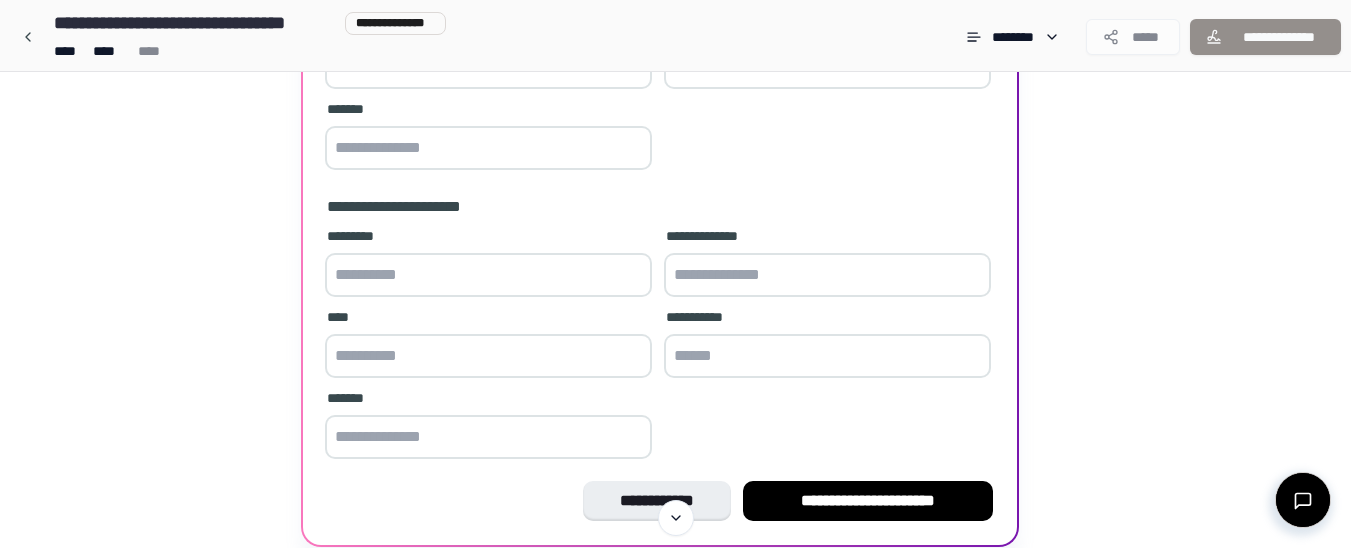 scroll, scrollTop: 98, scrollLeft: 0, axis: vertical 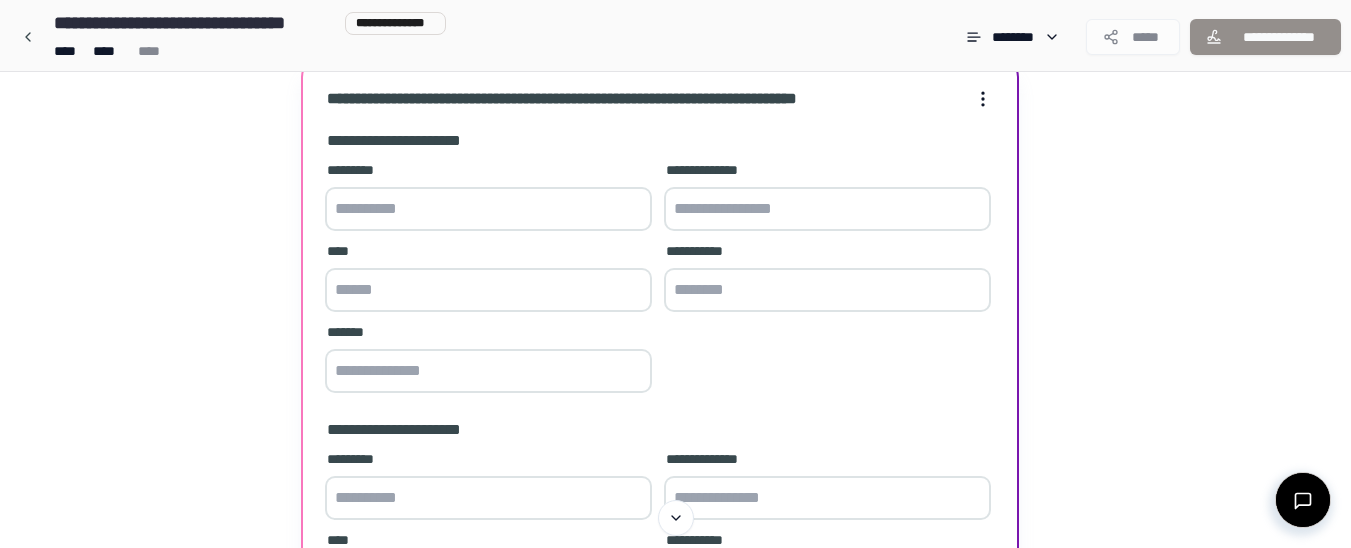 click at bounding box center [488, 209] 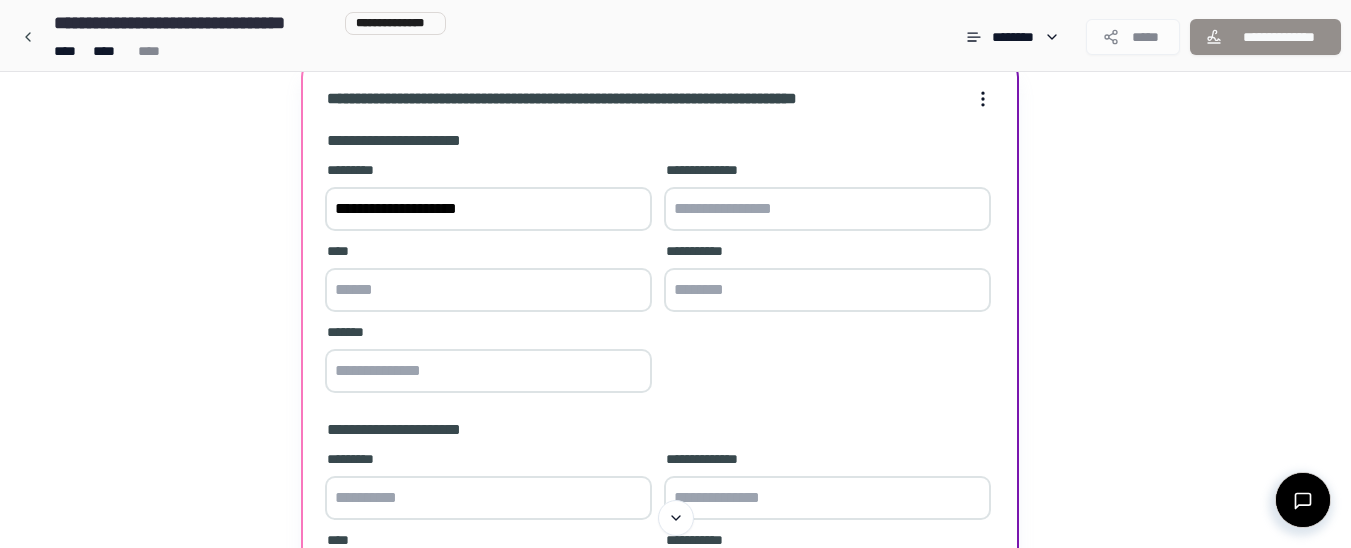 type on "**********" 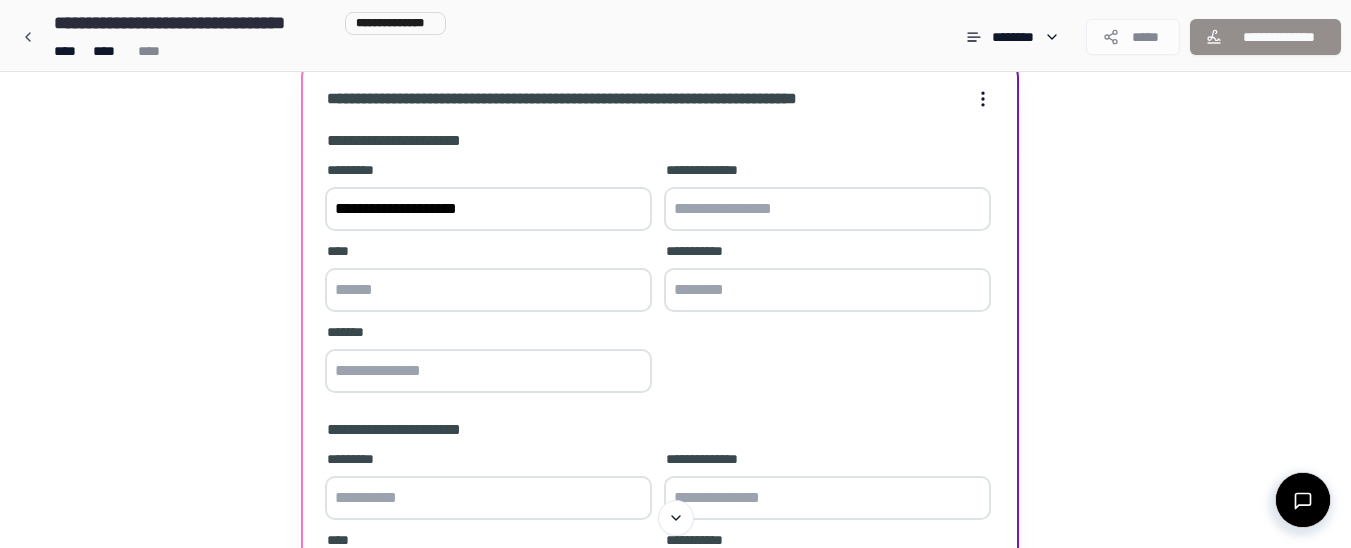 click at bounding box center [827, 209] 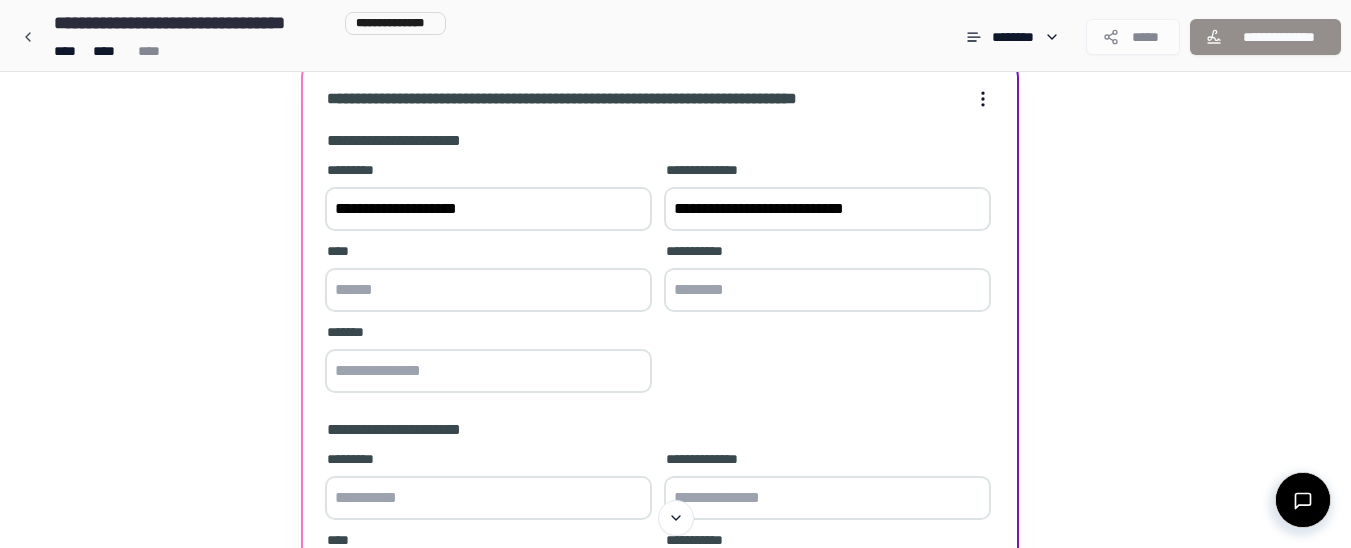 type on "**********" 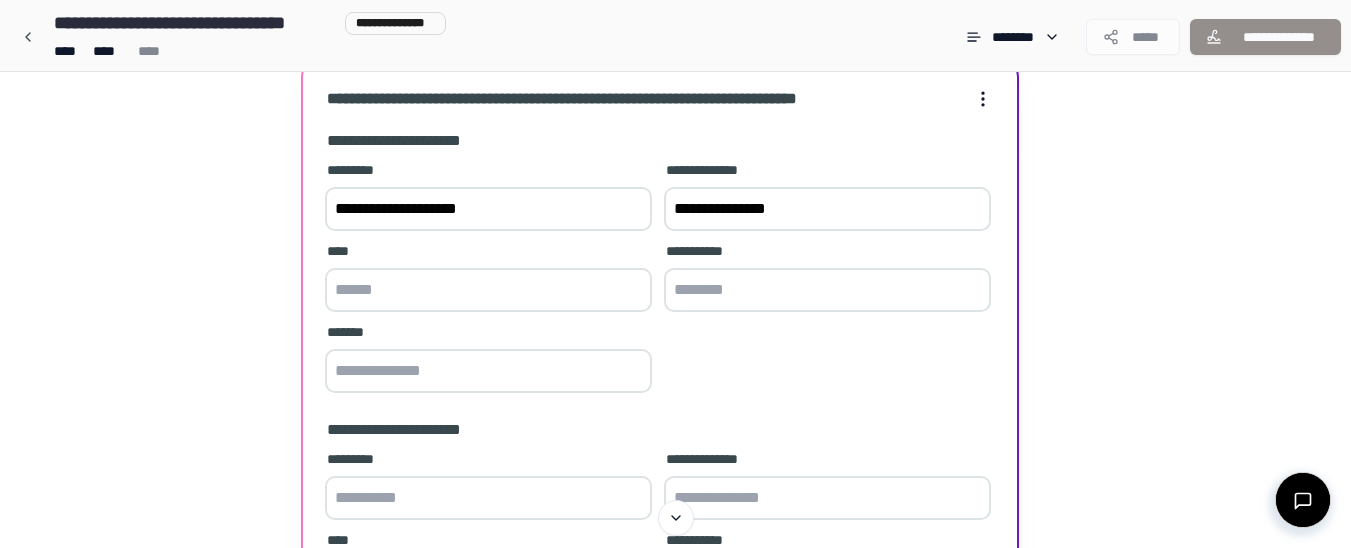 type on "**********" 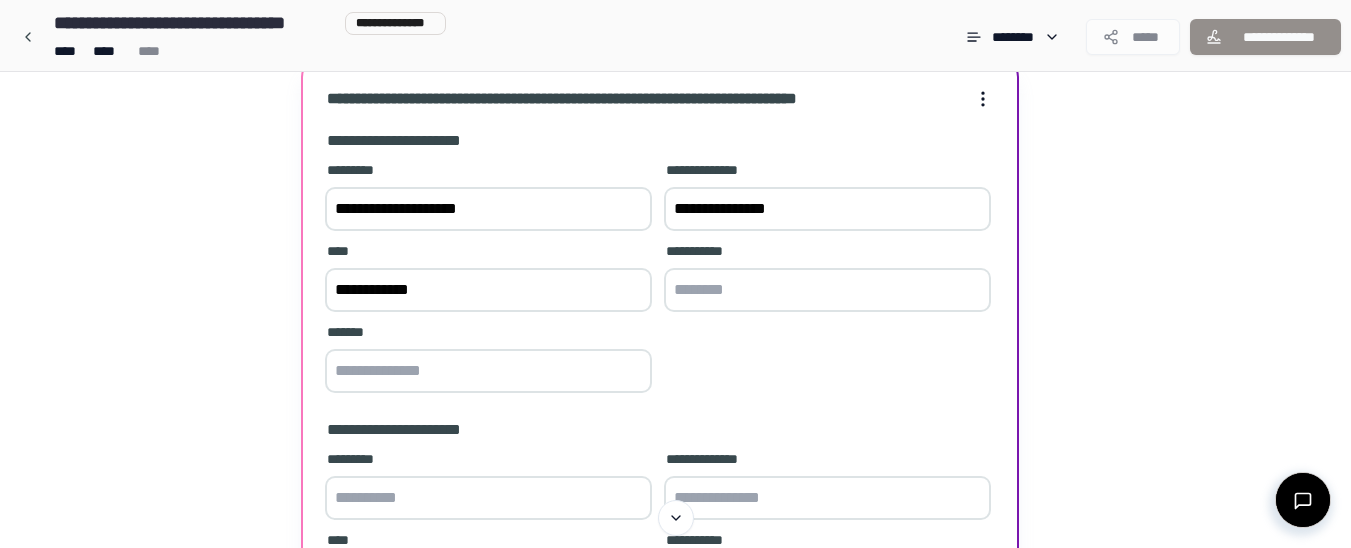 type on "****" 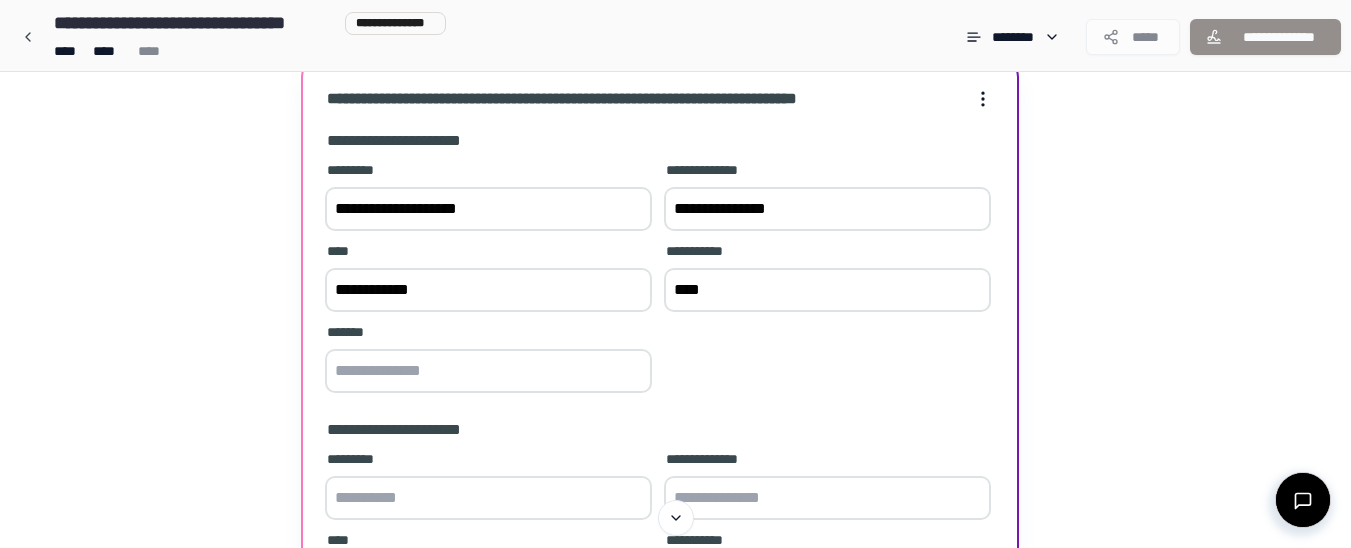 type on "*********" 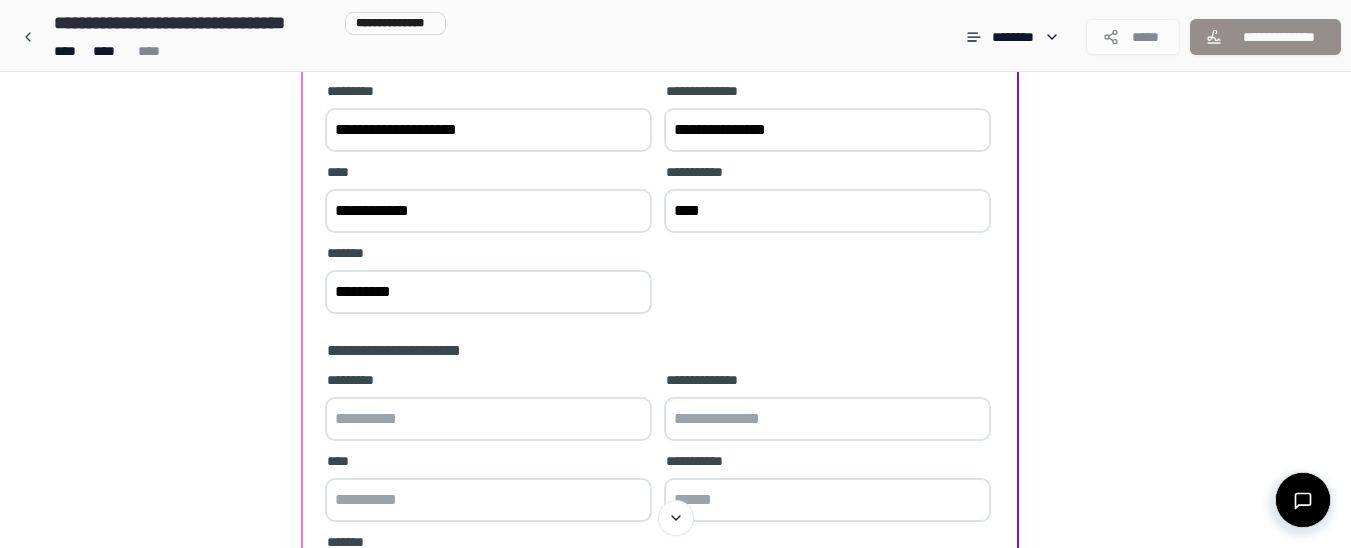 scroll, scrollTop: 298, scrollLeft: 0, axis: vertical 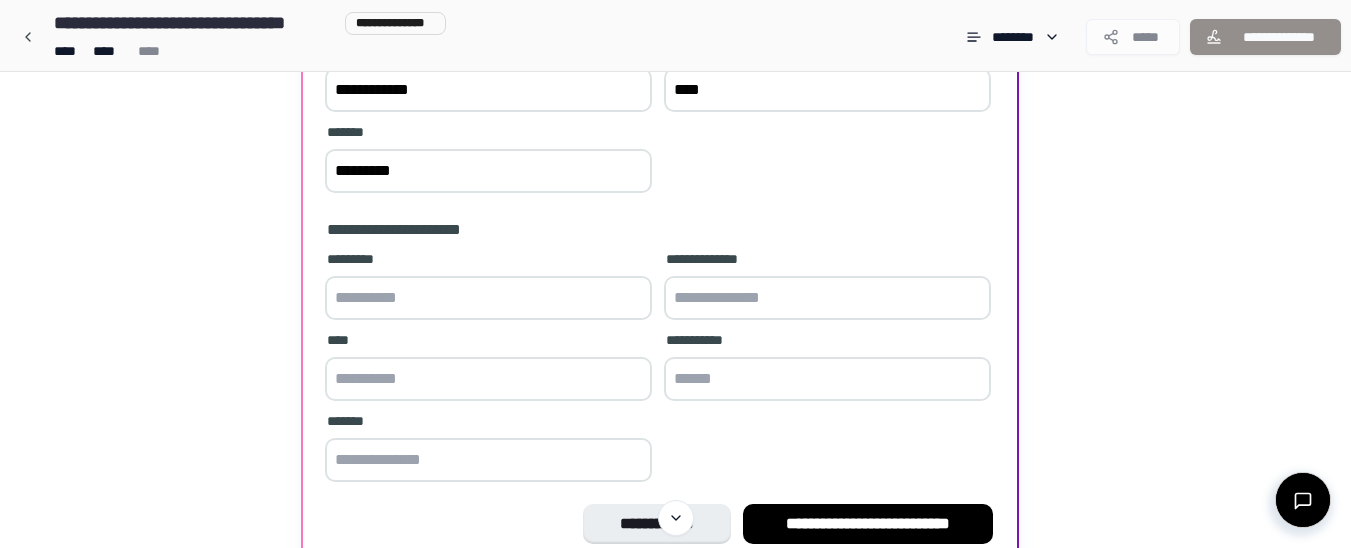 click at bounding box center [488, 298] 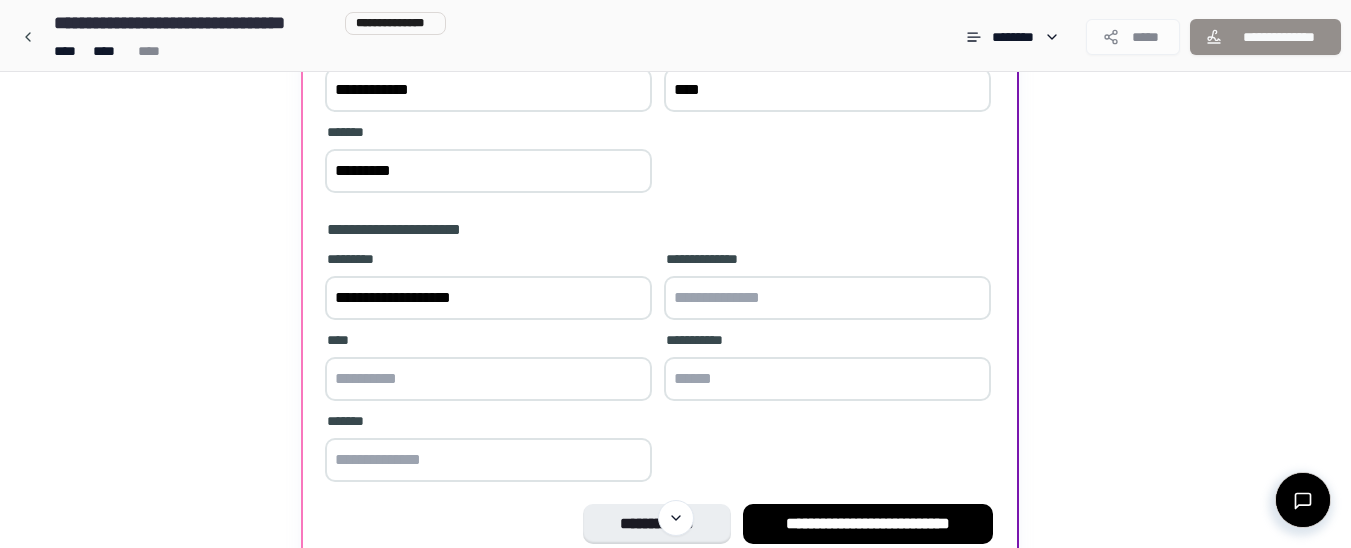 type on "**********" 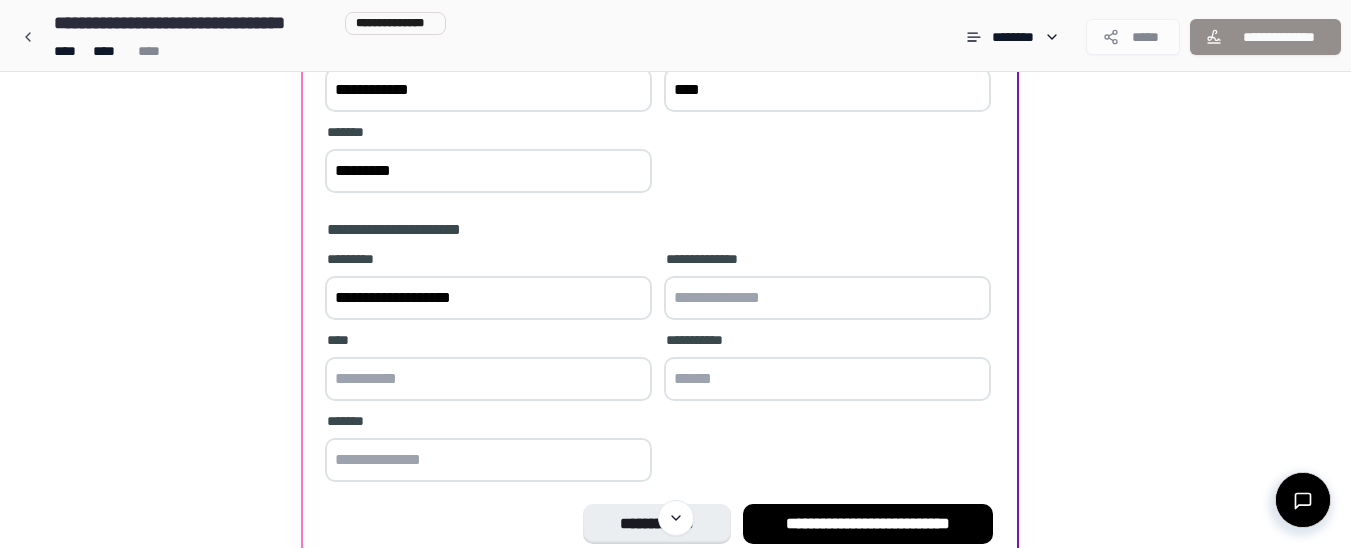 click at bounding box center (827, 298) 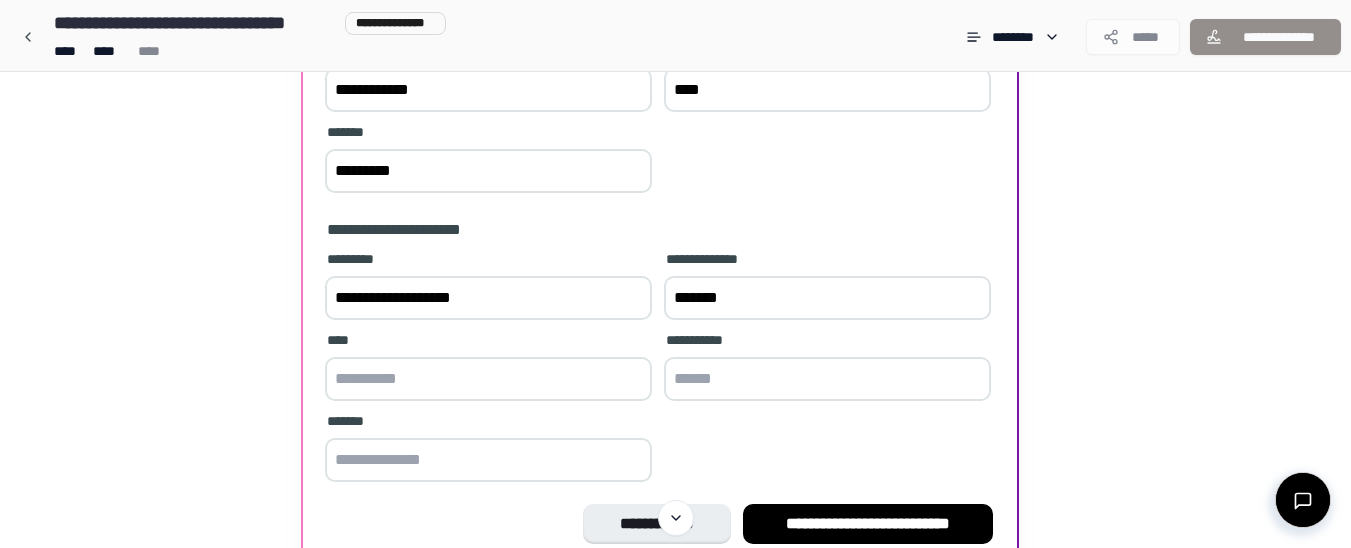 type on "*******" 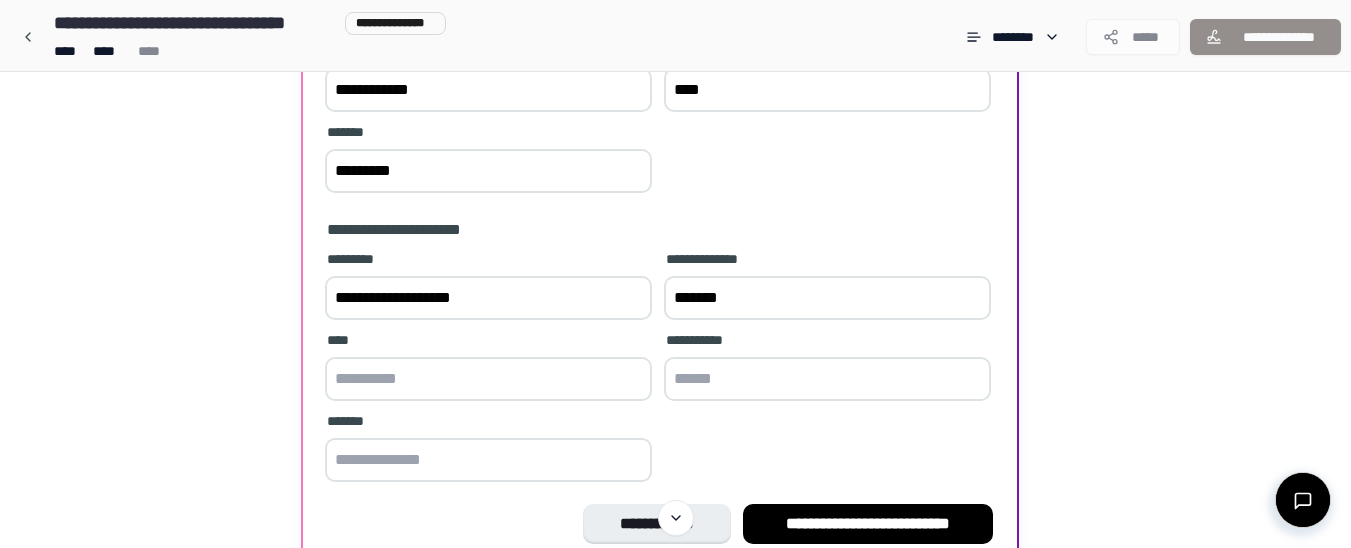 click at bounding box center [488, 379] 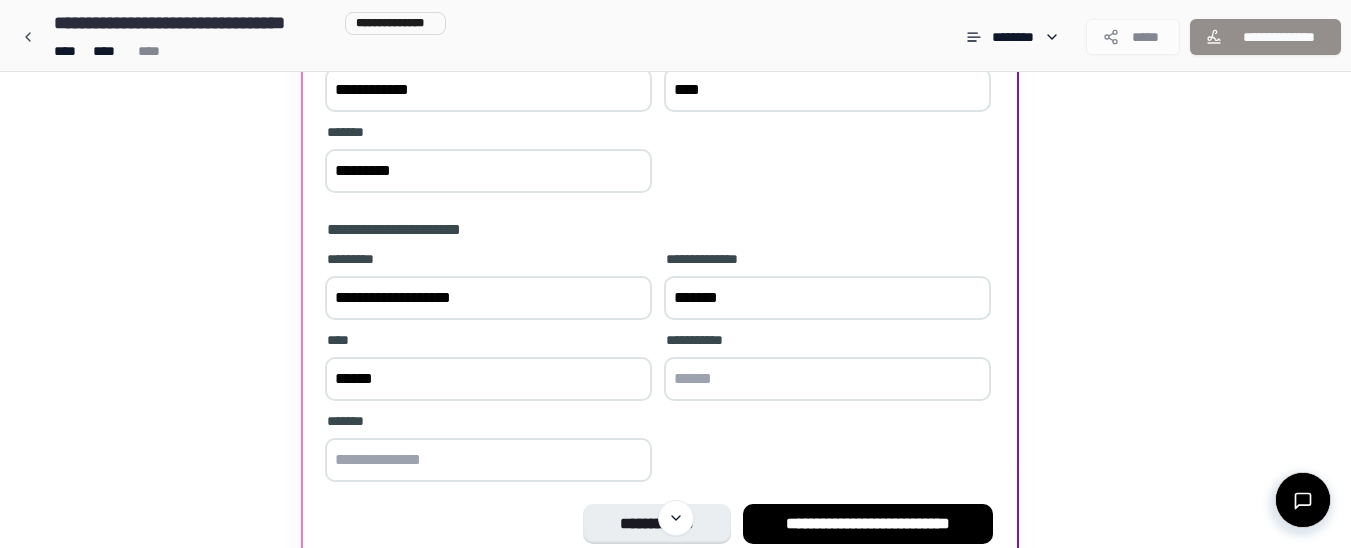 type on "******" 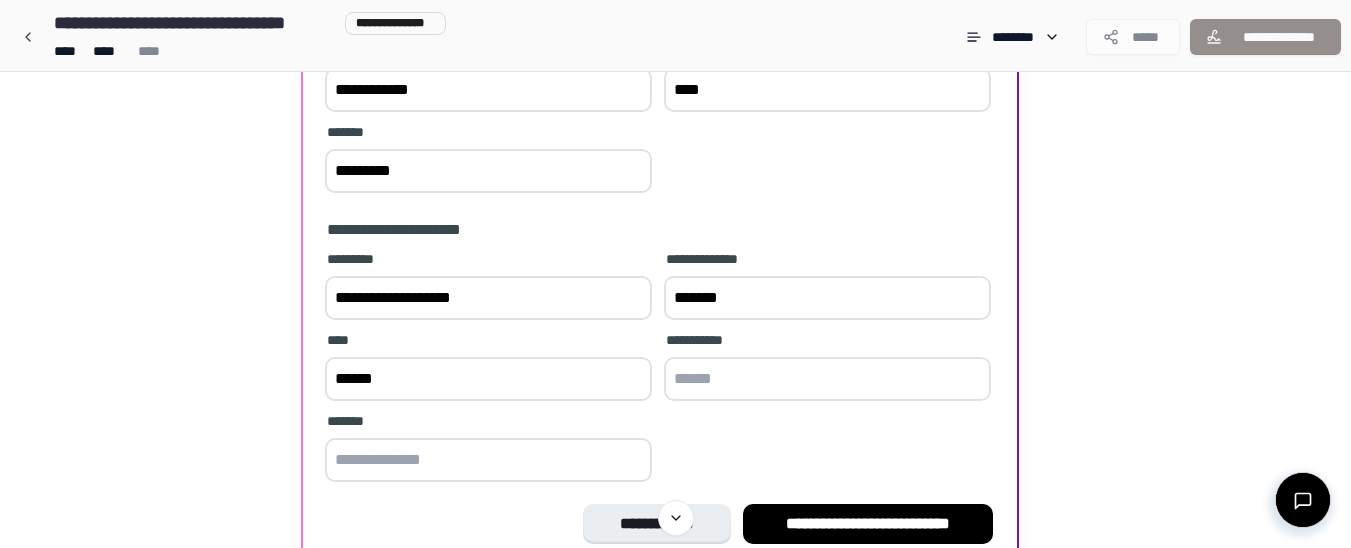 click at bounding box center [827, 379] 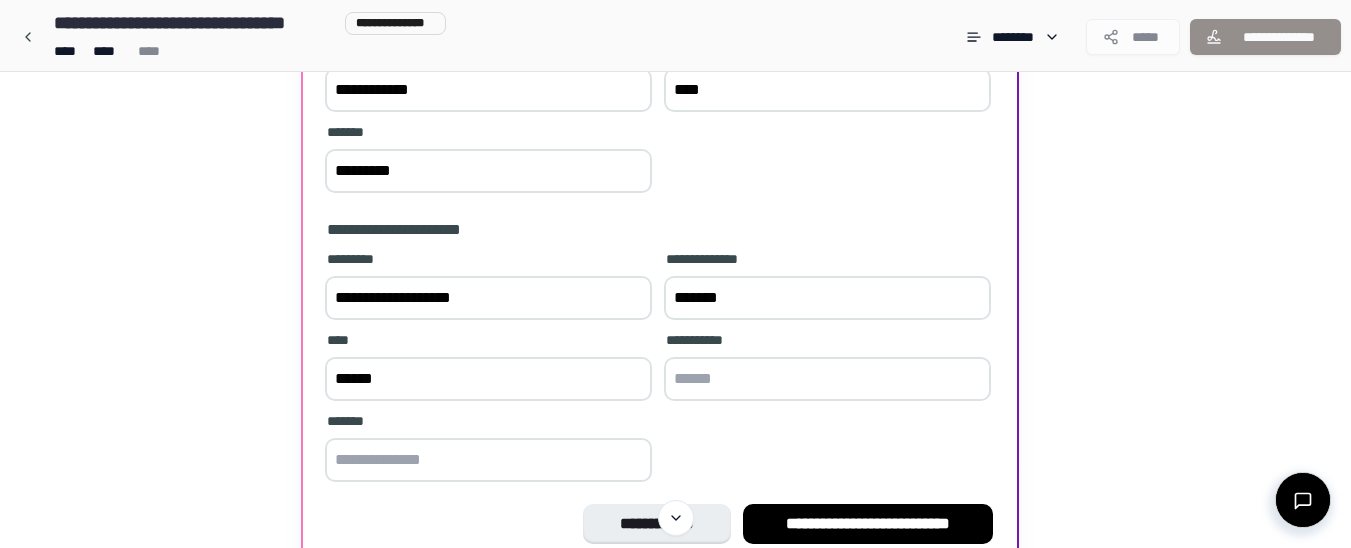 type on "****" 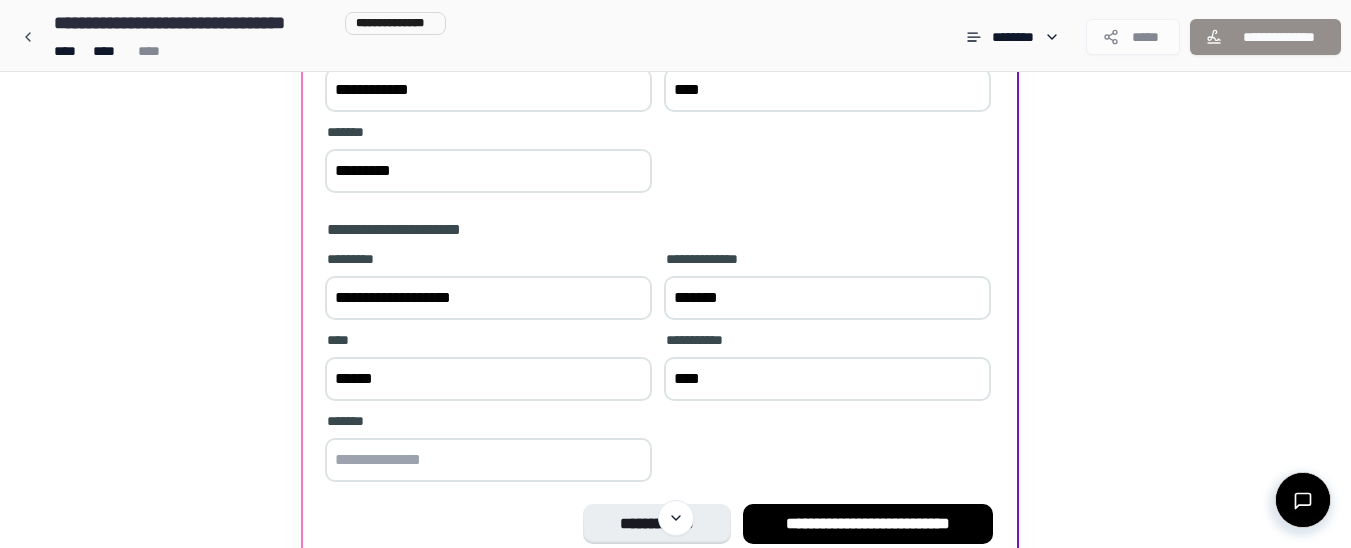 type on "*********" 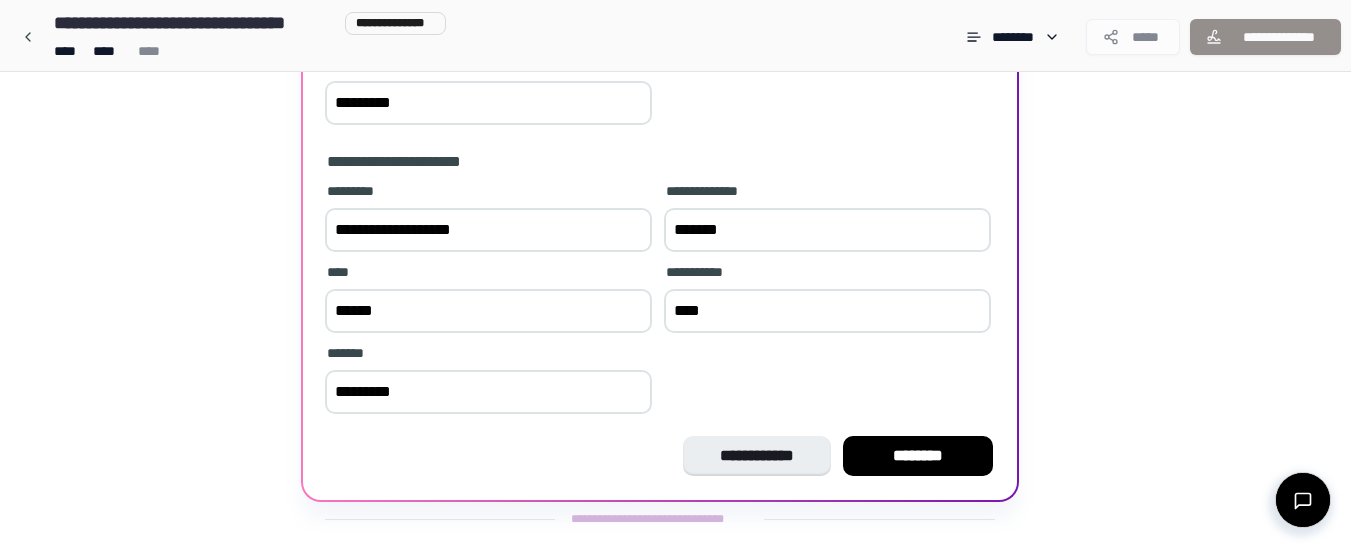 scroll, scrollTop: 398, scrollLeft: 0, axis: vertical 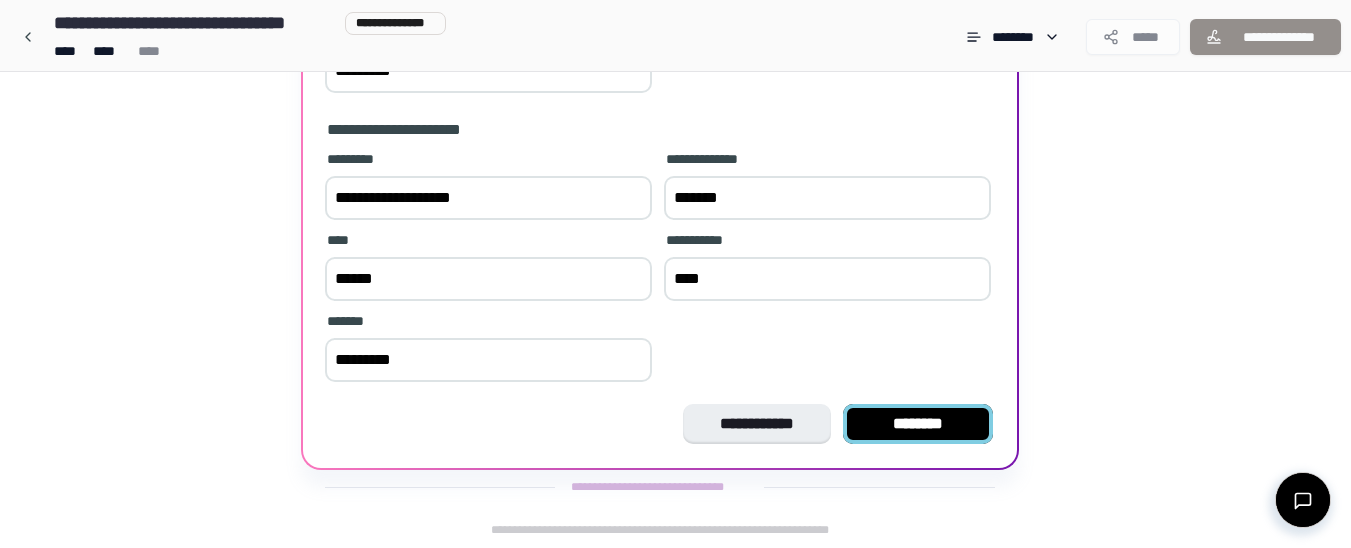click on "********" at bounding box center (918, 424) 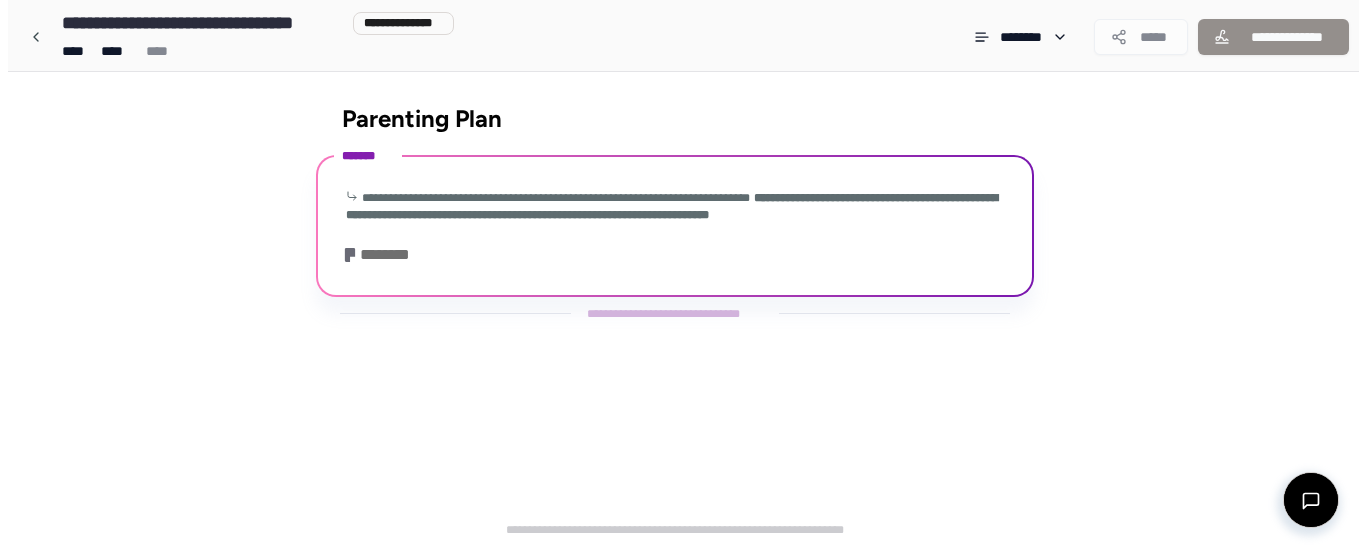 scroll, scrollTop: 0, scrollLeft: 0, axis: both 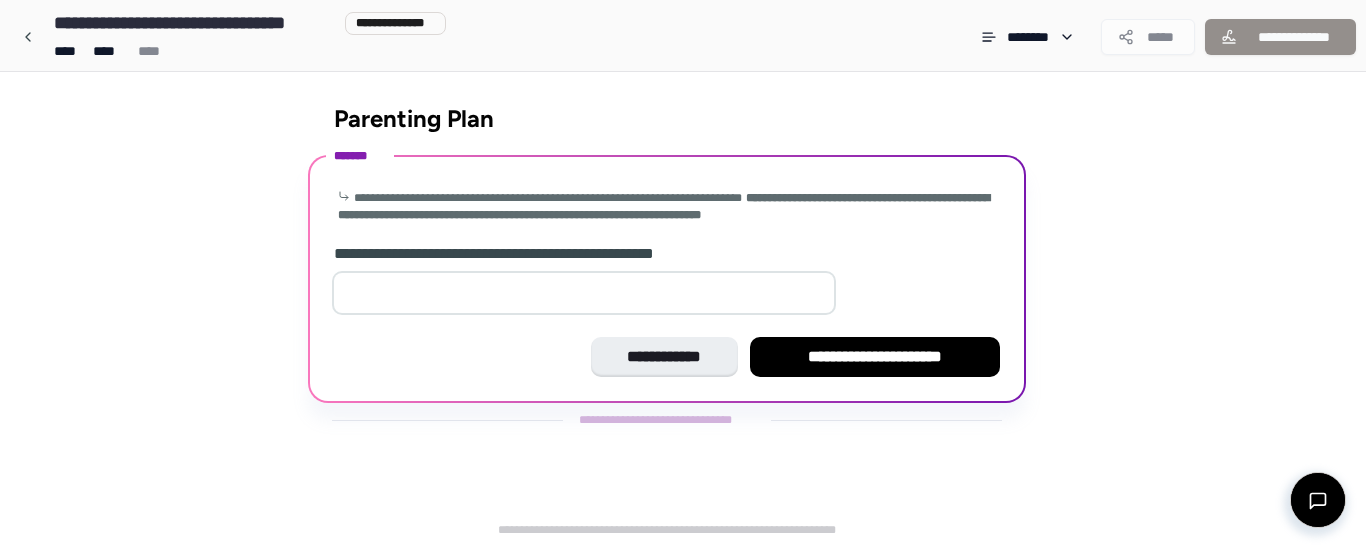 click at bounding box center [584, 293] 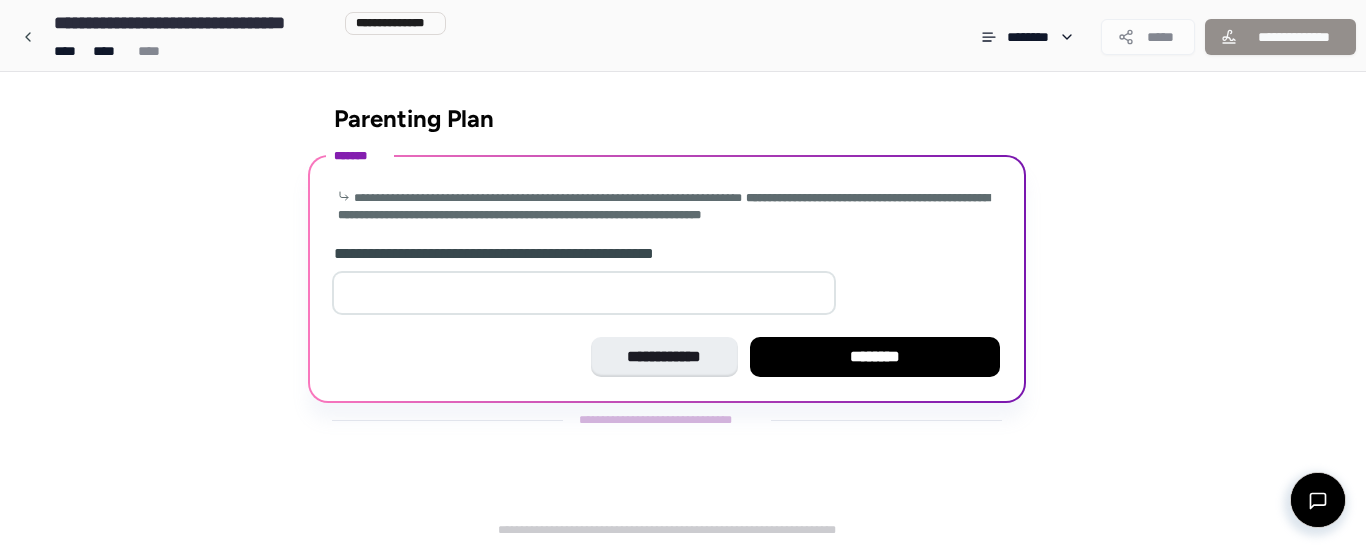 click on "**" at bounding box center (584, 293) 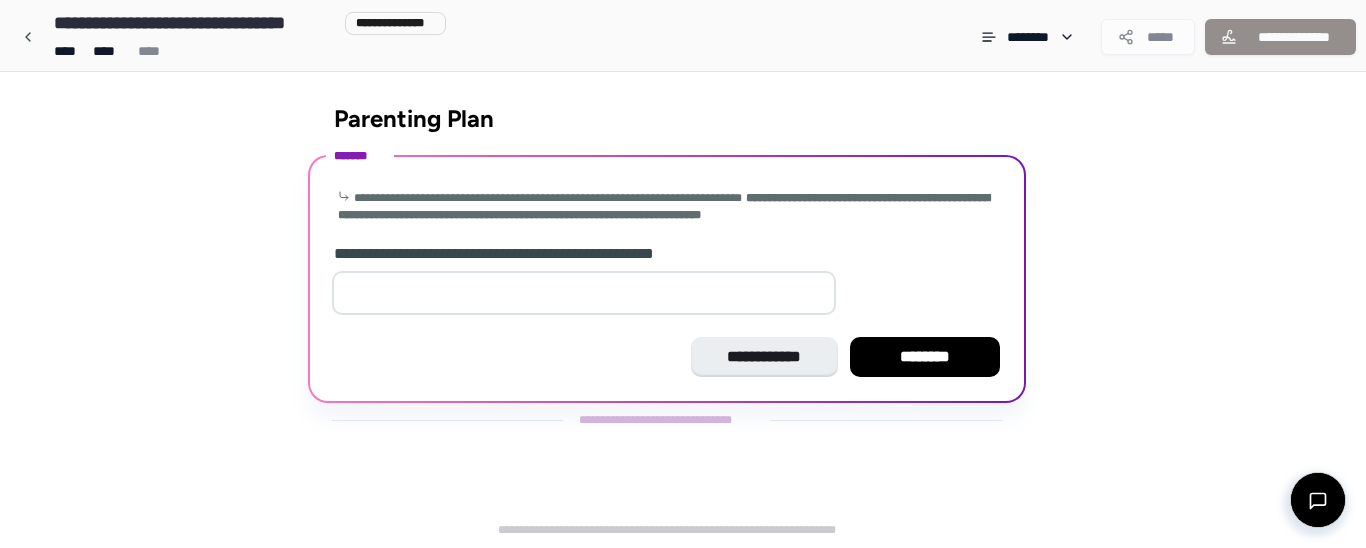 type on "**" 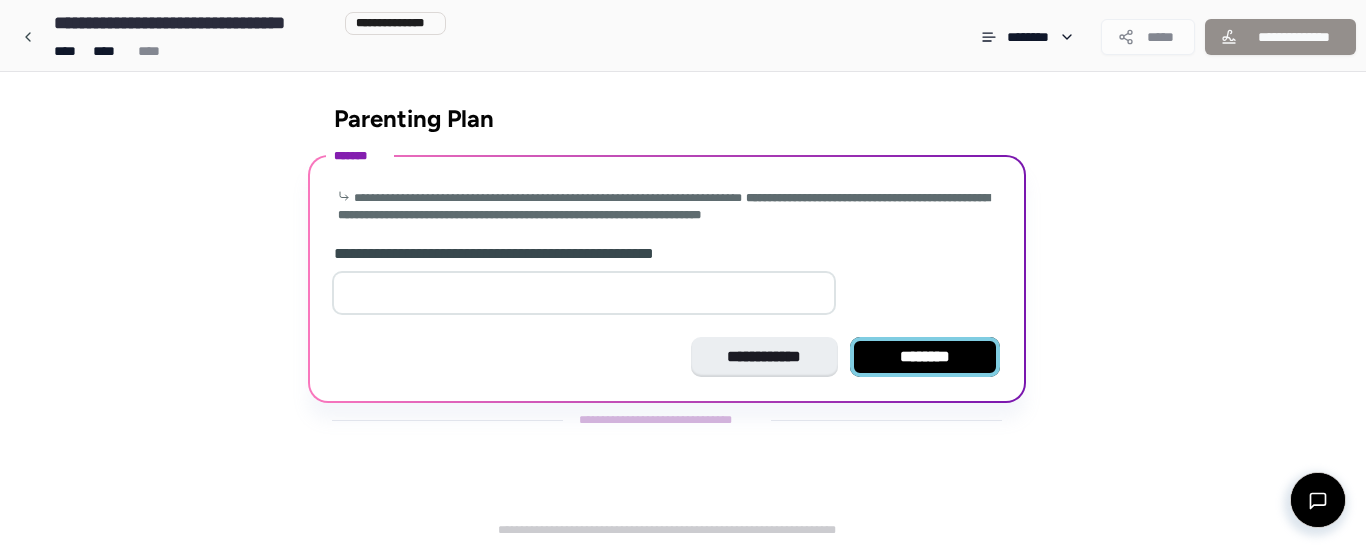 type on "*" 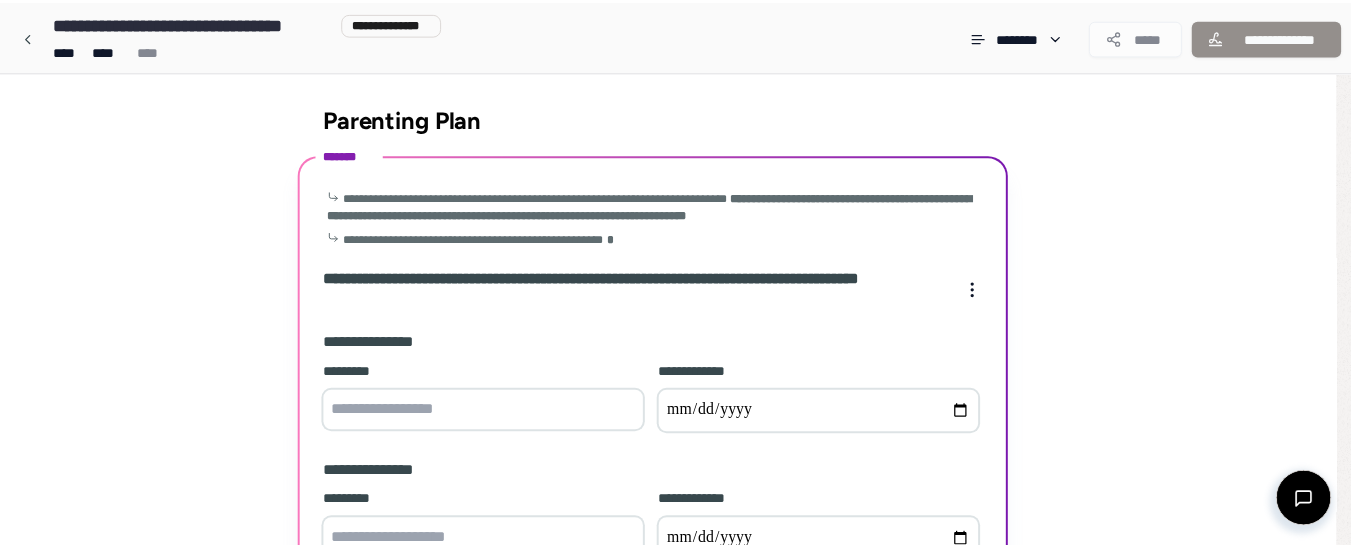 scroll, scrollTop: 183, scrollLeft: 0, axis: vertical 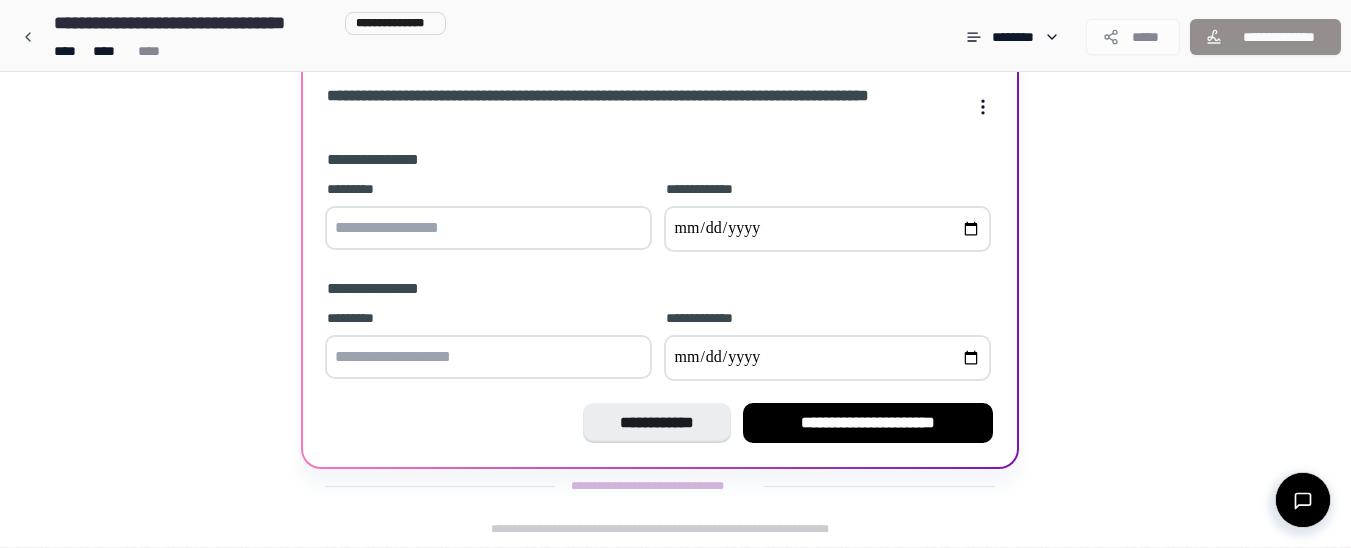click at bounding box center [488, 228] 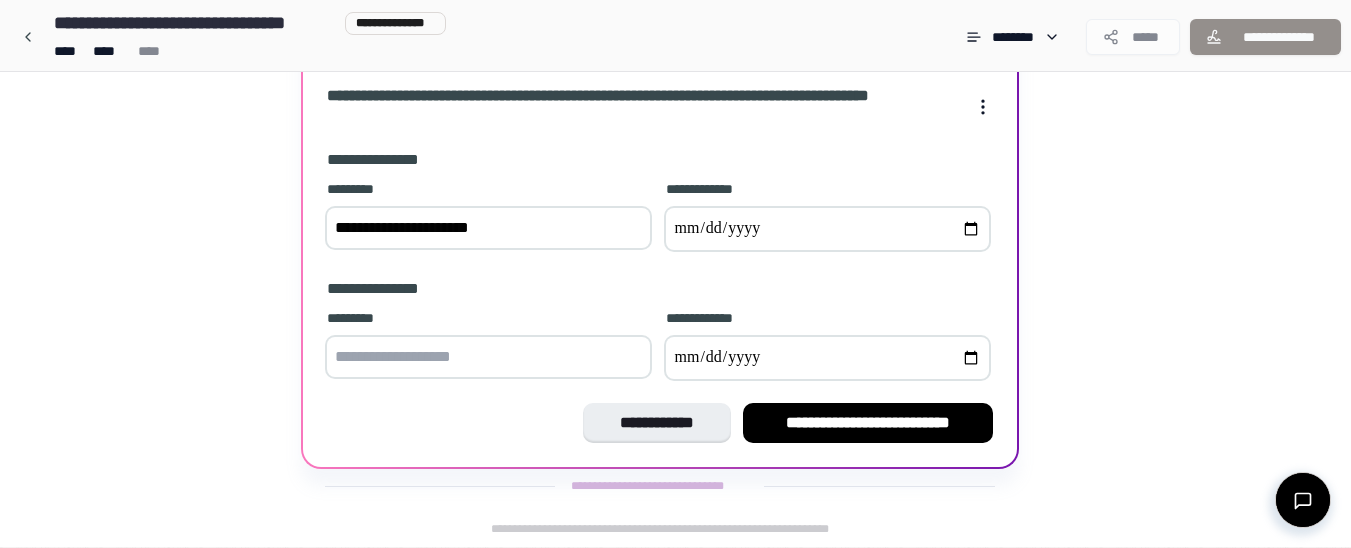 type on "**********" 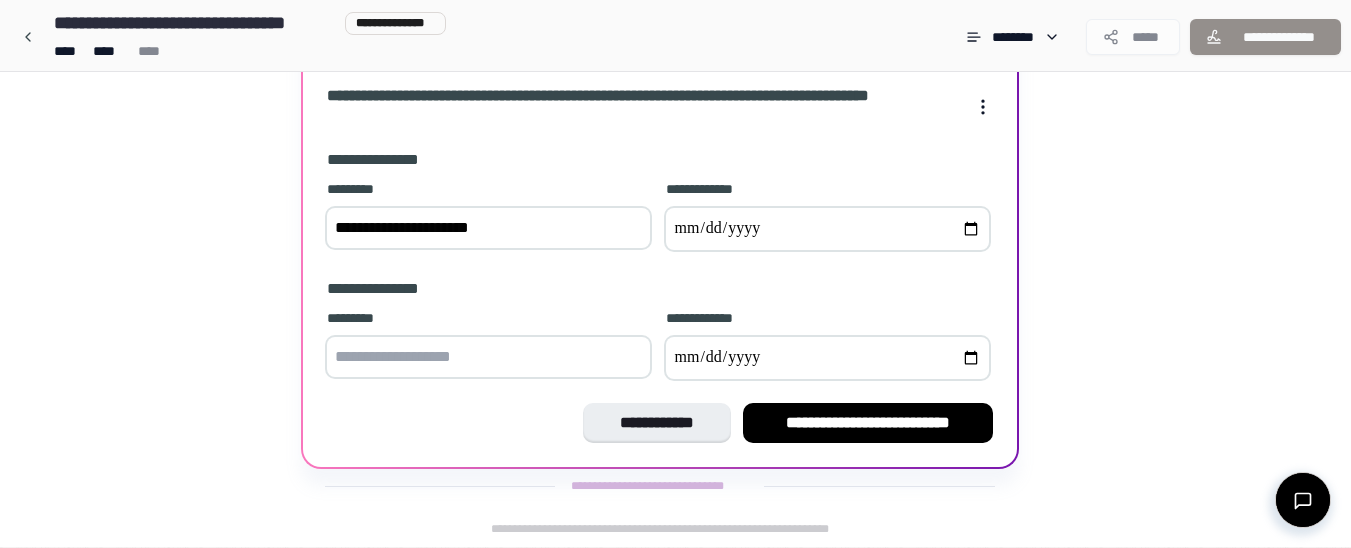 click at bounding box center [827, 229] 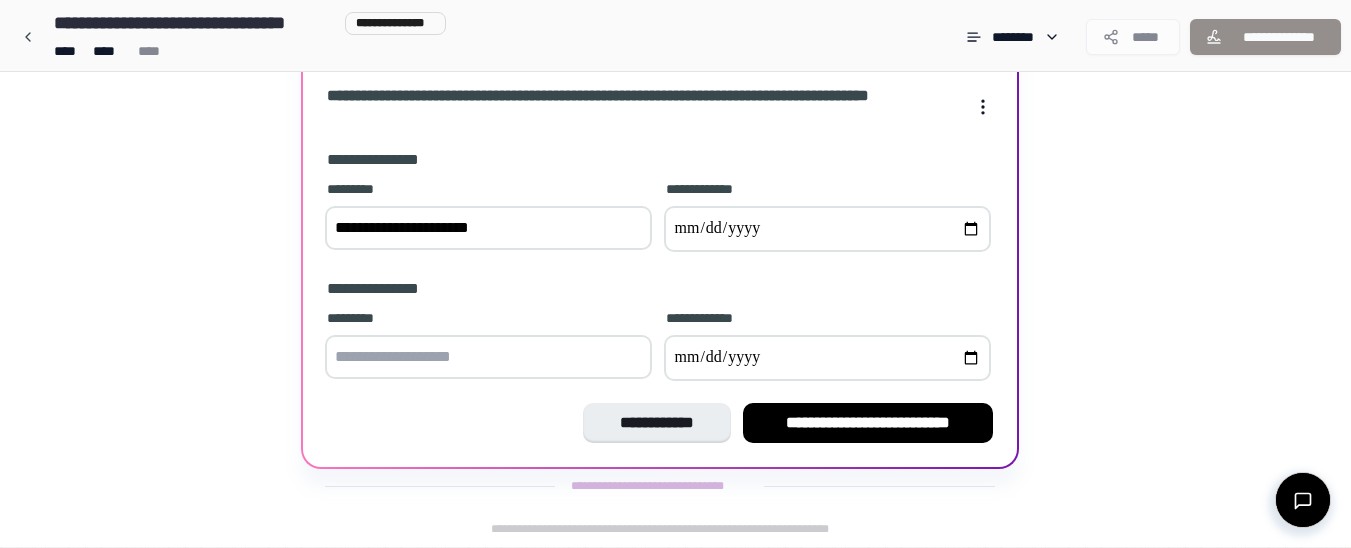click at bounding box center (827, 229) 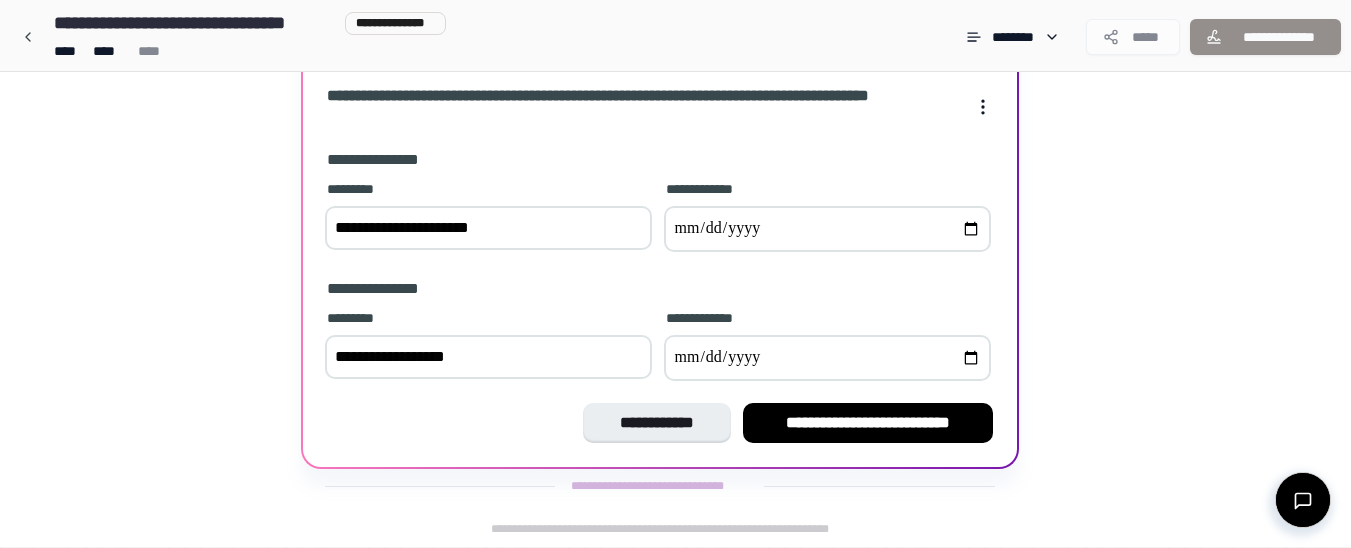 type on "**********" 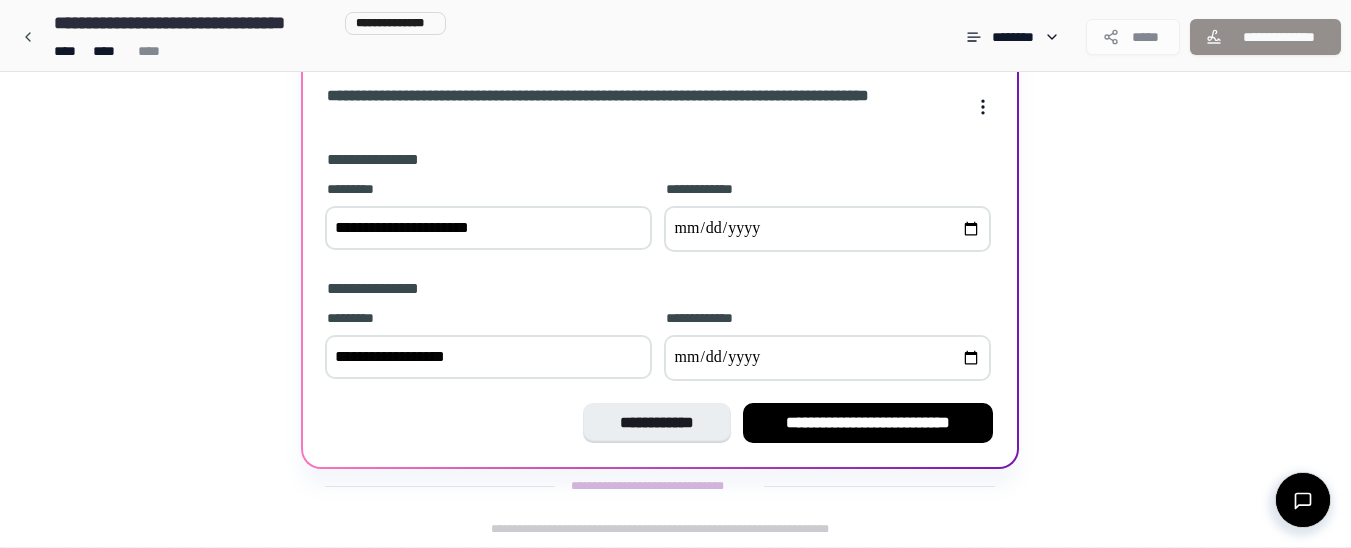 click at bounding box center (827, 358) 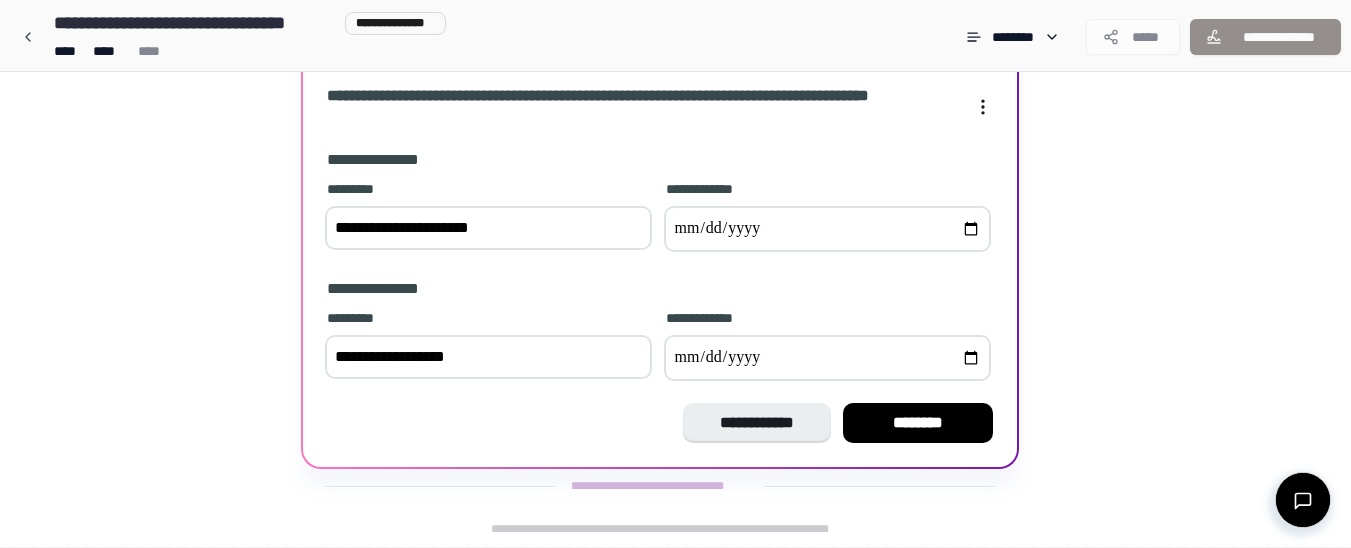 type on "**********" 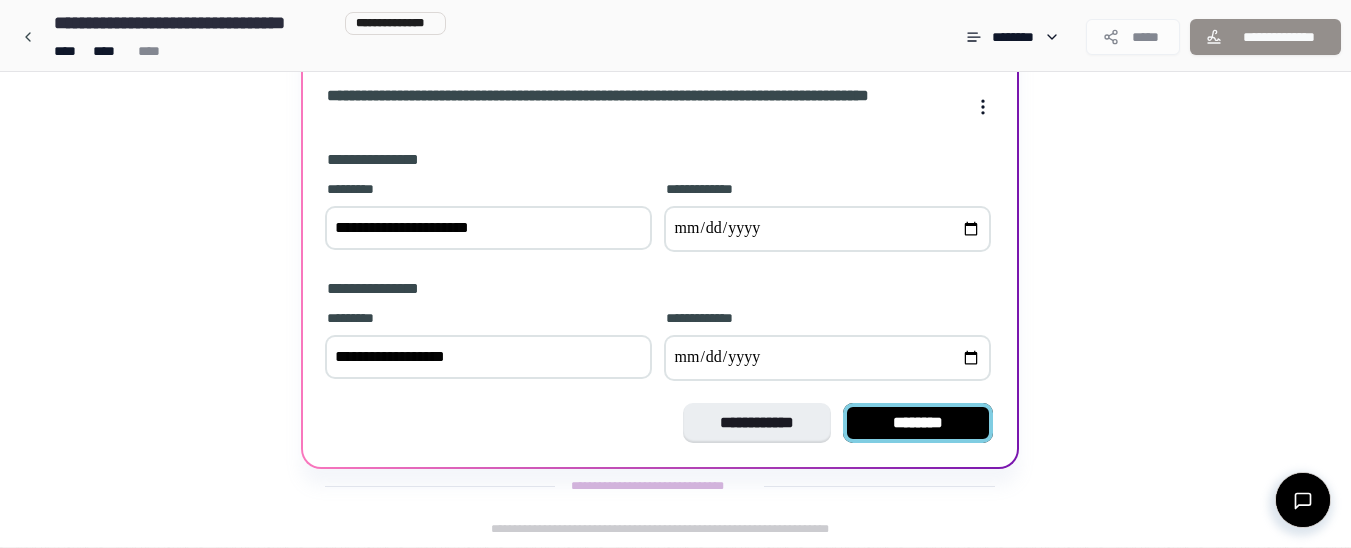 click on "********" at bounding box center [918, 423] 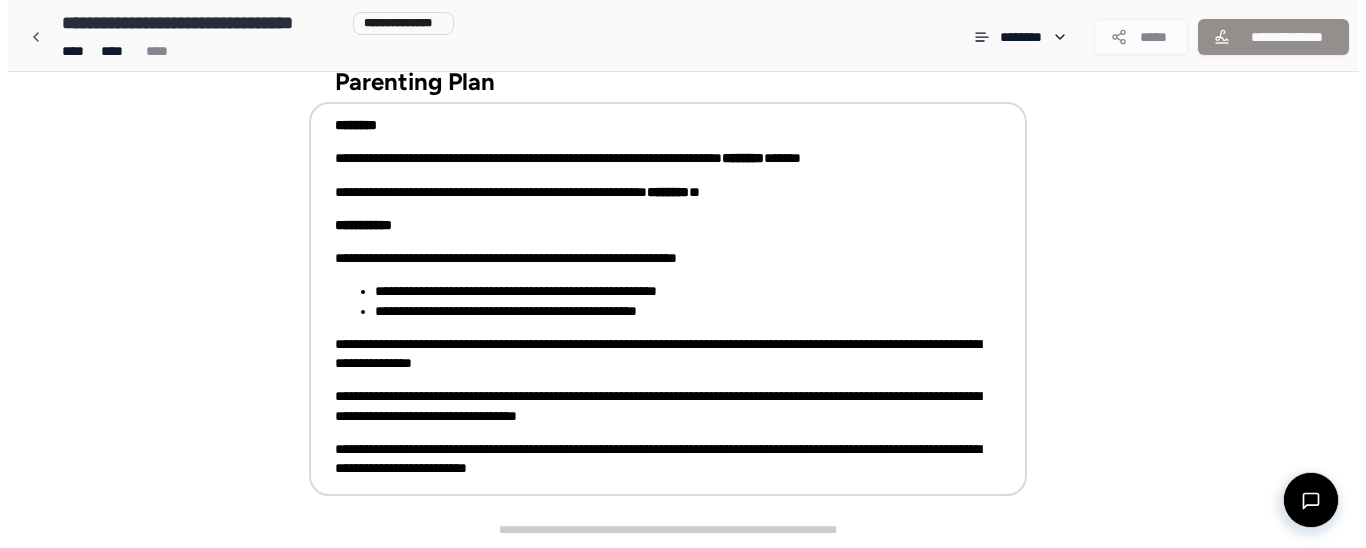 scroll, scrollTop: 174, scrollLeft: 0, axis: vertical 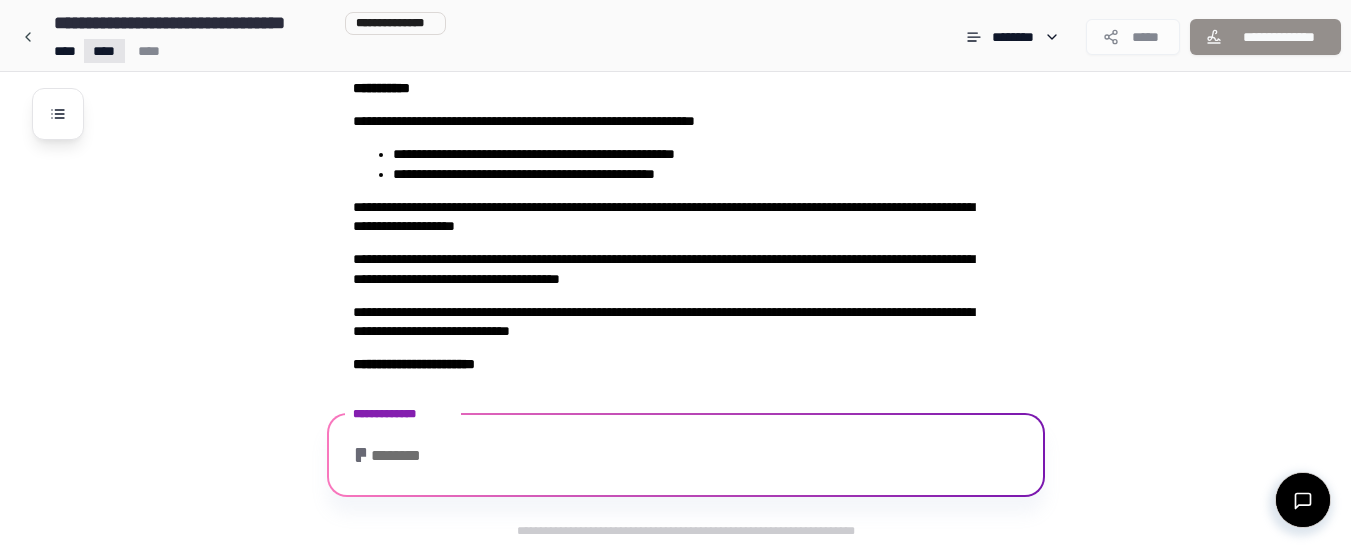 click on "**********" at bounding box center (675, 187) 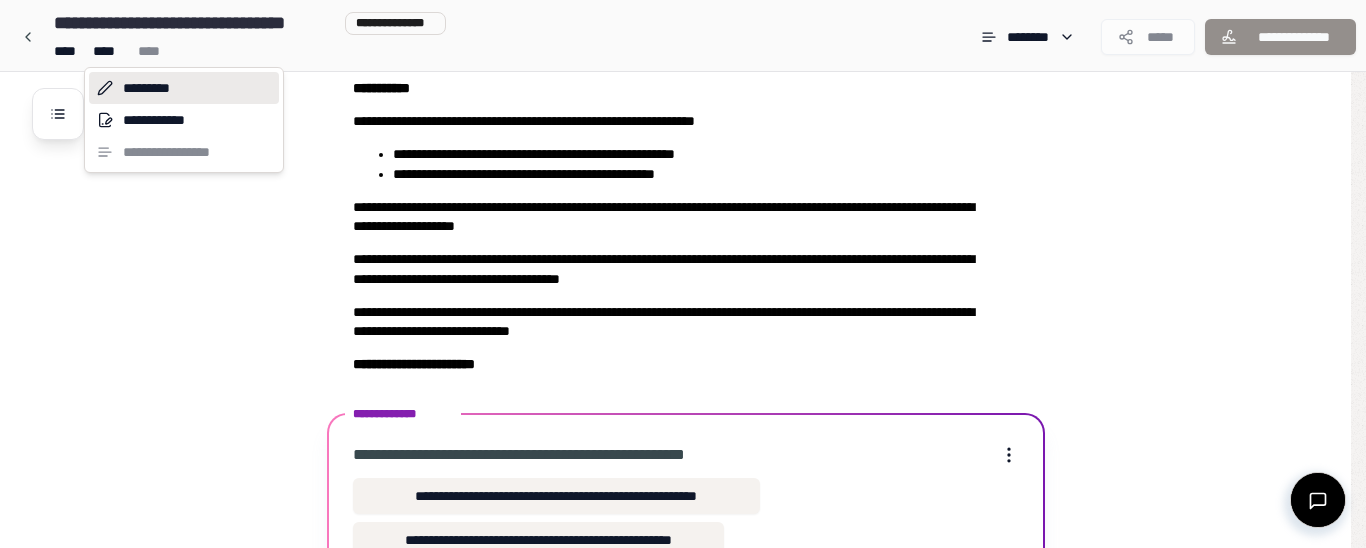 scroll, scrollTop: 332, scrollLeft: 0, axis: vertical 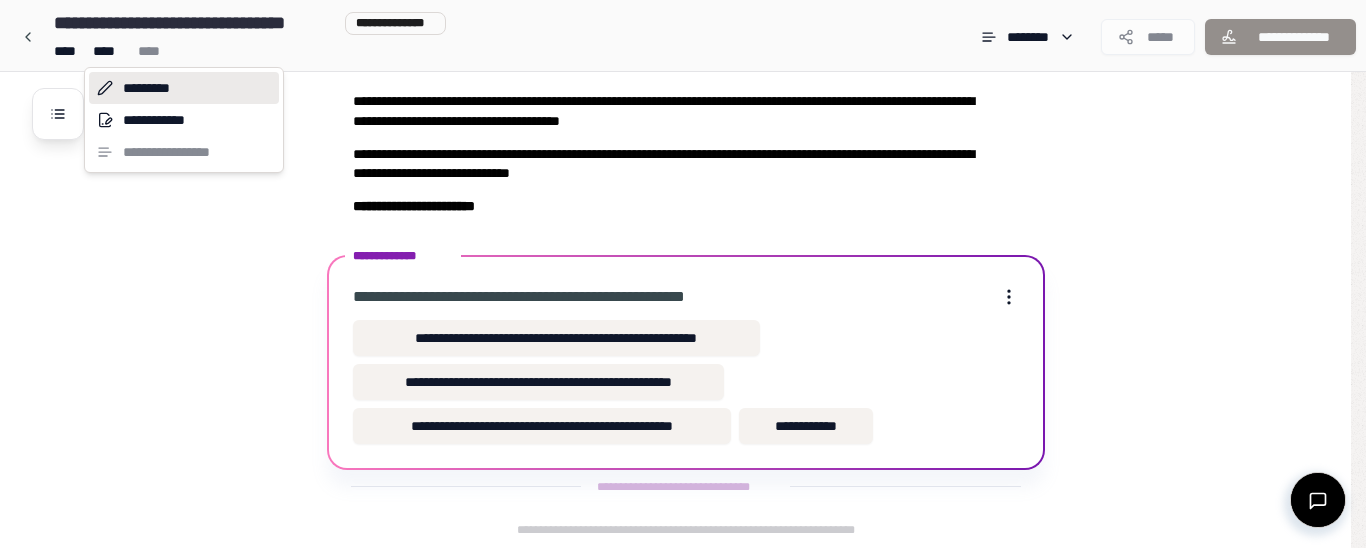 click on "*********" at bounding box center (184, 88) 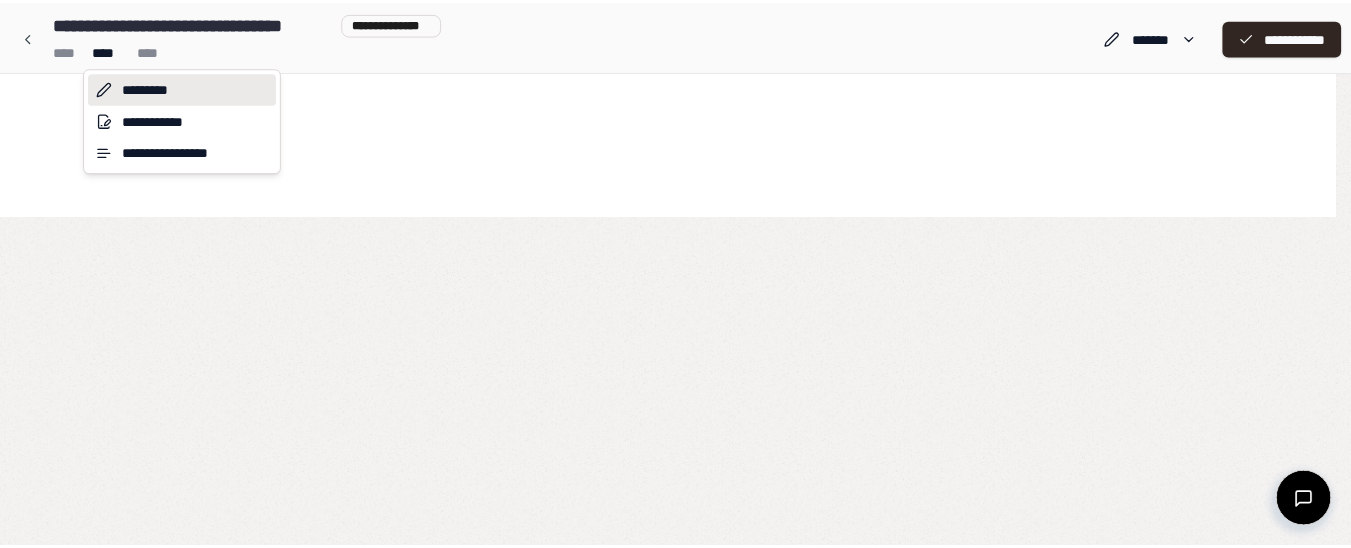 scroll, scrollTop: 0, scrollLeft: 0, axis: both 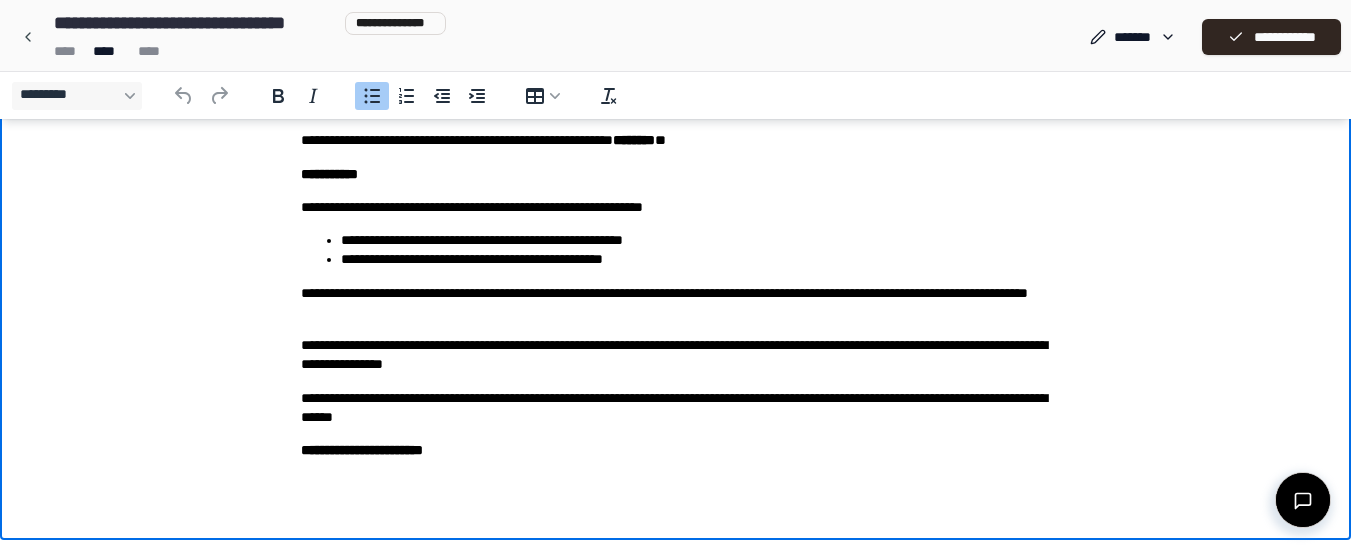 click on "**********" at bounding box center [696, 259] 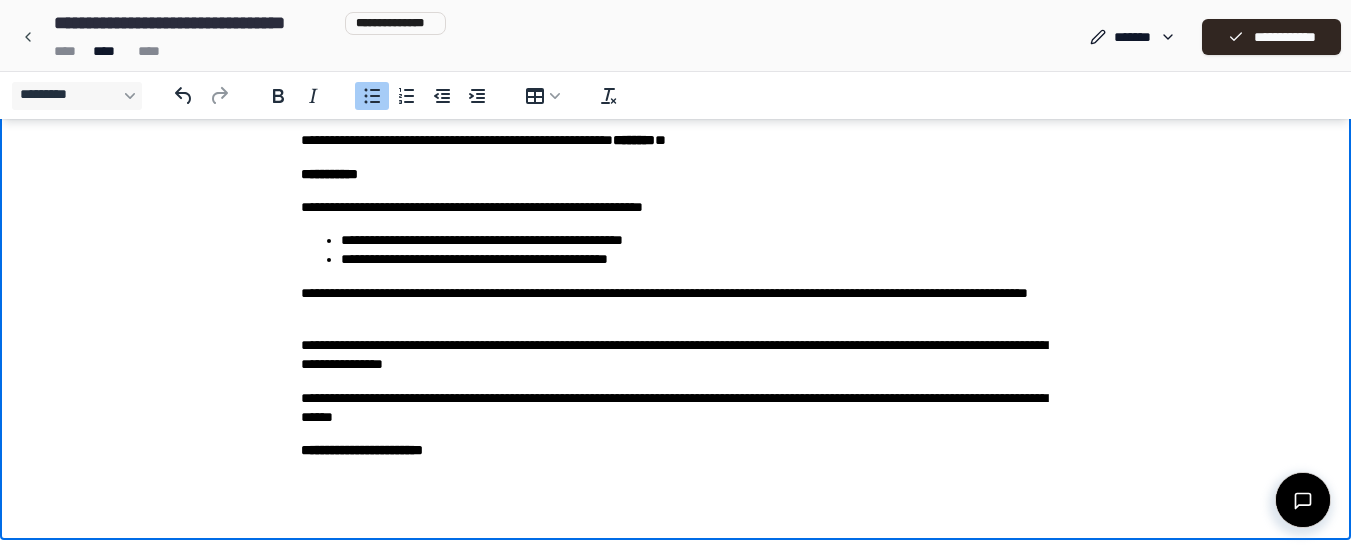 click on "**********" at bounding box center (675, 235) 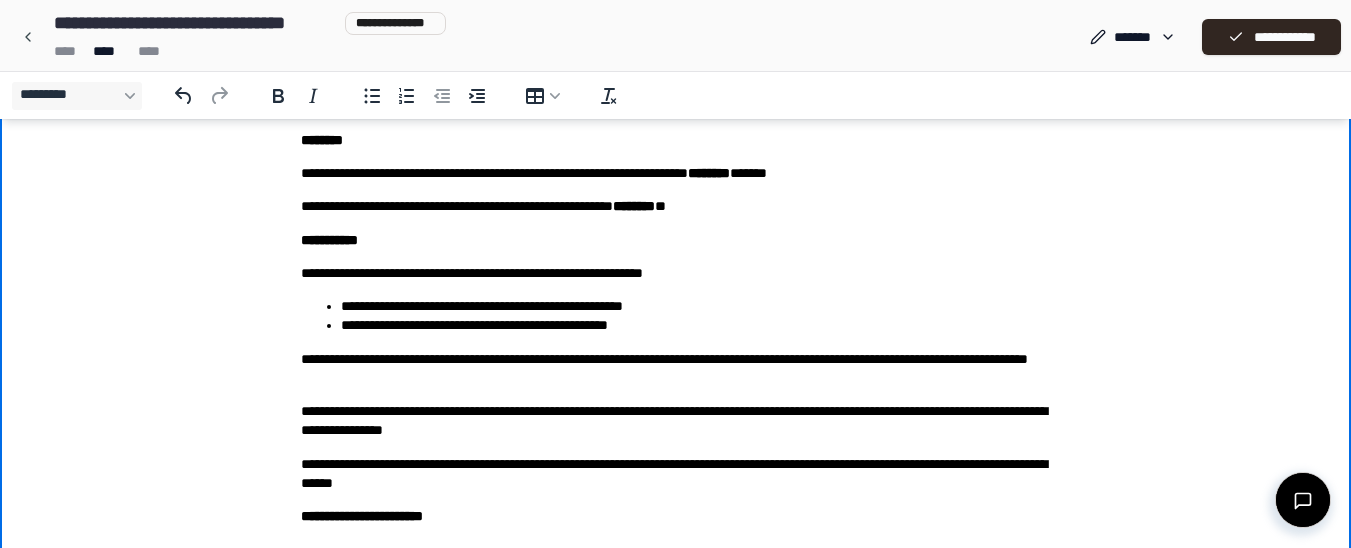 scroll, scrollTop: 0, scrollLeft: 0, axis: both 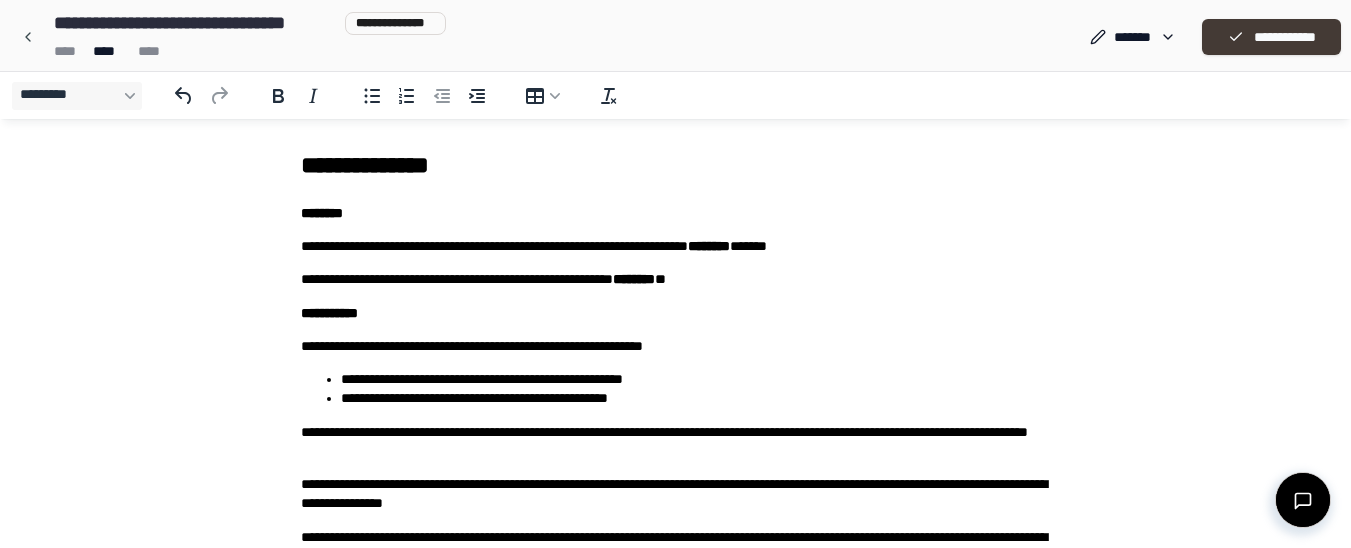 click on "**********" at bounding box center (1271, 37) 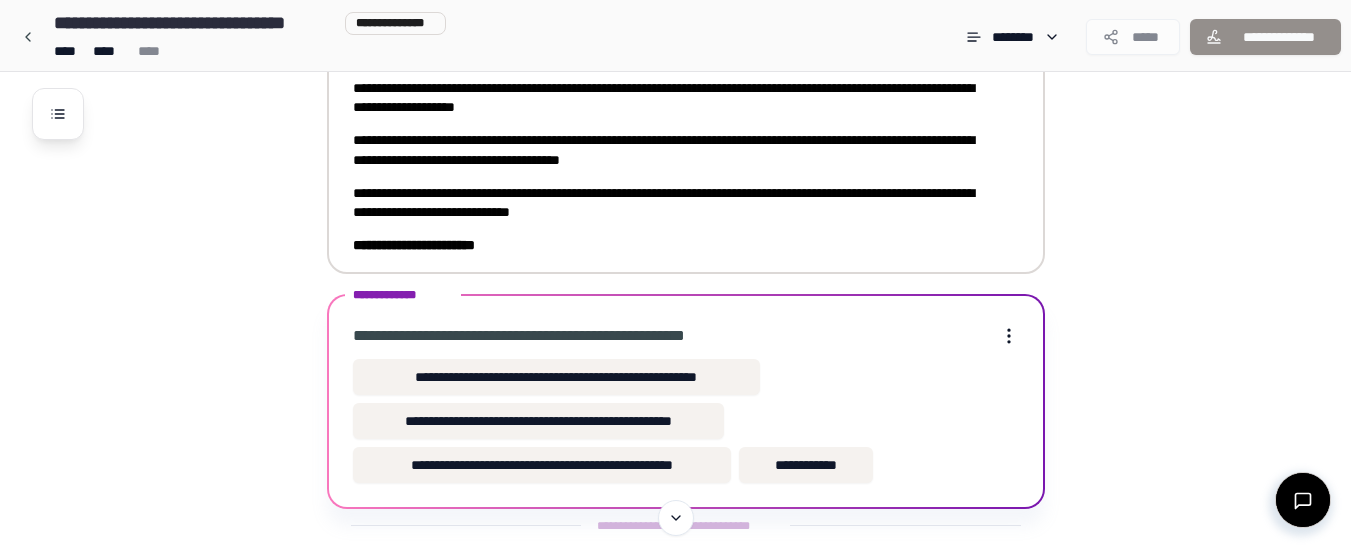 scroll, scrollTop: 300, scrollLeft: 0, axis: vertical 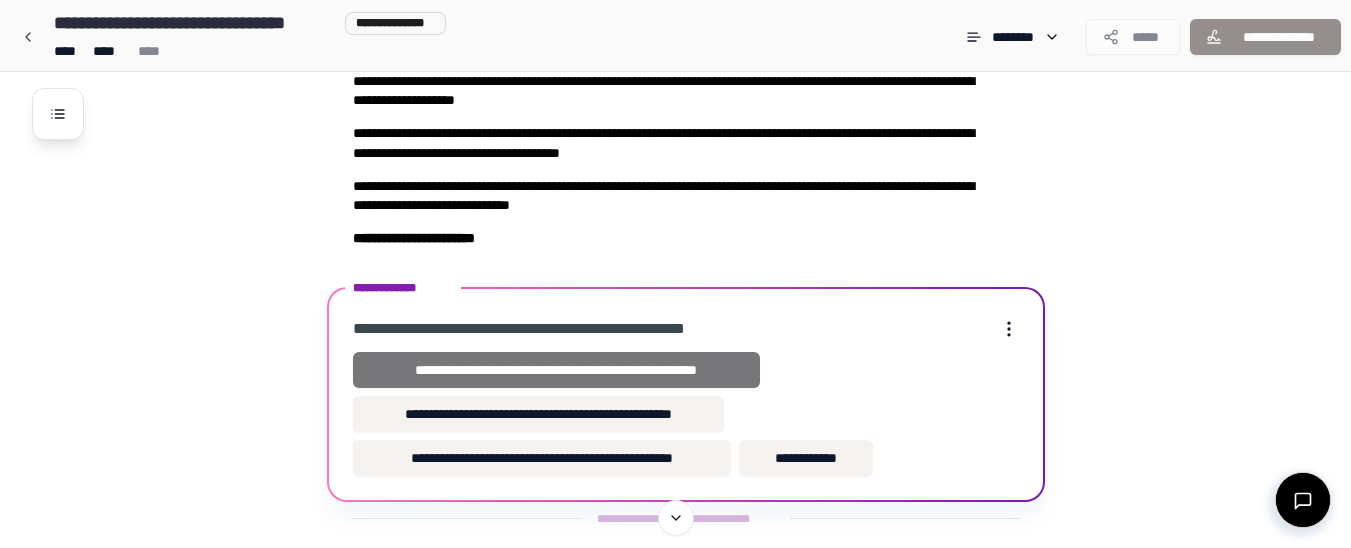 click on "**********" at bounding box center (556, 370) 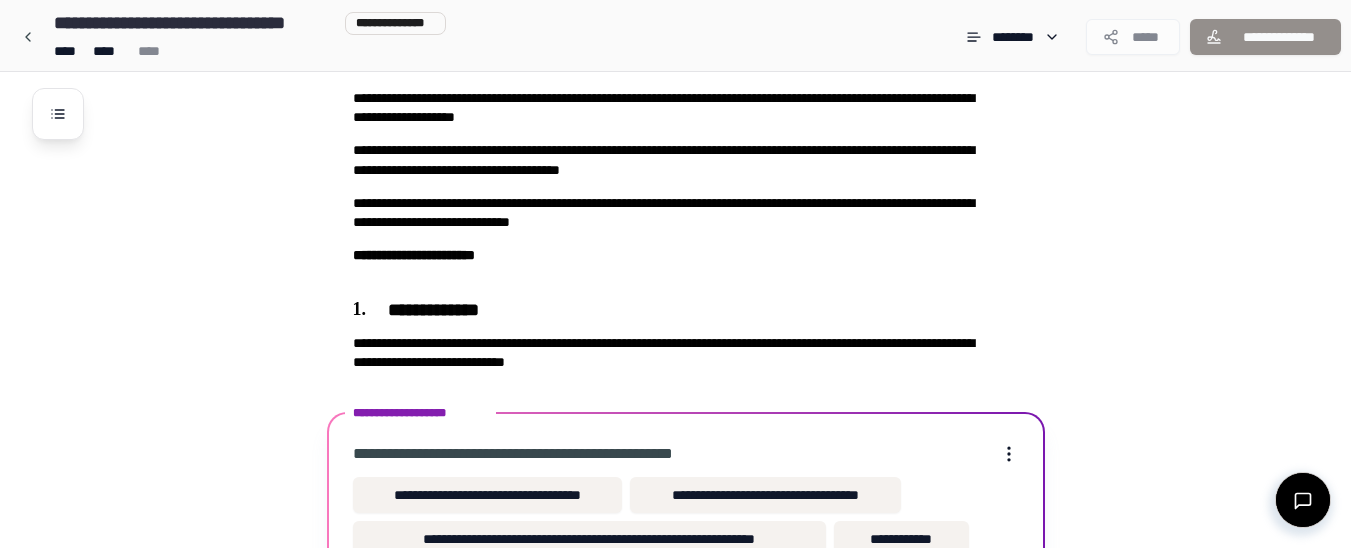scroll, scrollTop: 396, scrollLeft: 0, axis: vertical 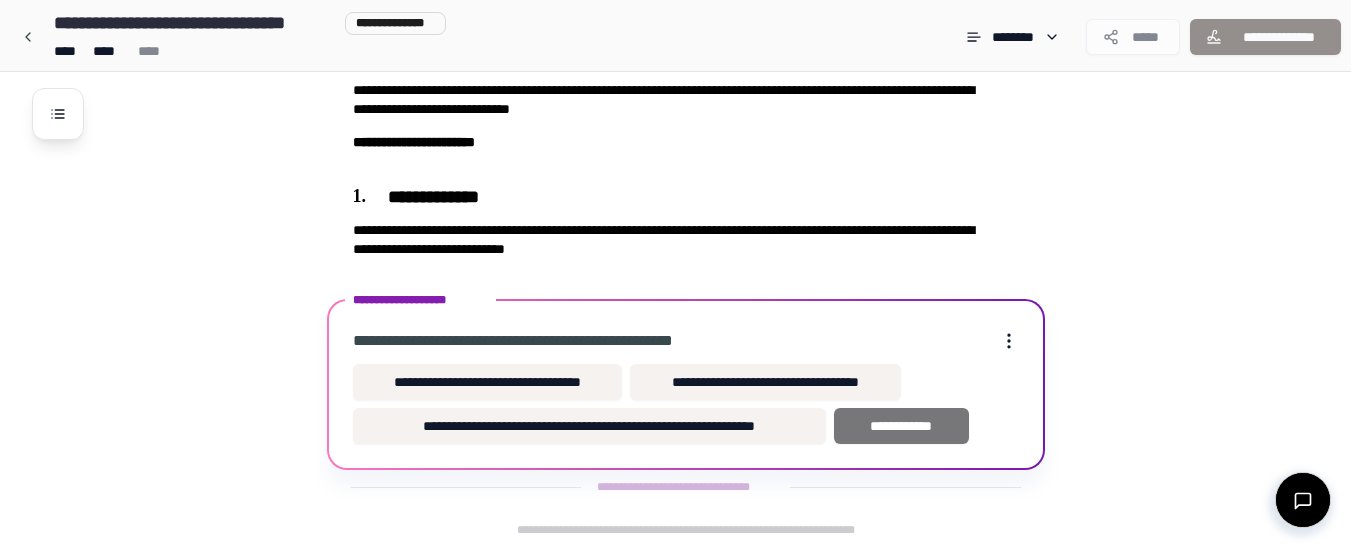 click on "**********" at bounding box center [901, 426] 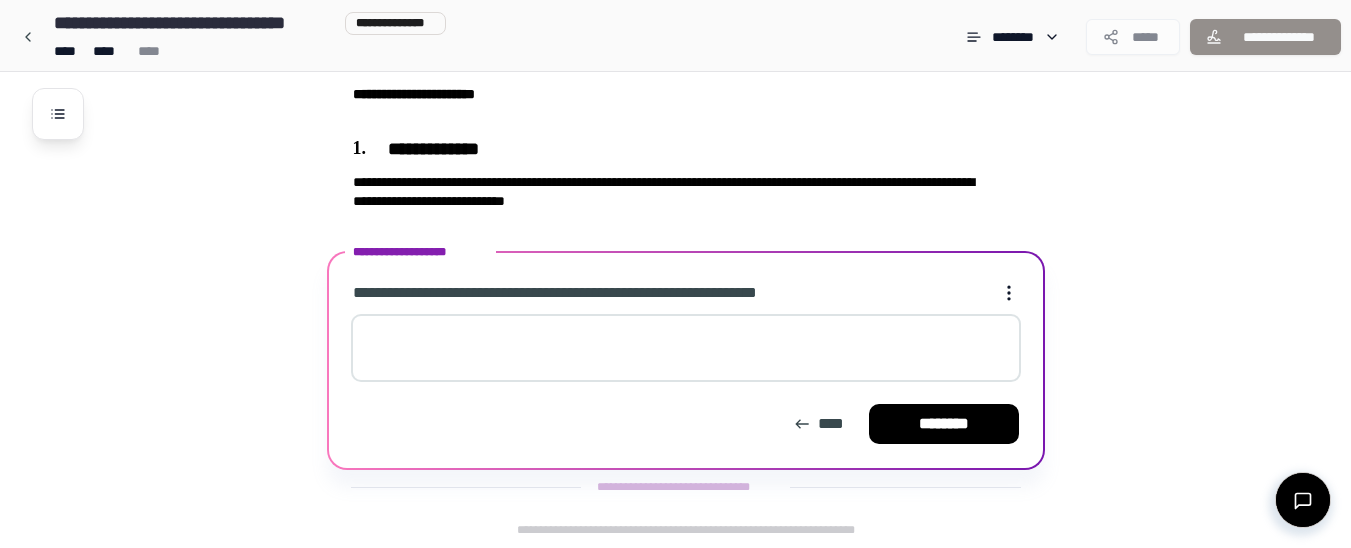 click at bounding box center (686, 348) 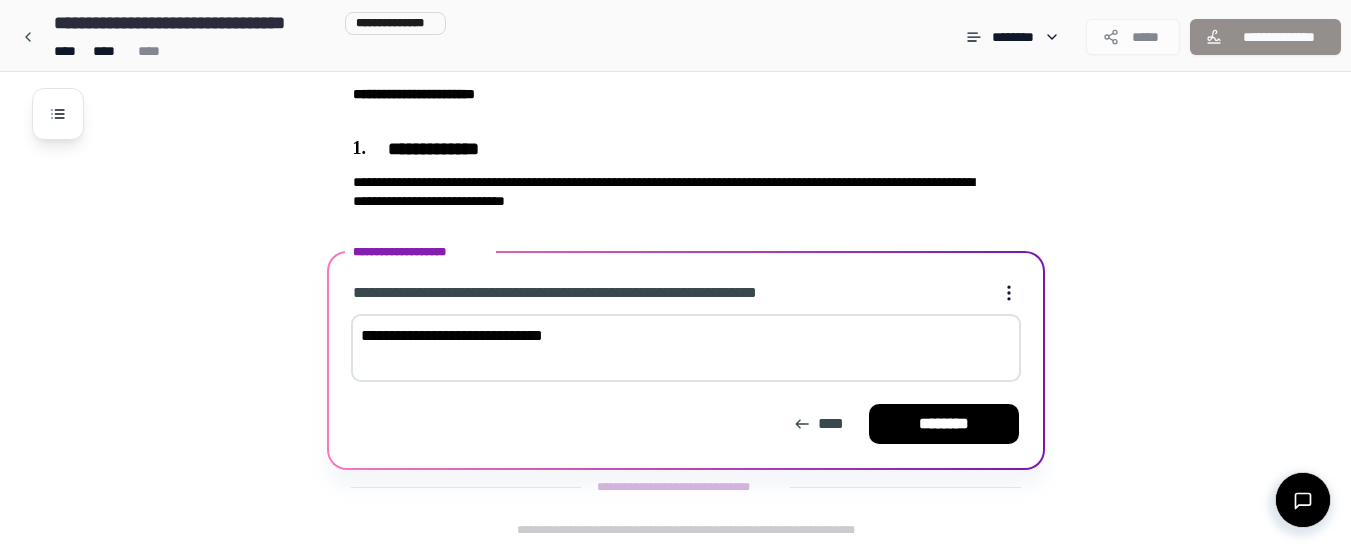 type on "**********" 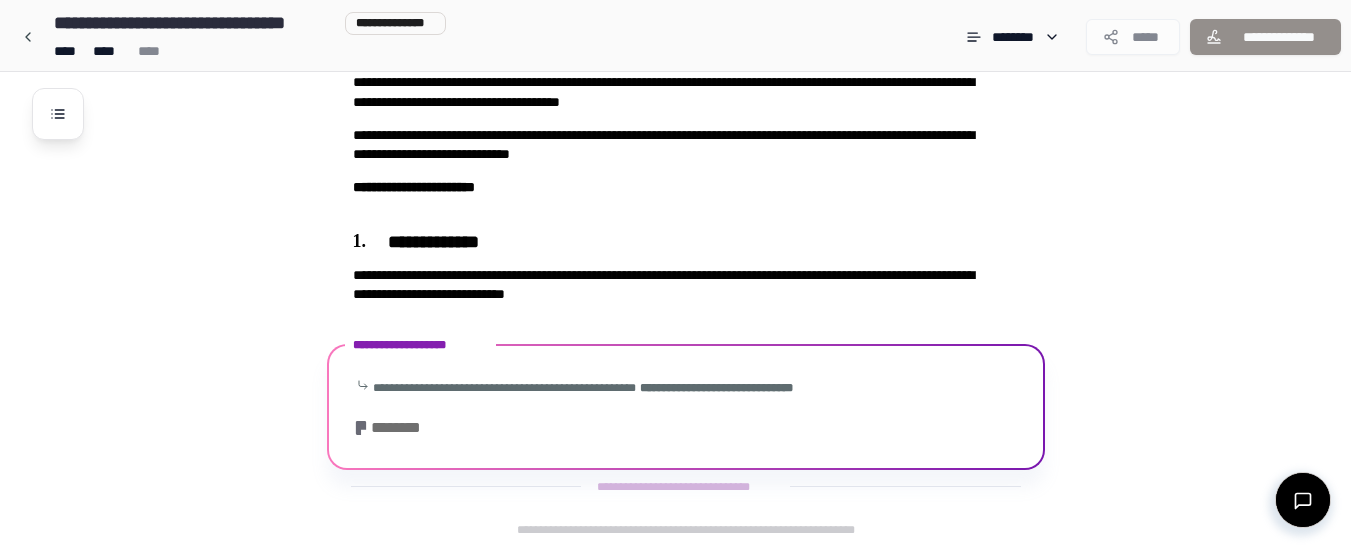 scroll, scrollTop: 350, scrollLeft: 0, axis: vertical 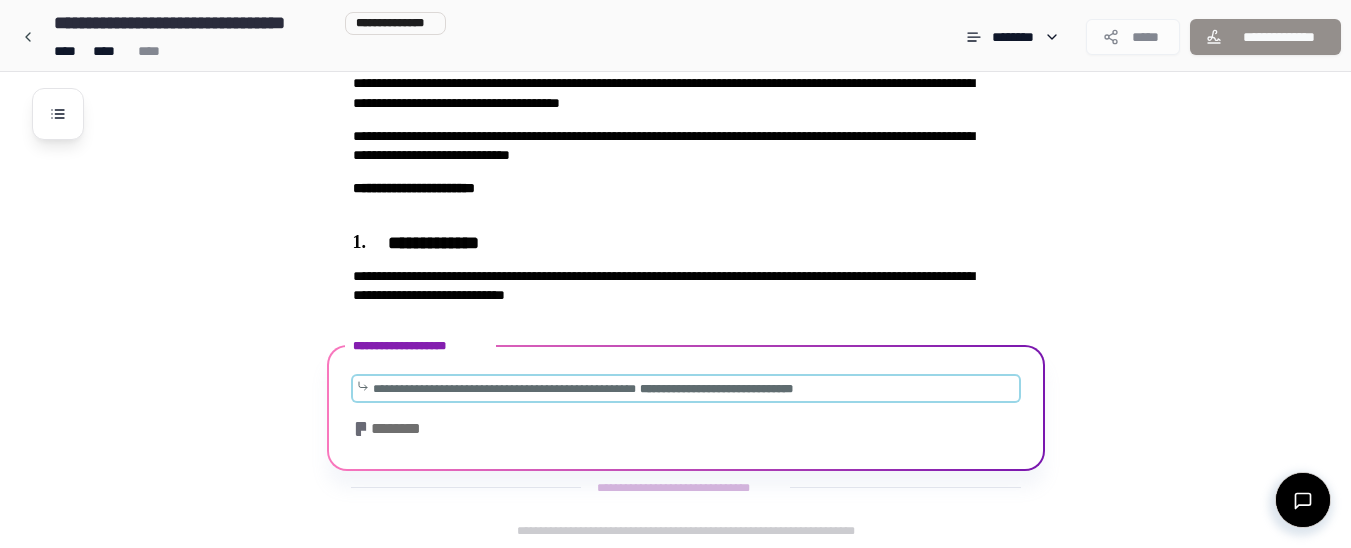 click on "**********" at bounding box center [504, 389] 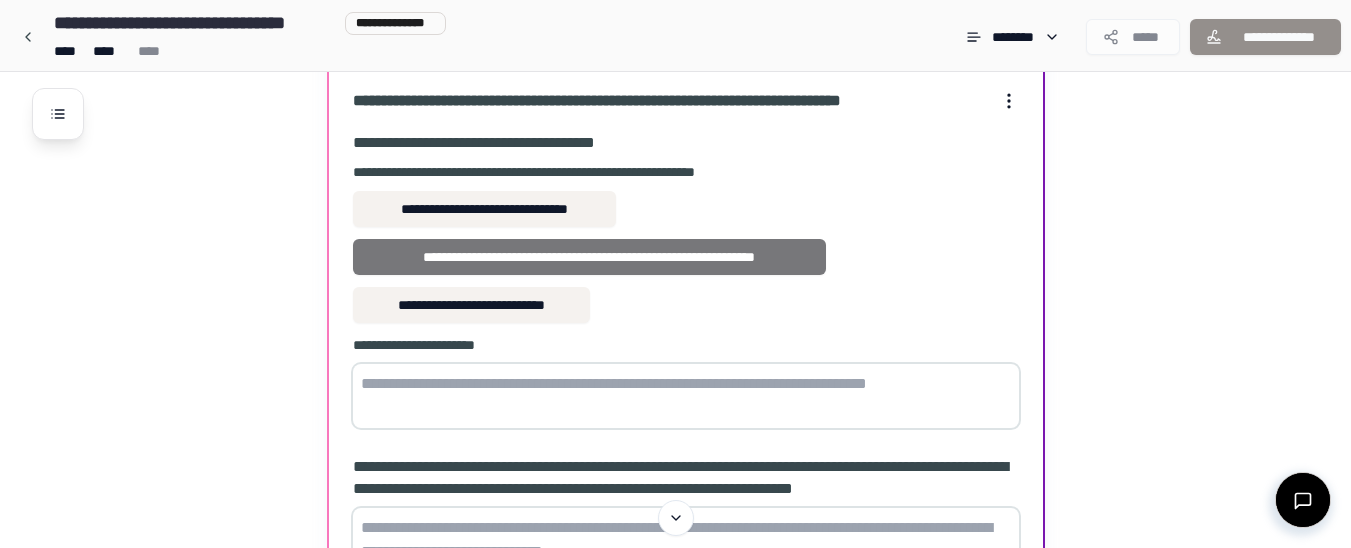 scroll, scrollTop: 669, scrollLeft: 0, axis: vertical 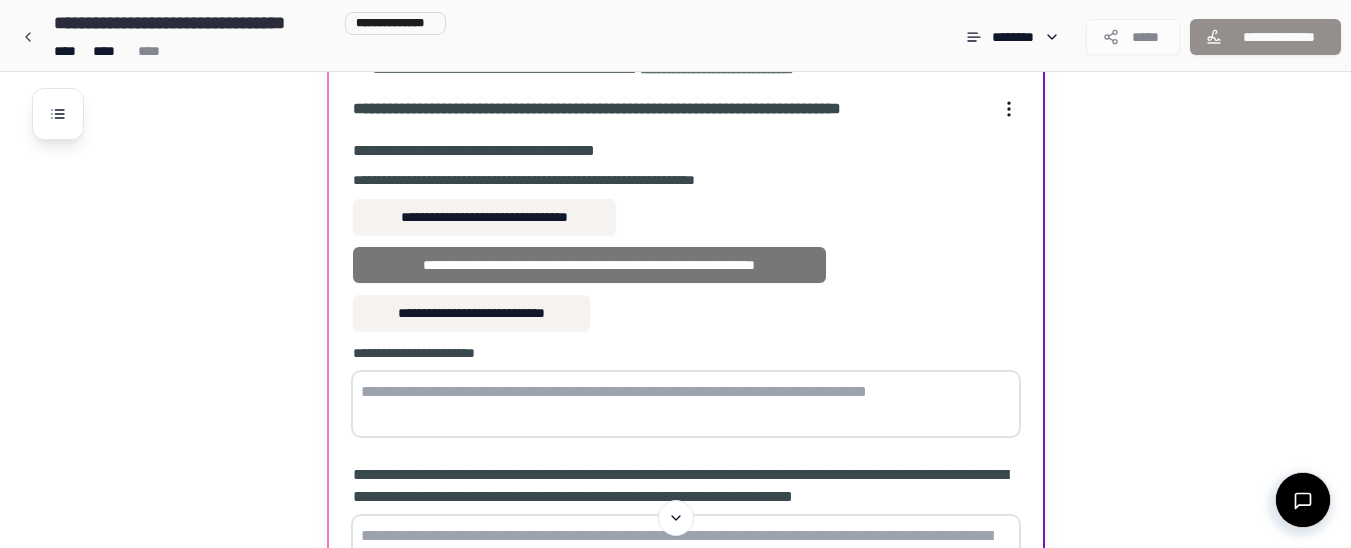 click on "**********" at bounding box center (590, 265) 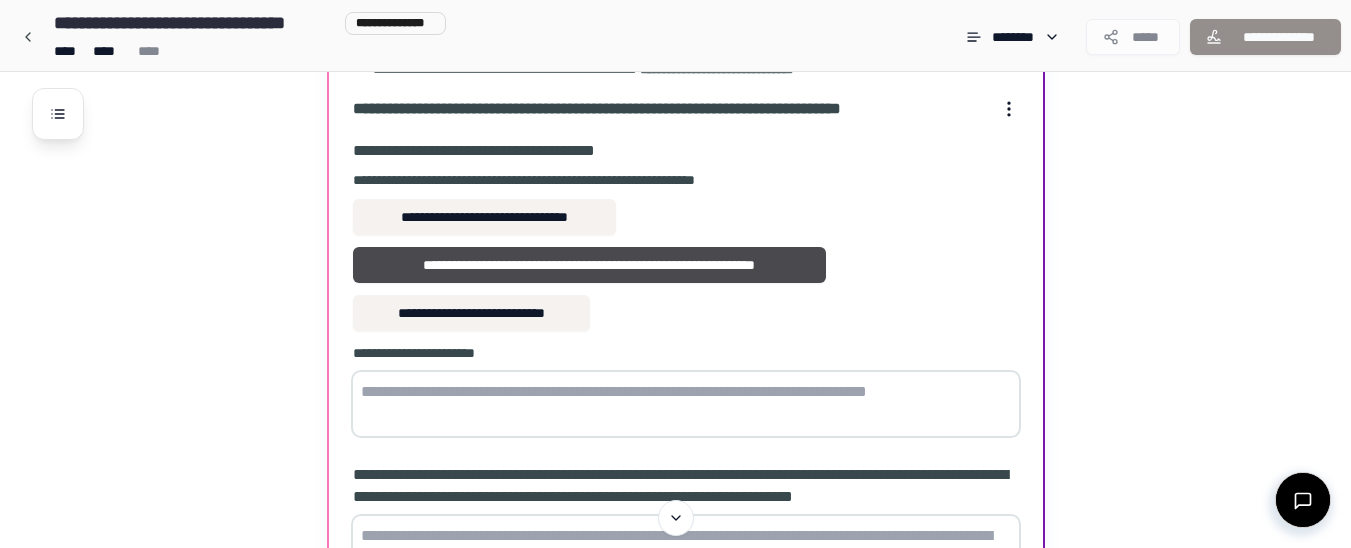 click at bounding box center [686, 404] 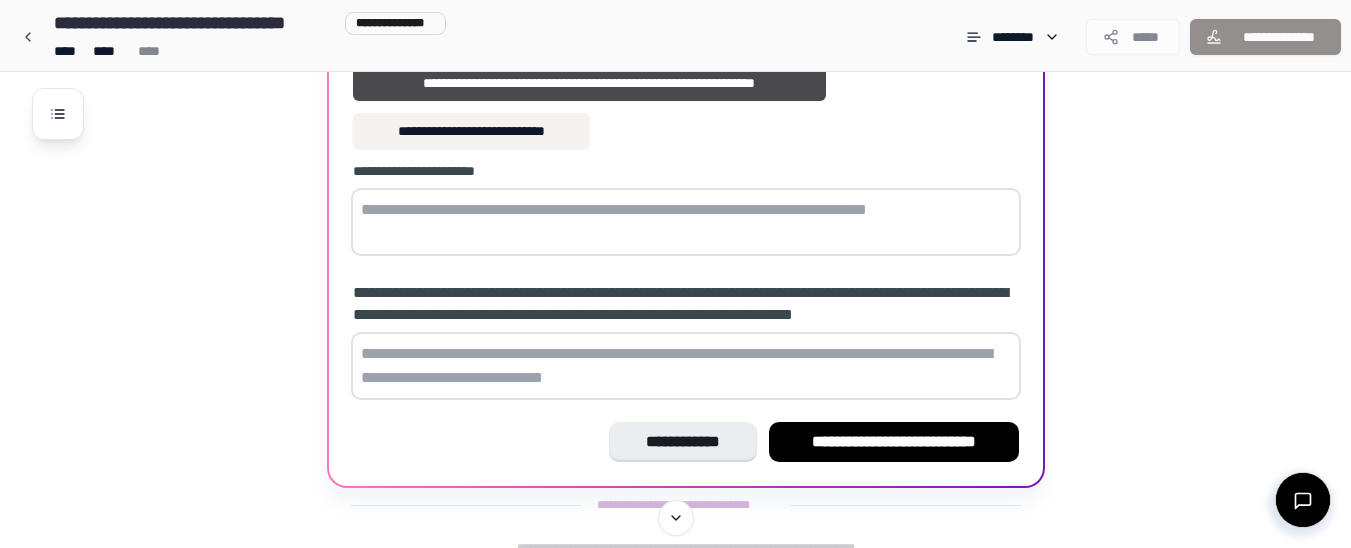 scroll, scrollTop: 869, scrollLeft: 0, axis: vertical 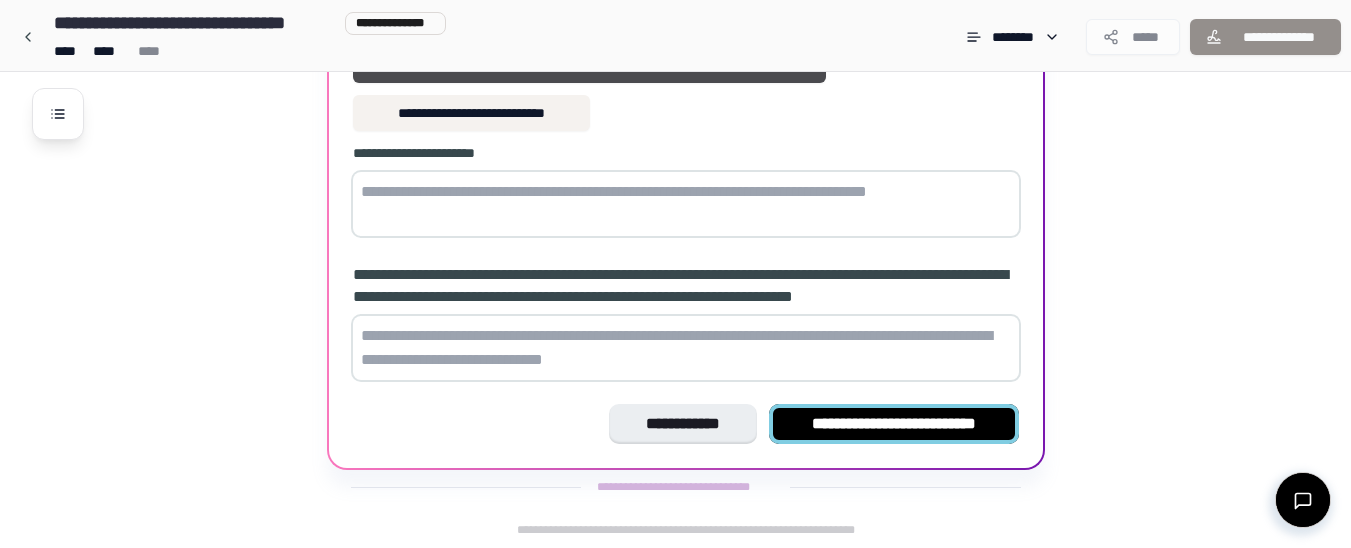 click on "**********" at bounding box center [894, 424] 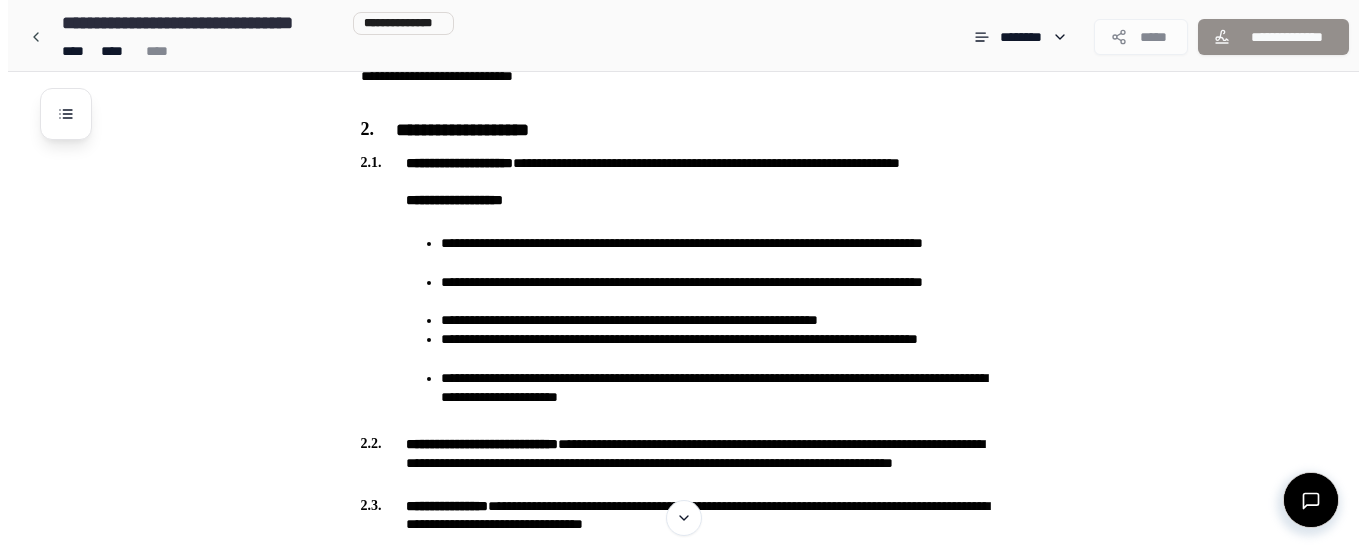 scroll, scrollTop: 539, scrollLeft: 0, axis: vertical 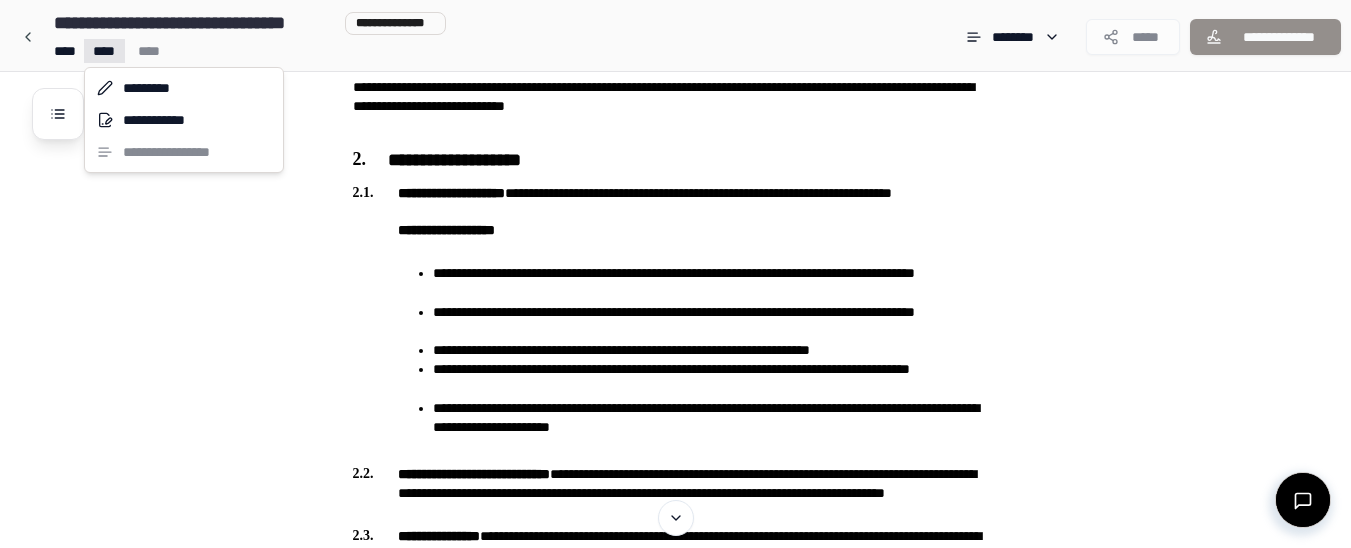 click on "**********" at bounding box center [683, 163] 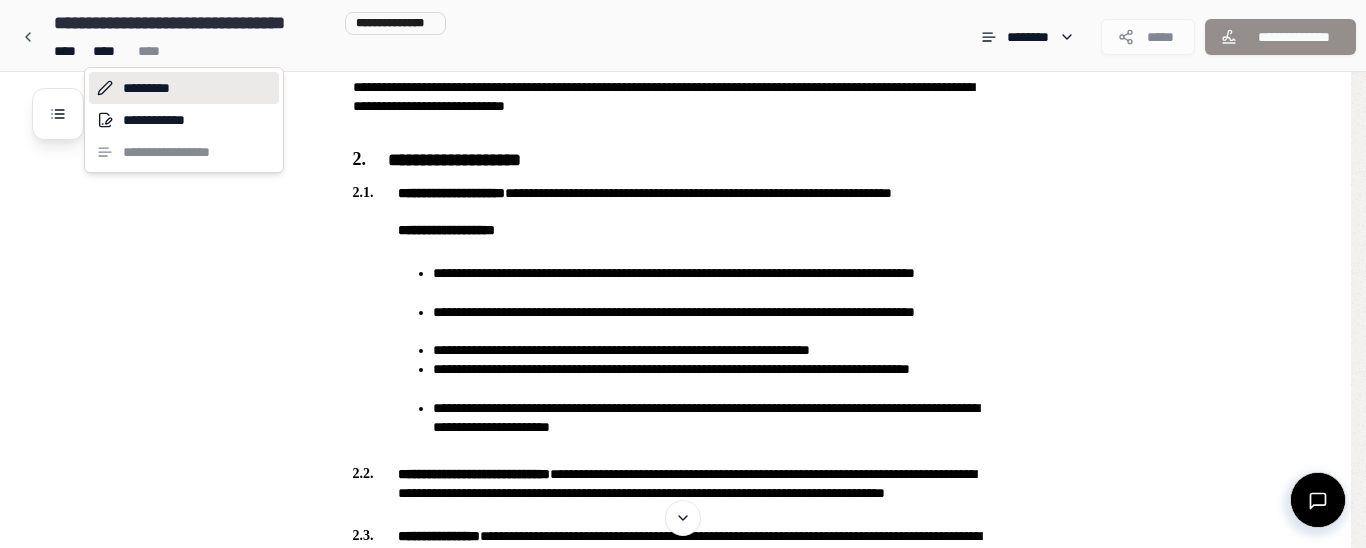 click on "*********" at bounding box center [184, 88] 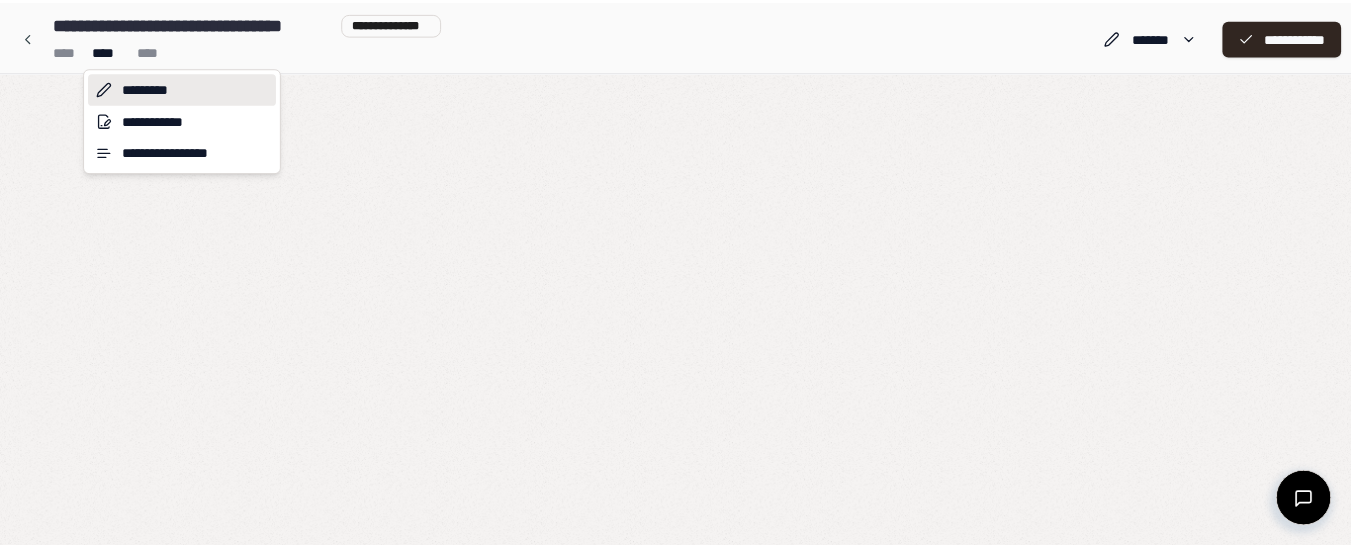 scroll, scrollTop: 0, scrollLeft: 0, axis: both 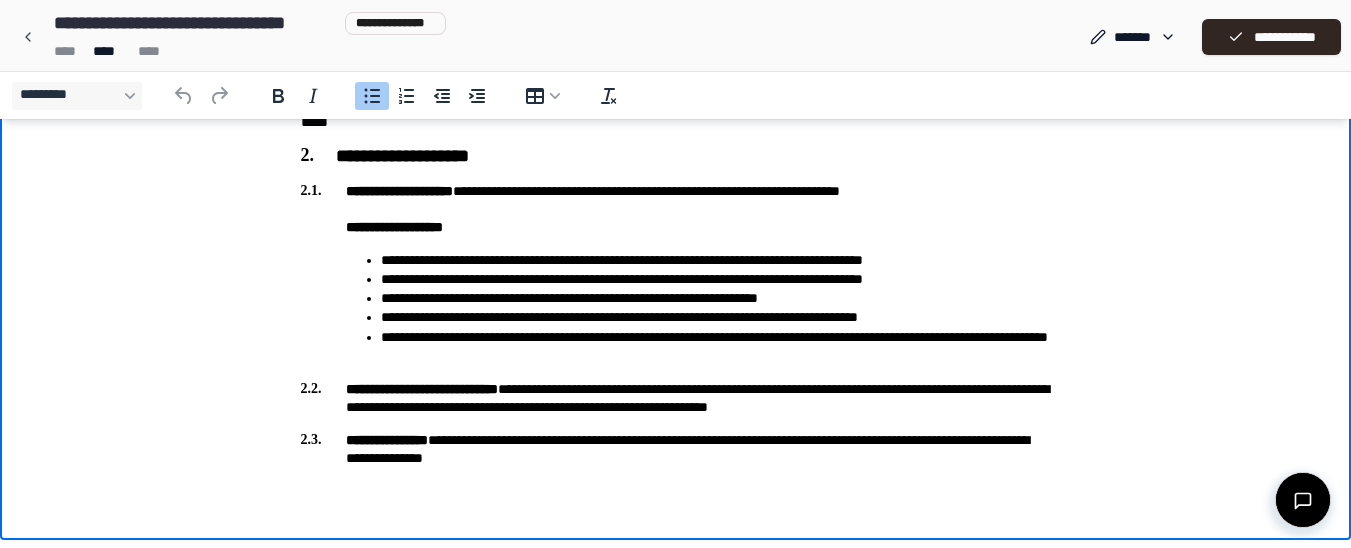 click on "**********" at bounding box center (716, 260) 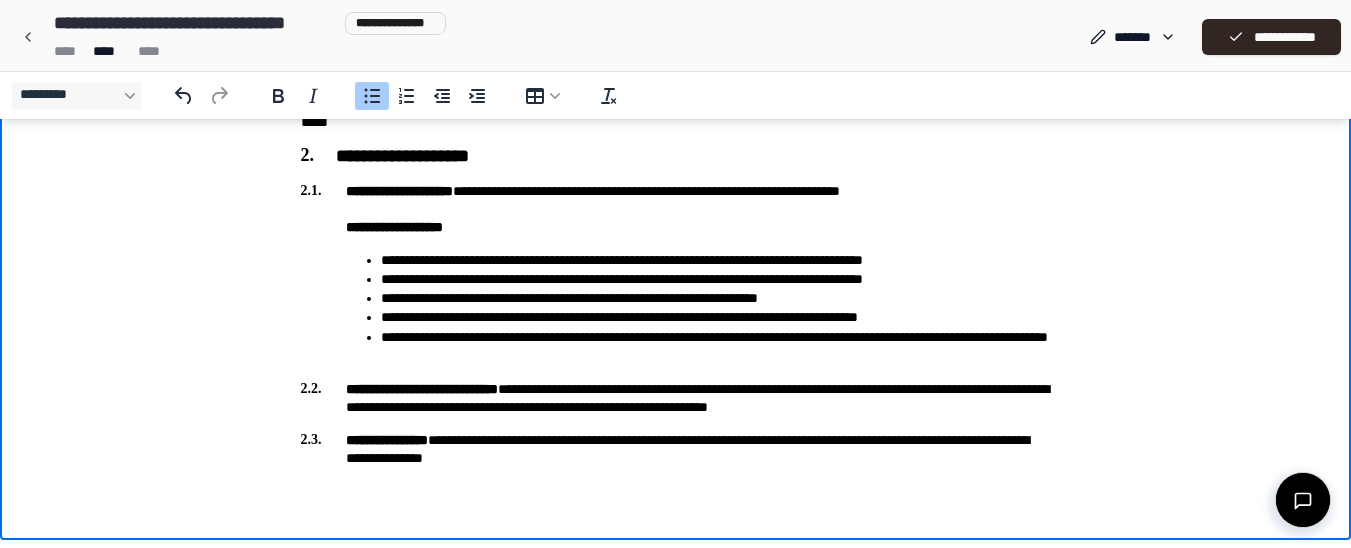 click on "**********" at bounding box center (716, 260) 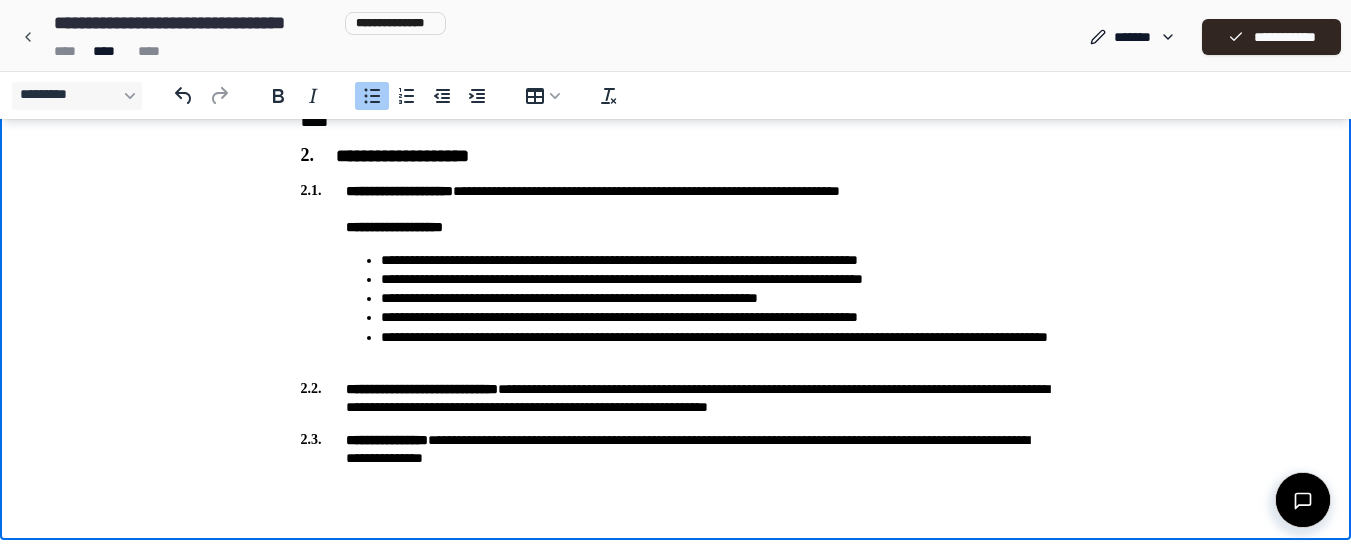 click on "**********" at bounding box center (716, 260) 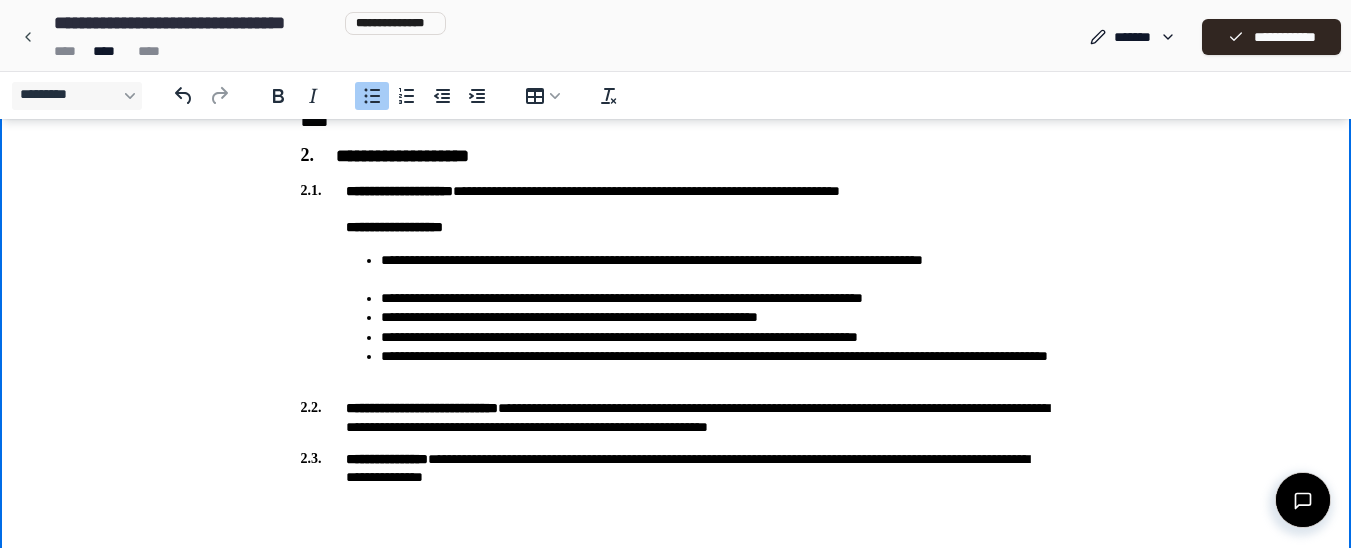 click on "**********" at bounding box center (716, 298) 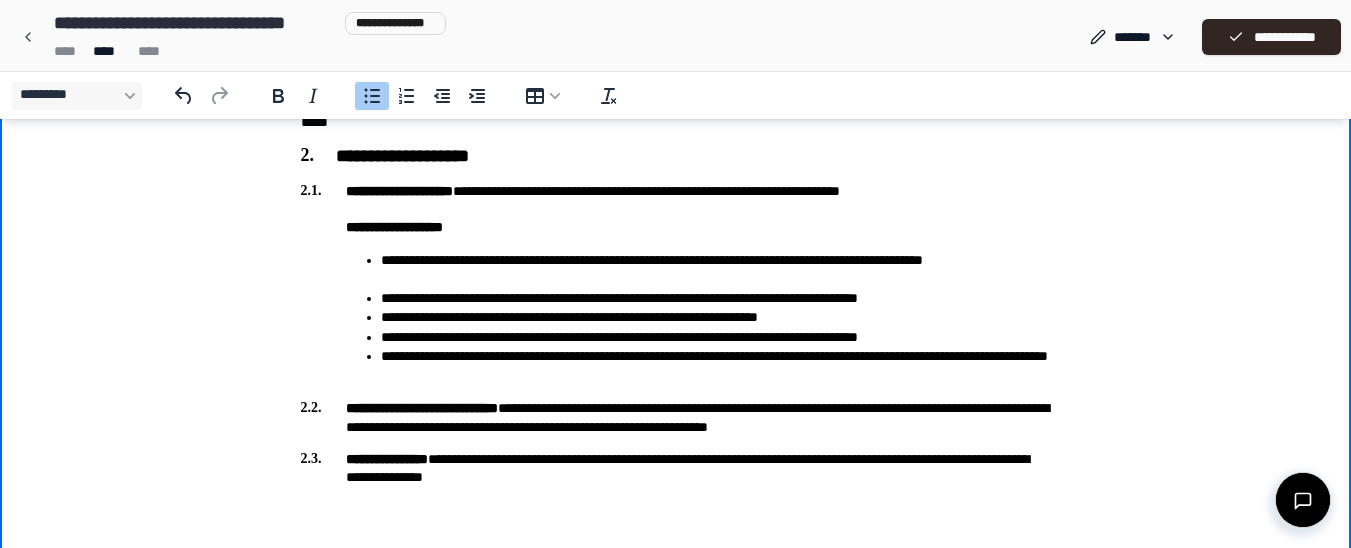 click on "**********" at bounding box center [716, 298] 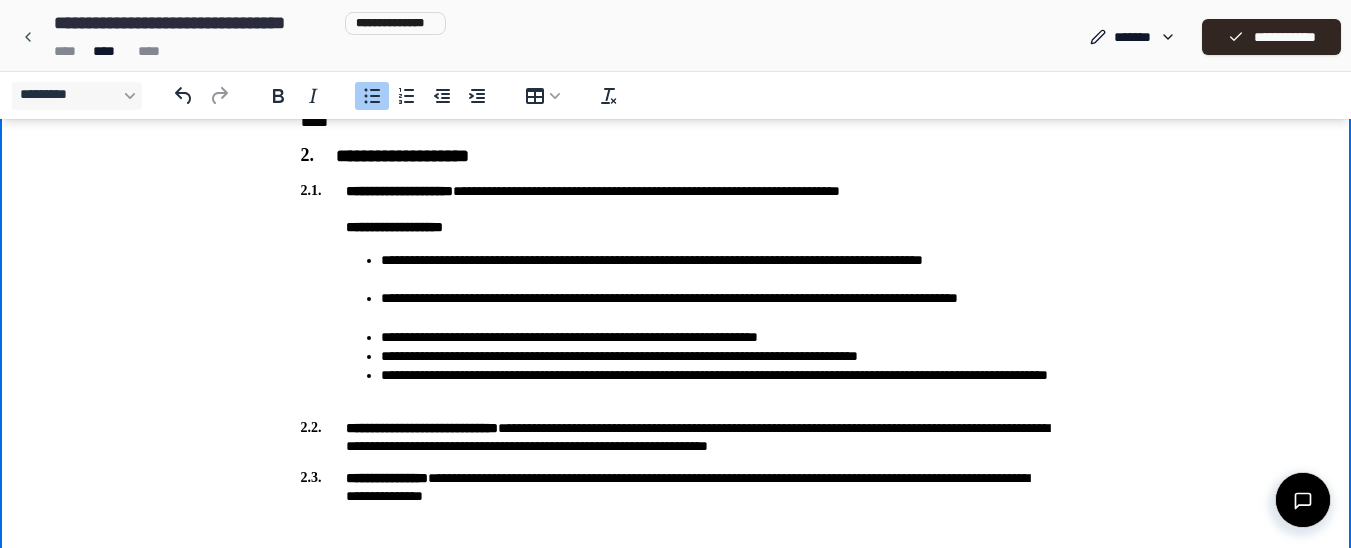 click on "**********" at bounding box center (716, 308) 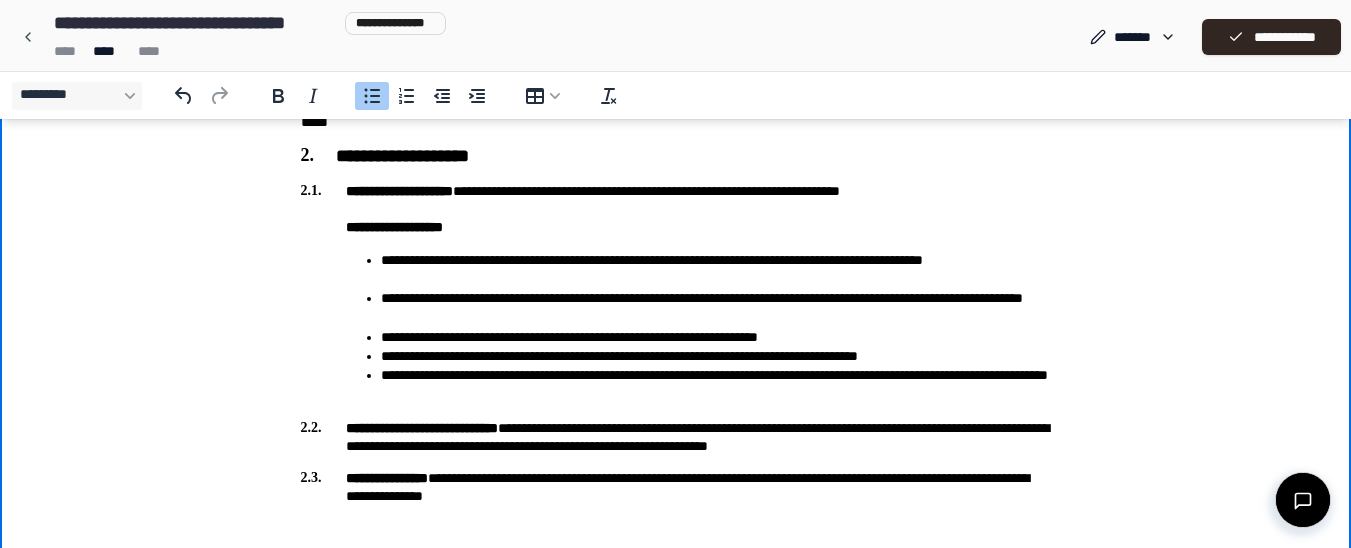 click on "**********" at bounding box center (716, 308) 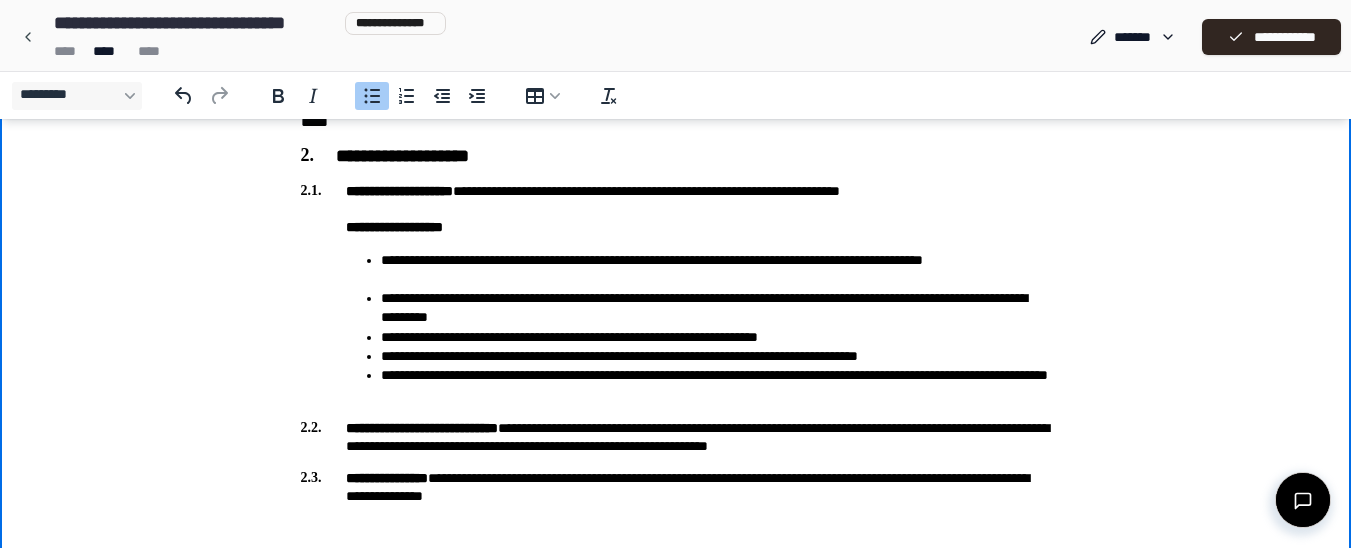 click on "**********" at bounding box center [716, 337] 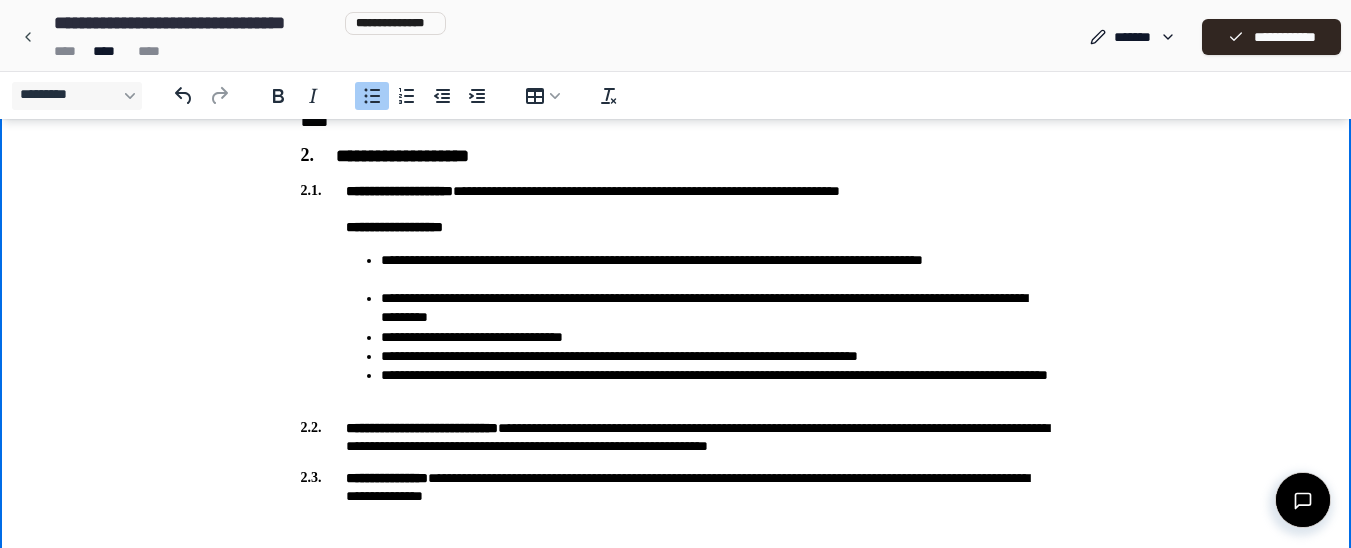click on "**********" at bounding box center (716, 356) 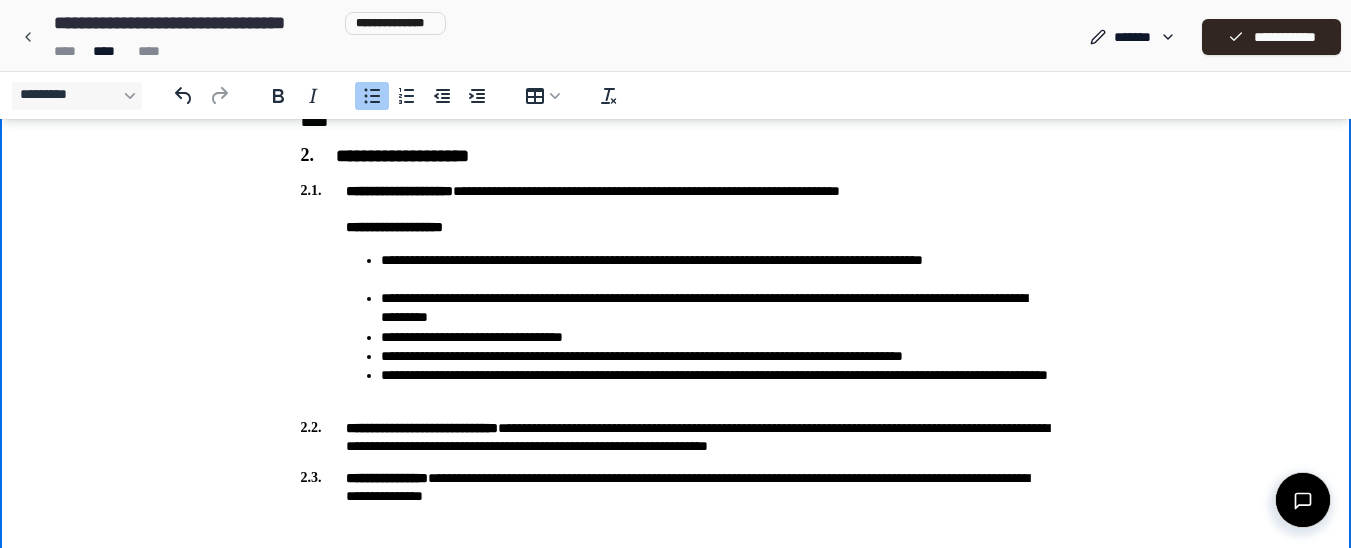 click on "**********" at bounding box center (716, 356) 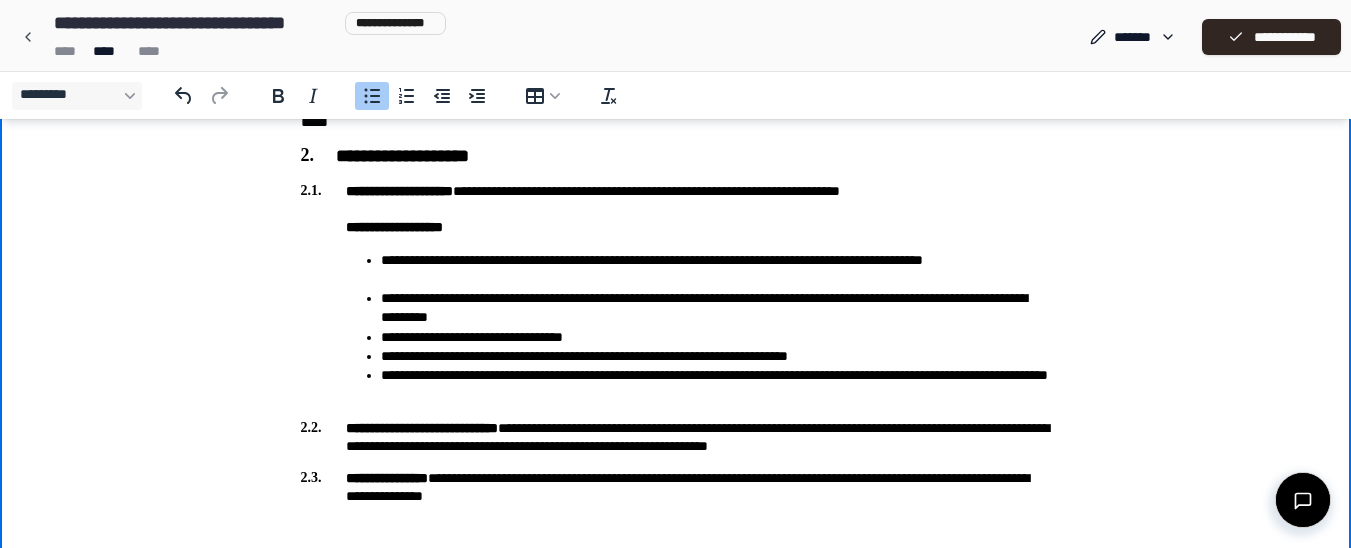 click on "**********" at bounding box center [716, 385] 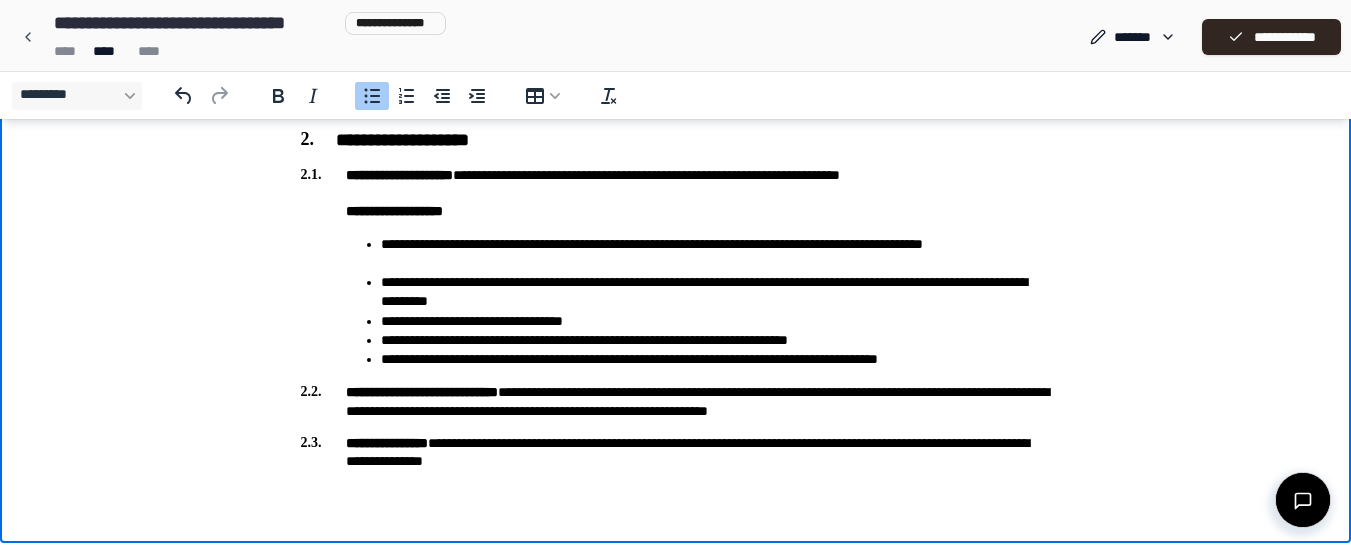 scroll, scrollTop: 574, scrollLeft: 0, axis: vertical 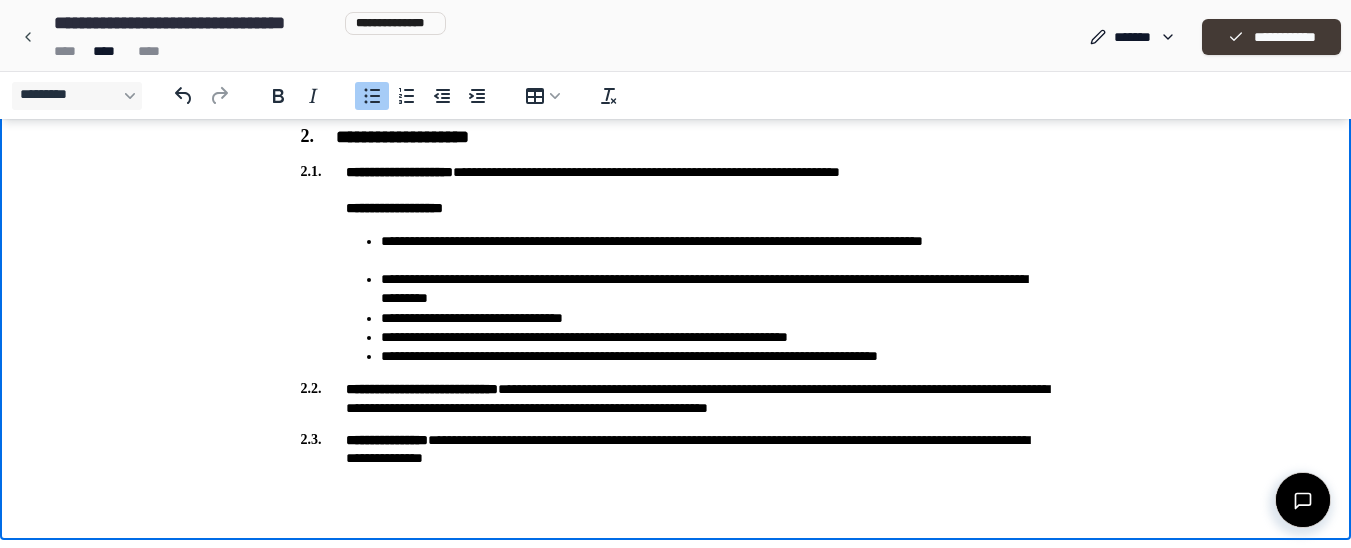 click on "**********" at bounding box center [1271, 37] 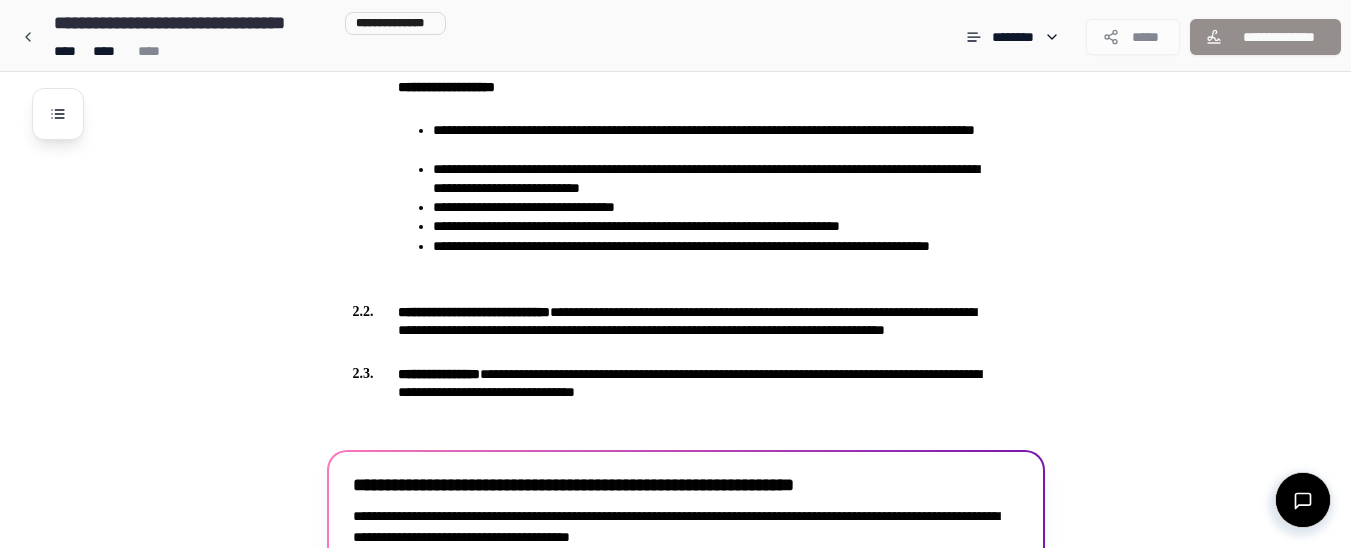 scroll, scrollTop: 838, scrollLeft: 0, axis: vertical 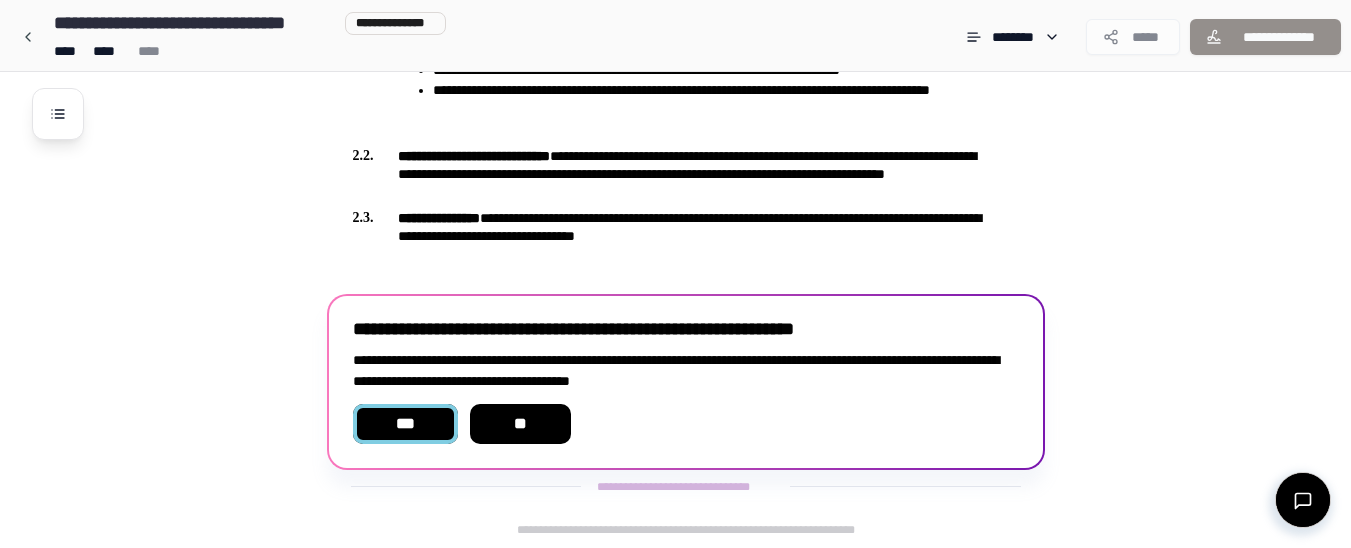 click on "***" at bounding box center (405, 424) 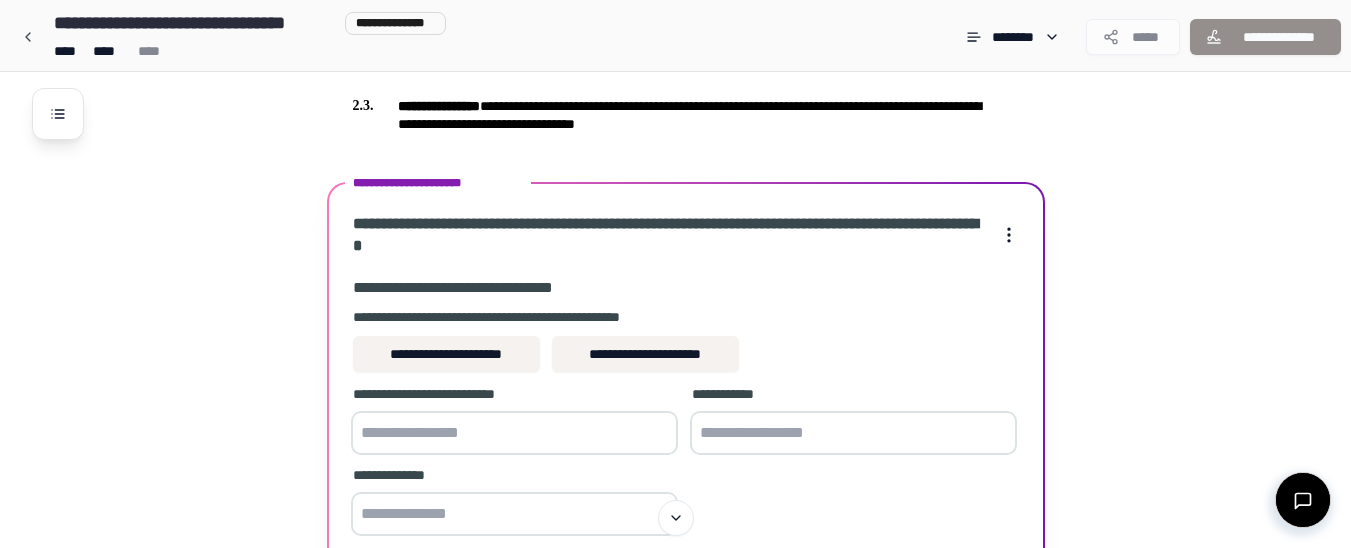 scroll, scrollTop: 931, scrollLeft: 0, axis: vertical 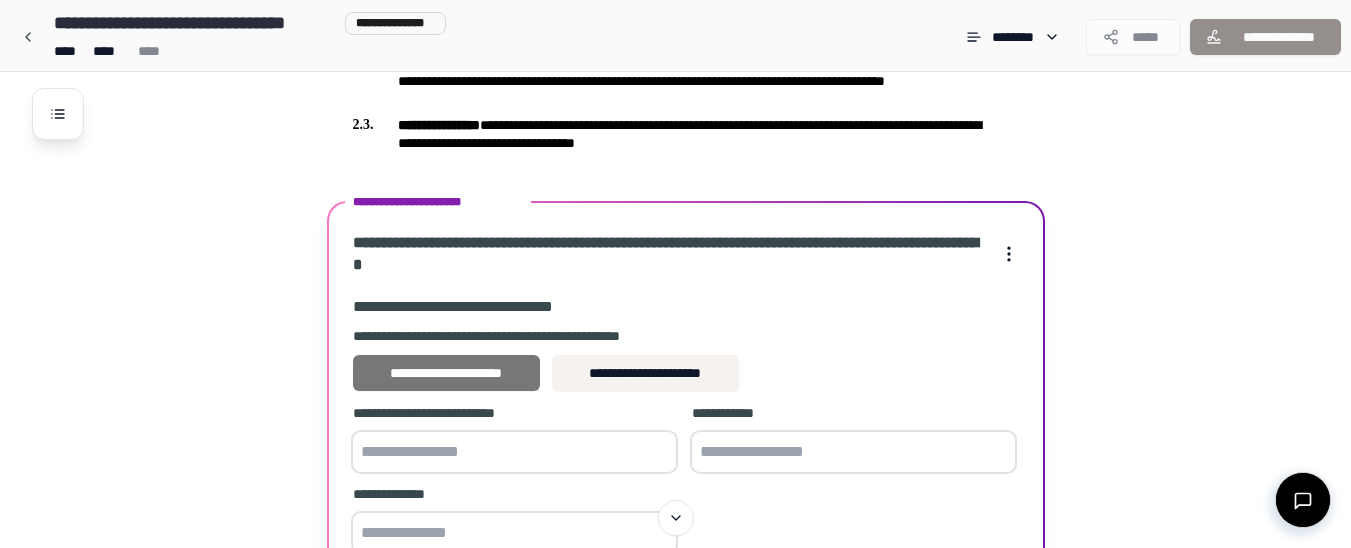 click on "**********" at bounding box center [446, 373] 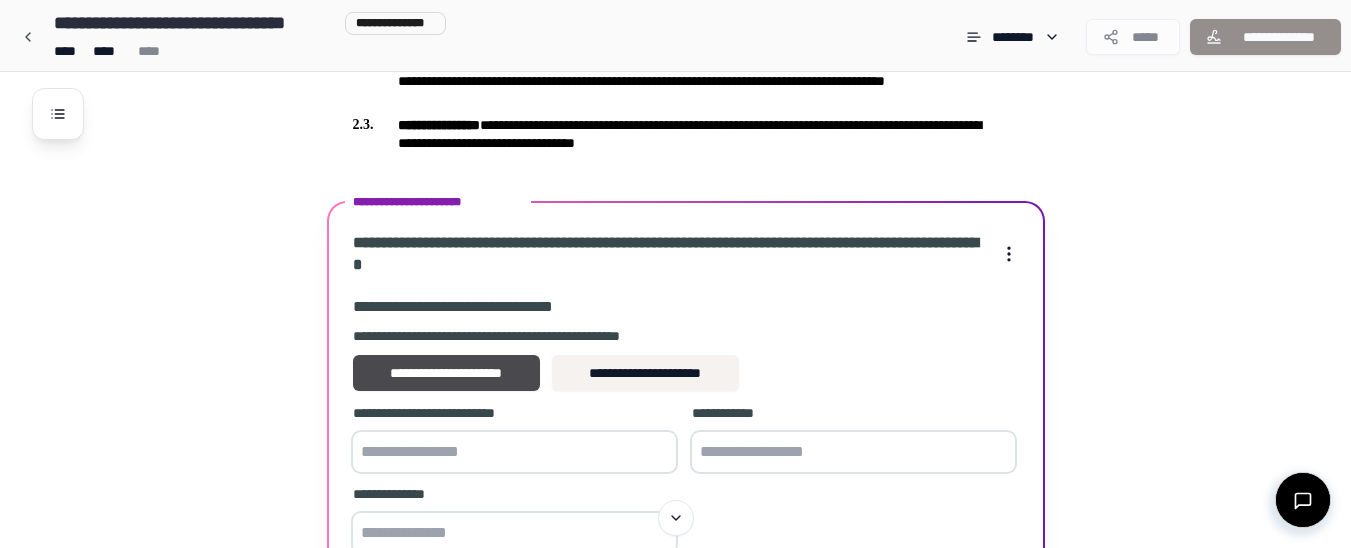 click at bounding box center [514, 452] 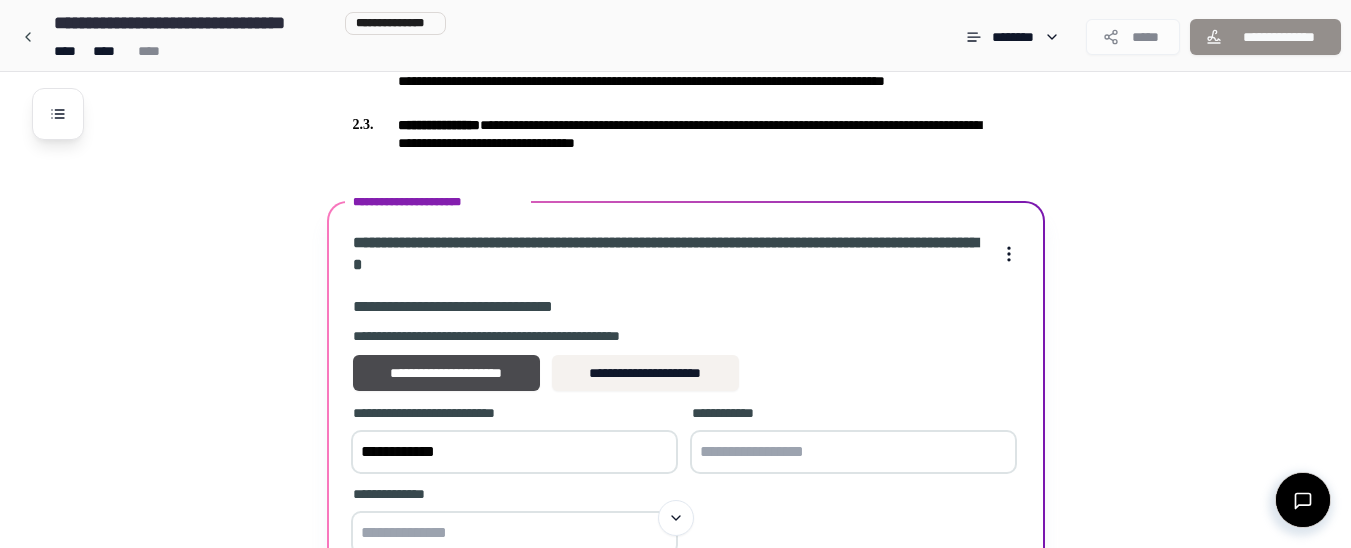 click at bounding box center [853, 452] 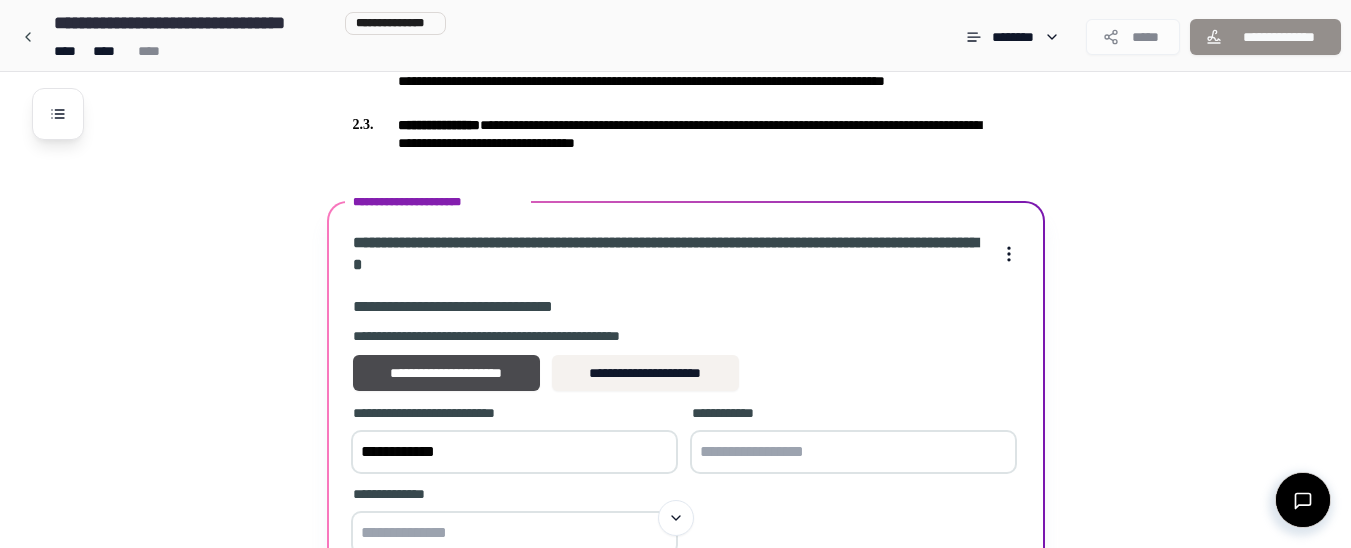 click on "**********" at bounding box center [514, 452] 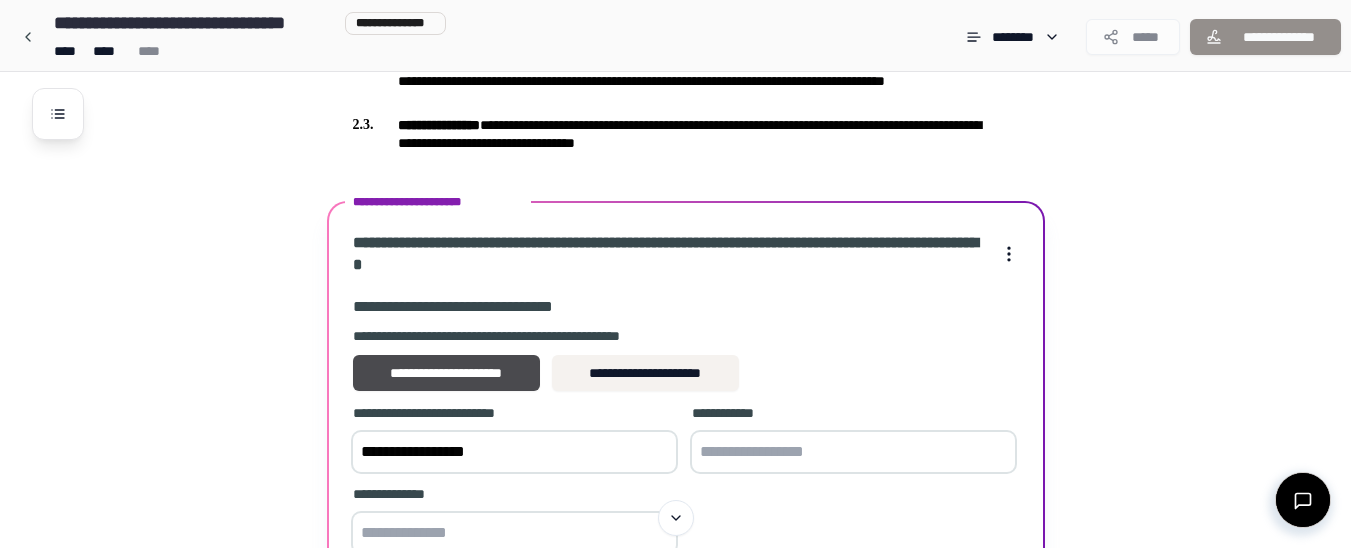 type on "**********" 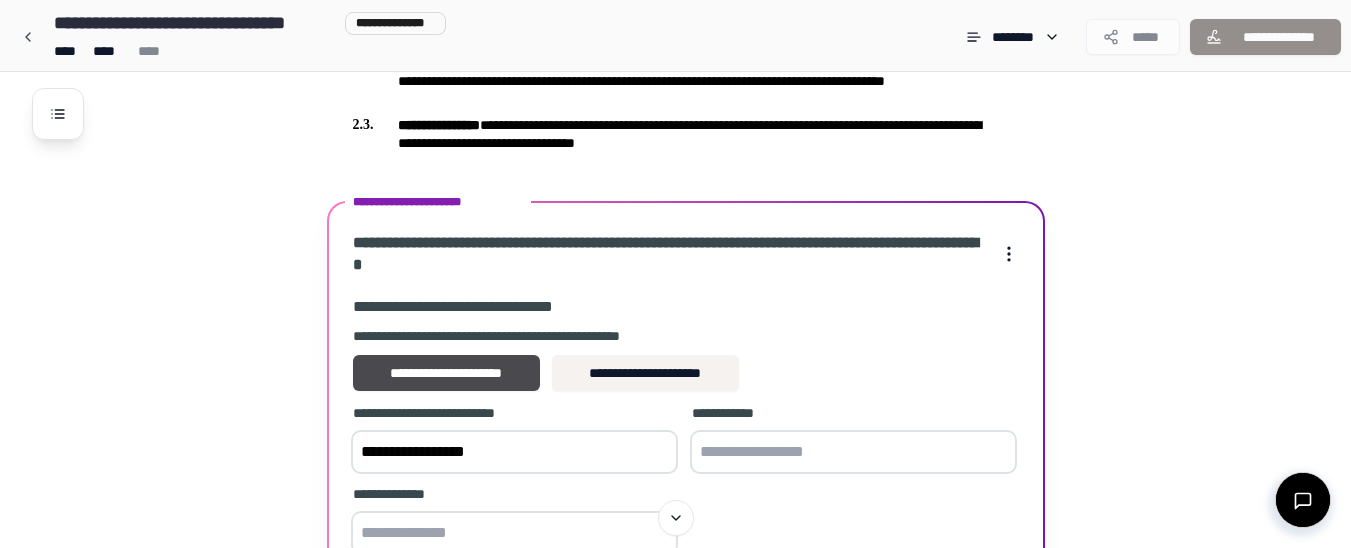 click at bounding box center (853, 452) 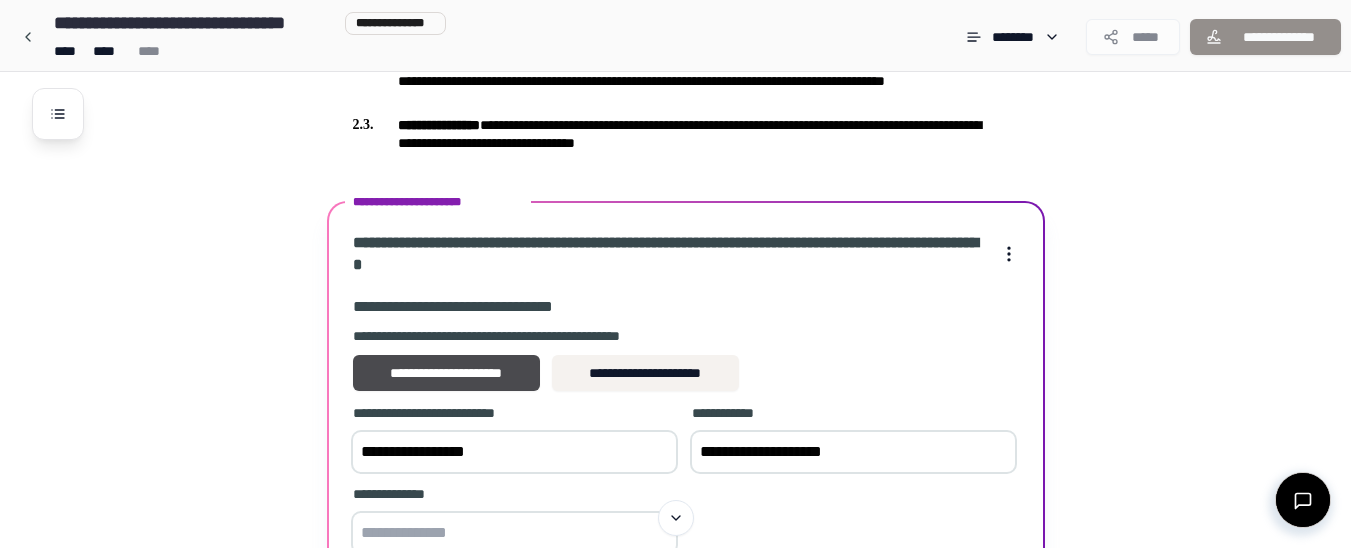 click on "**********" at bounding box center [853, 452] 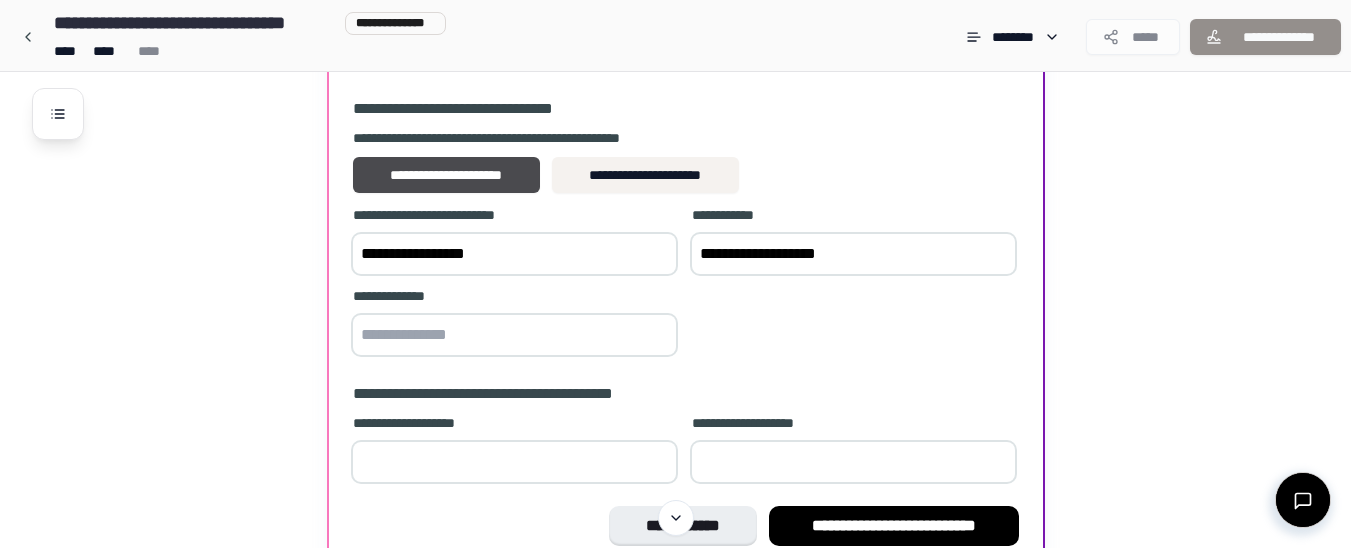 scroll, scrollTop: 1131, scrollLeft: 0, axis: vertical 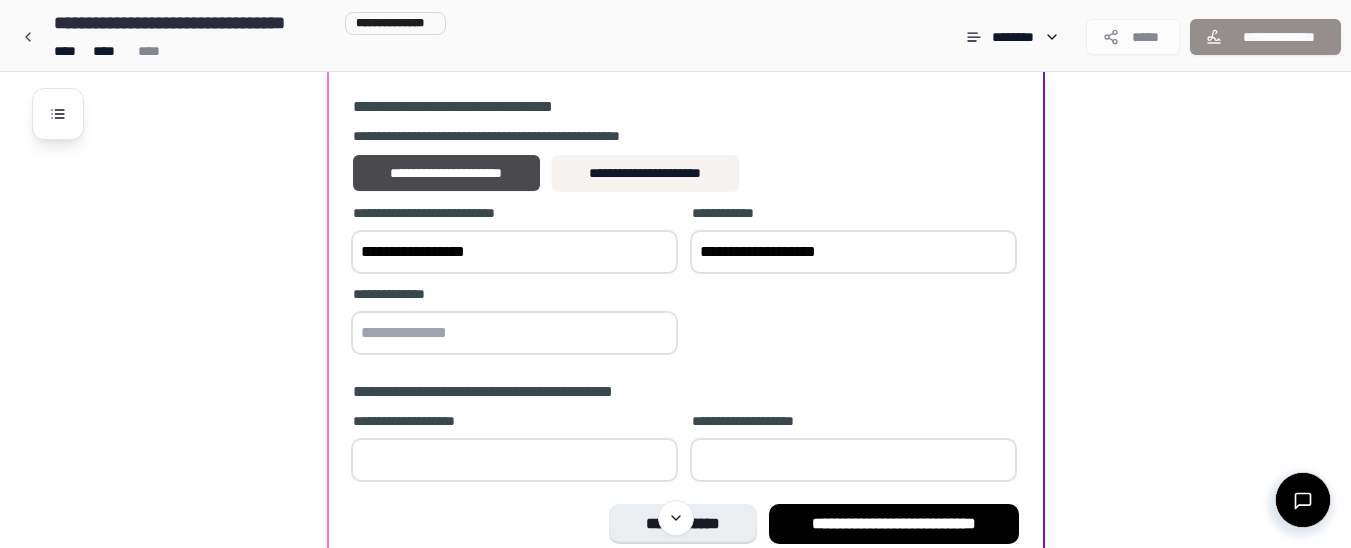 type on "**********" 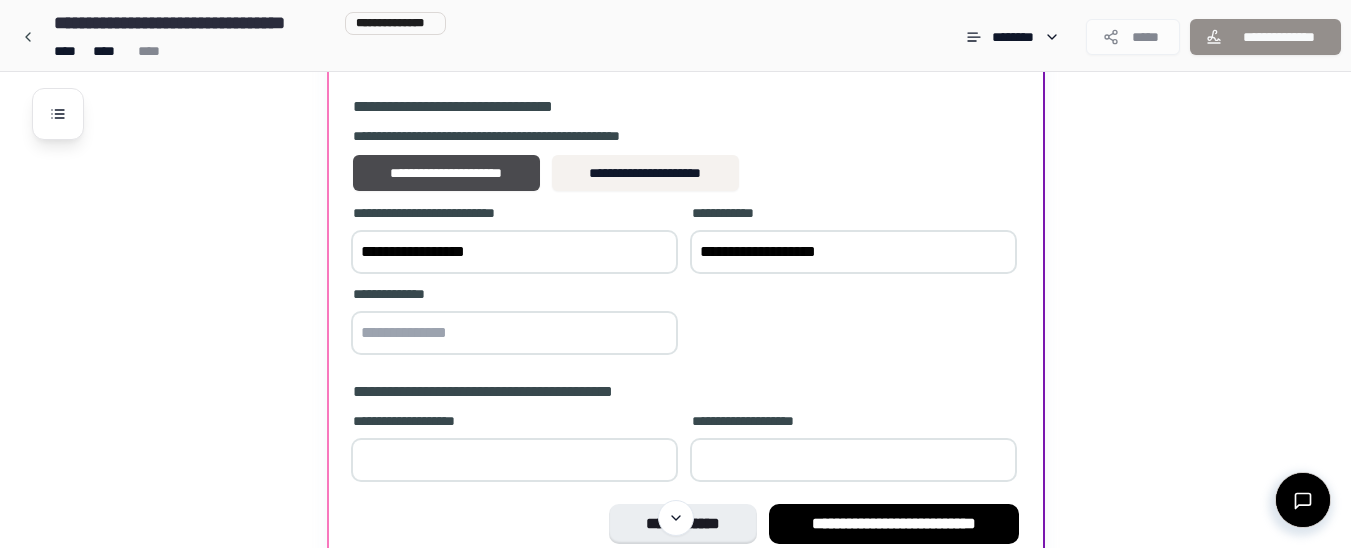 click at bounding box center [514, 333] 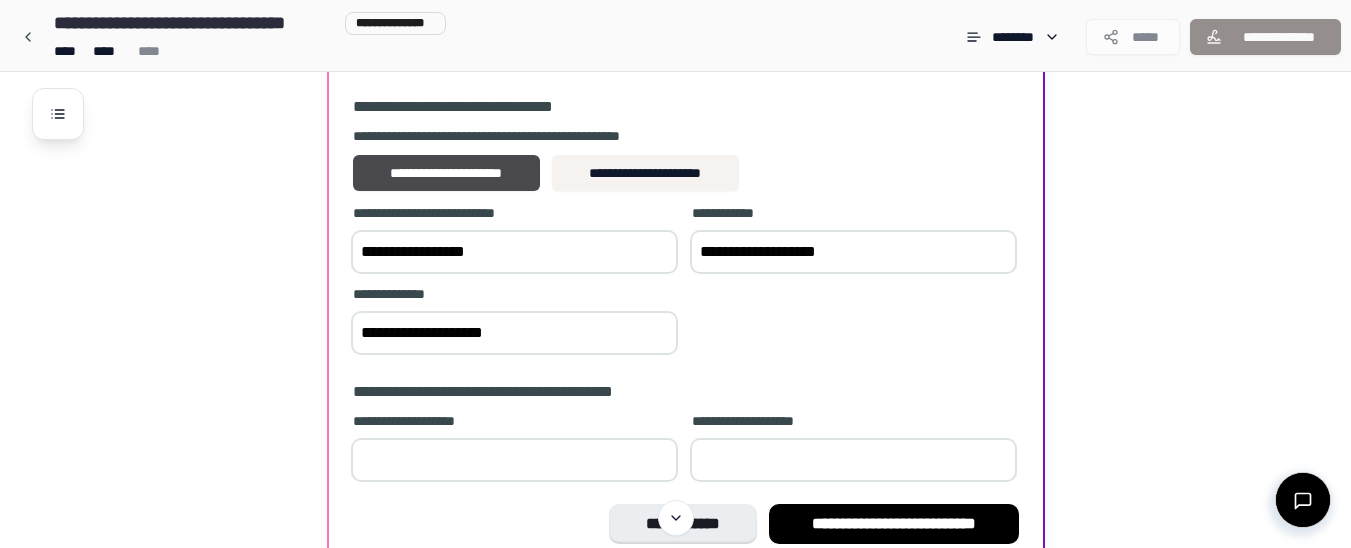 scroll, scrollTop: 1231, scrollLeft: 0, axis: vertical 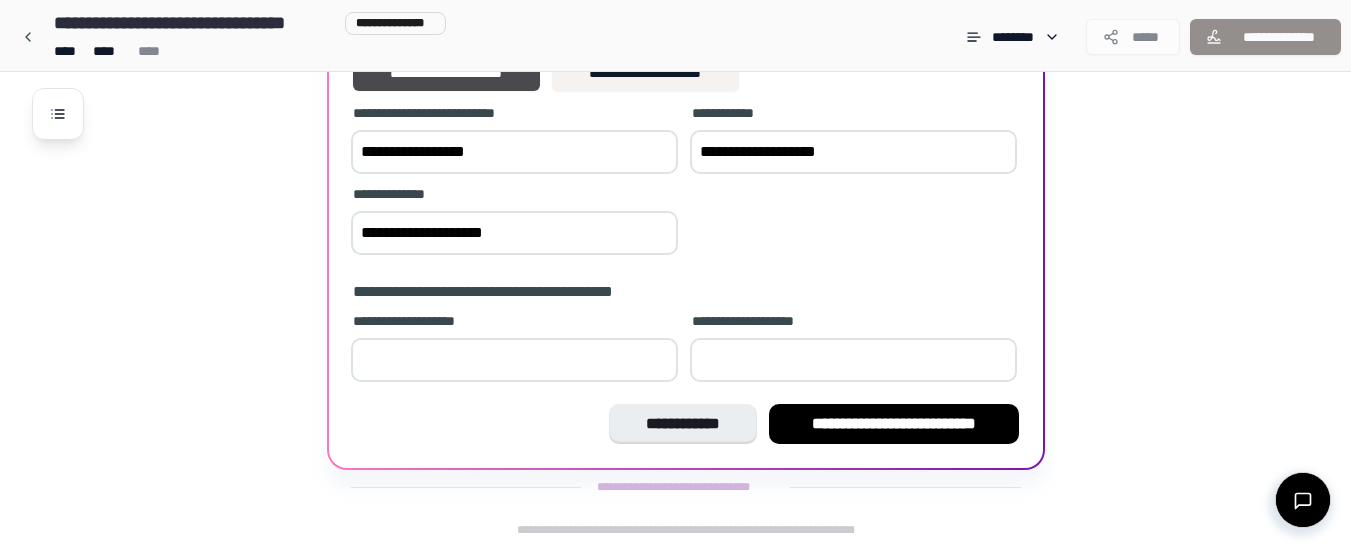 type on "**********" 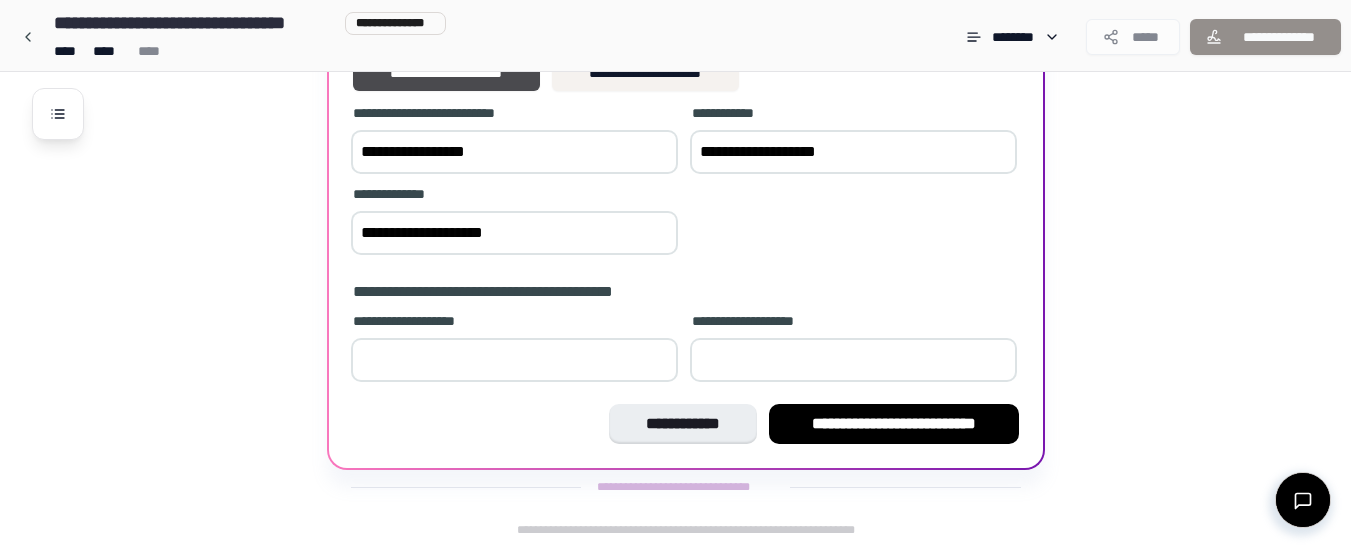 click at bounding box center (514, 360) 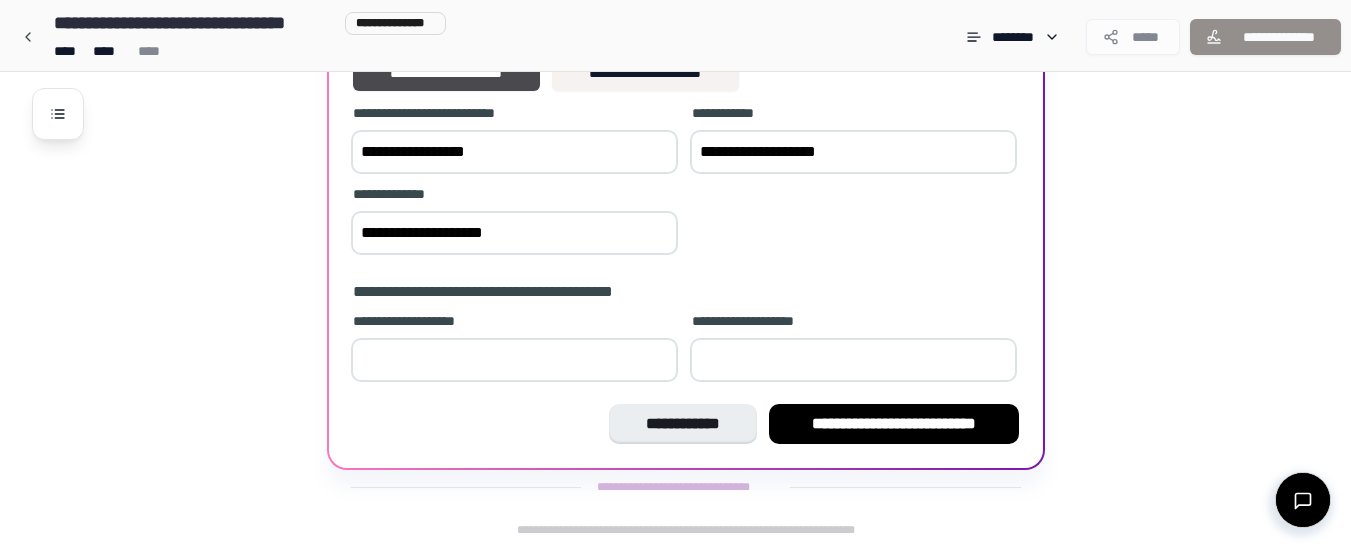 type on "**" 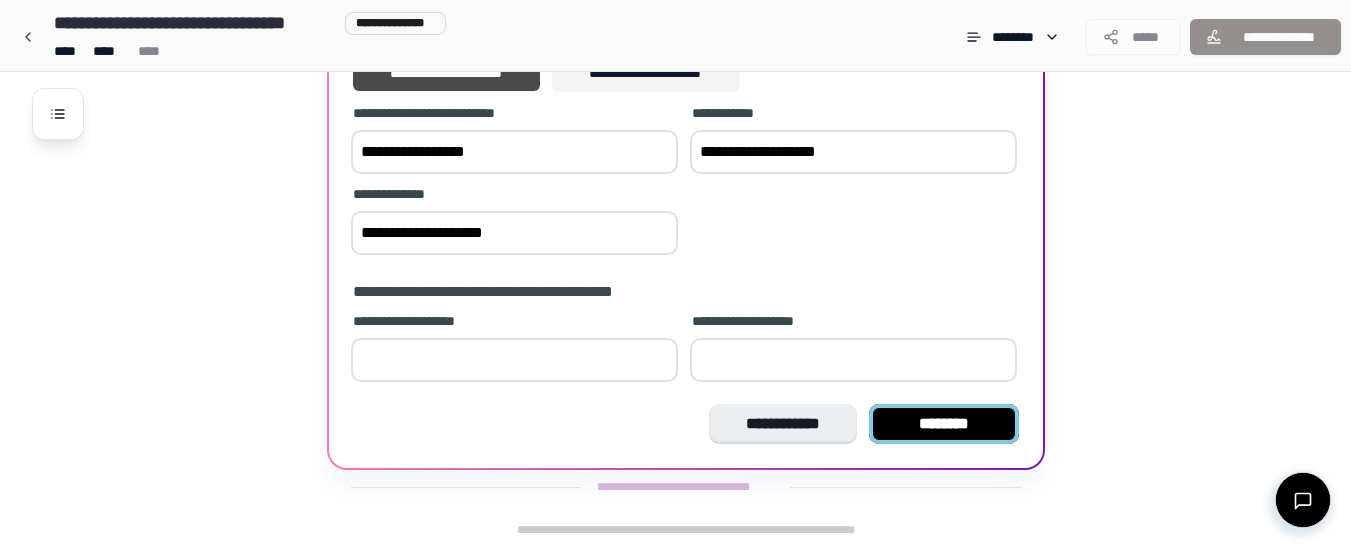 type on "**" 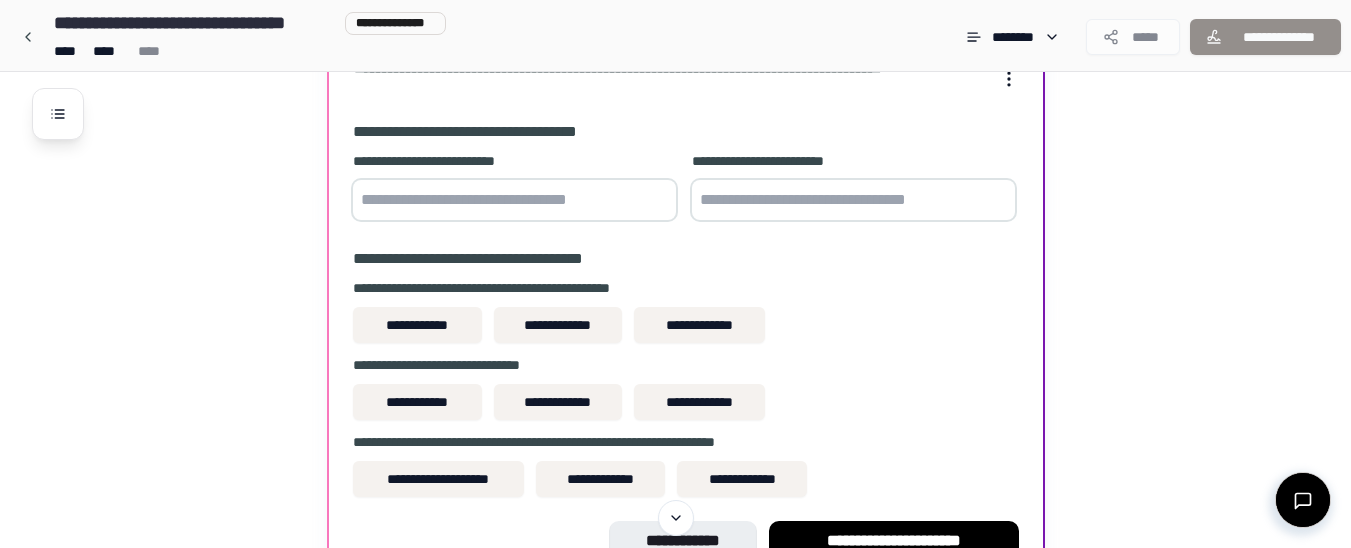 scroll, scrollTop: 1214, scrollLeft: 0, axis: vertical 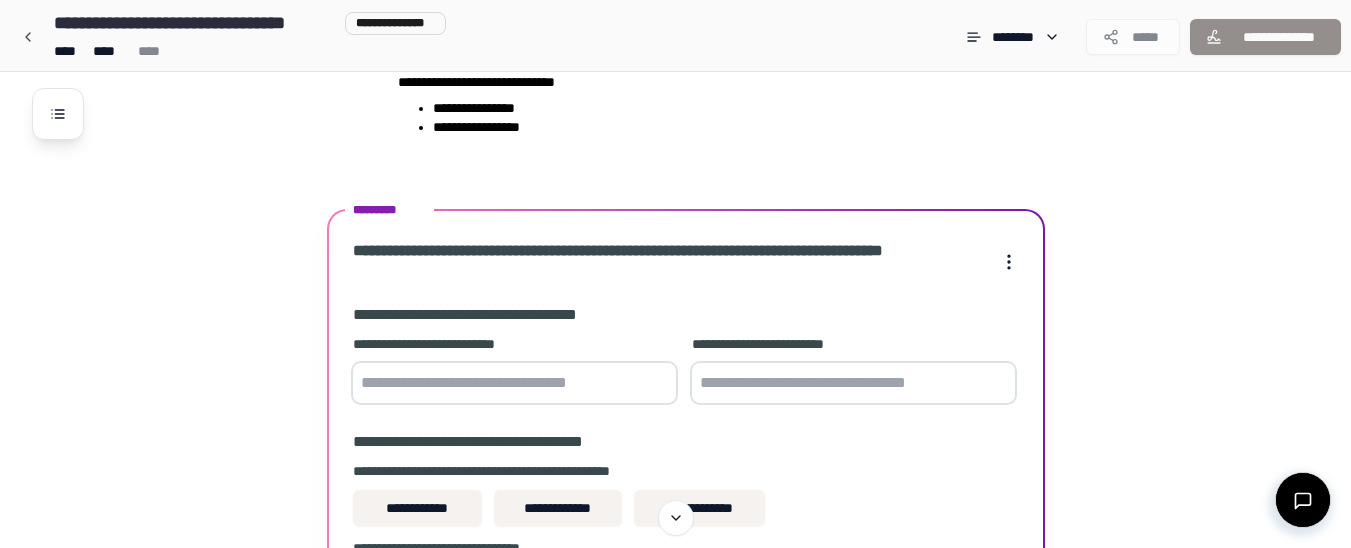 click at bounding box center (514, 383) 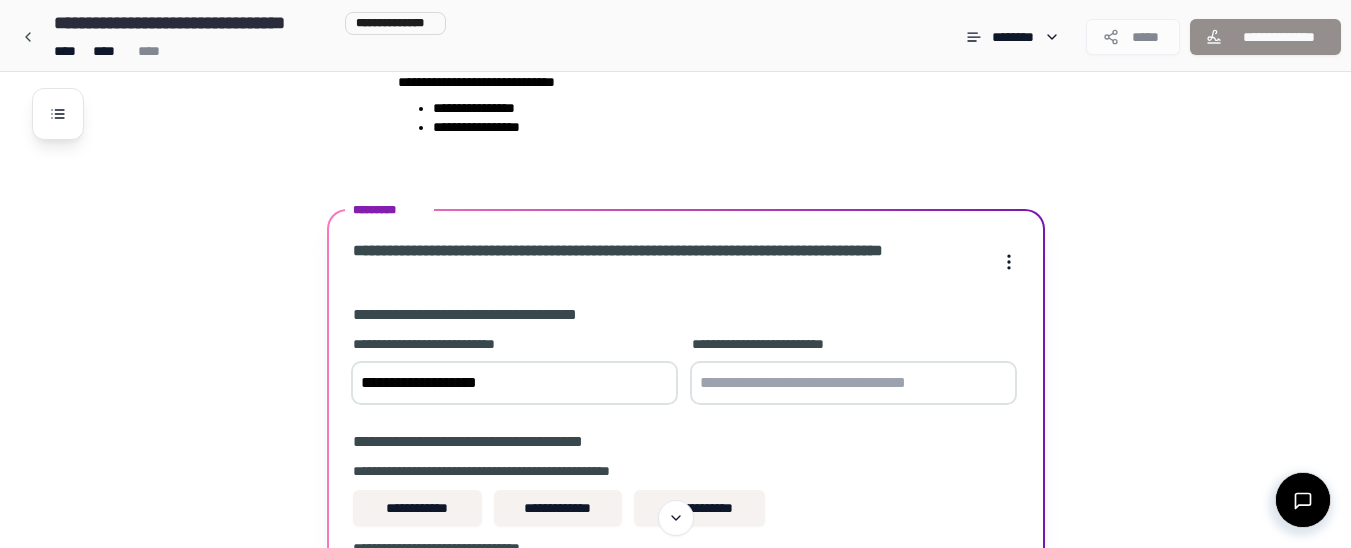 click on "**********" at bounding box center (514, 383) 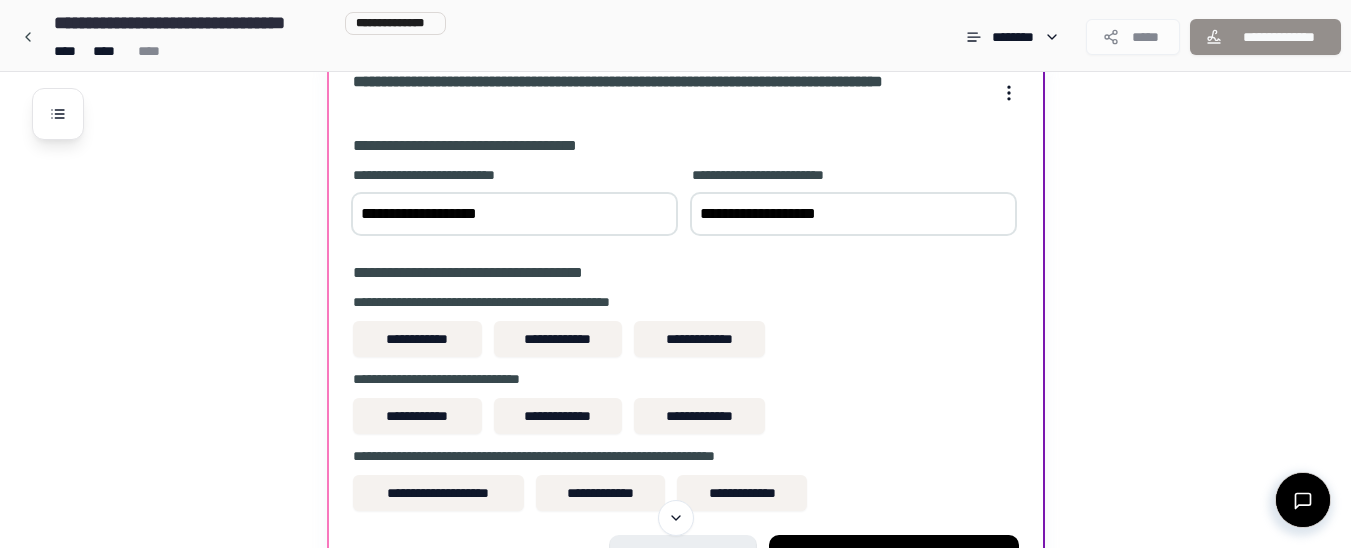 scroll, scrollTop: 1414, scrollLeft: 0, axis: vertical 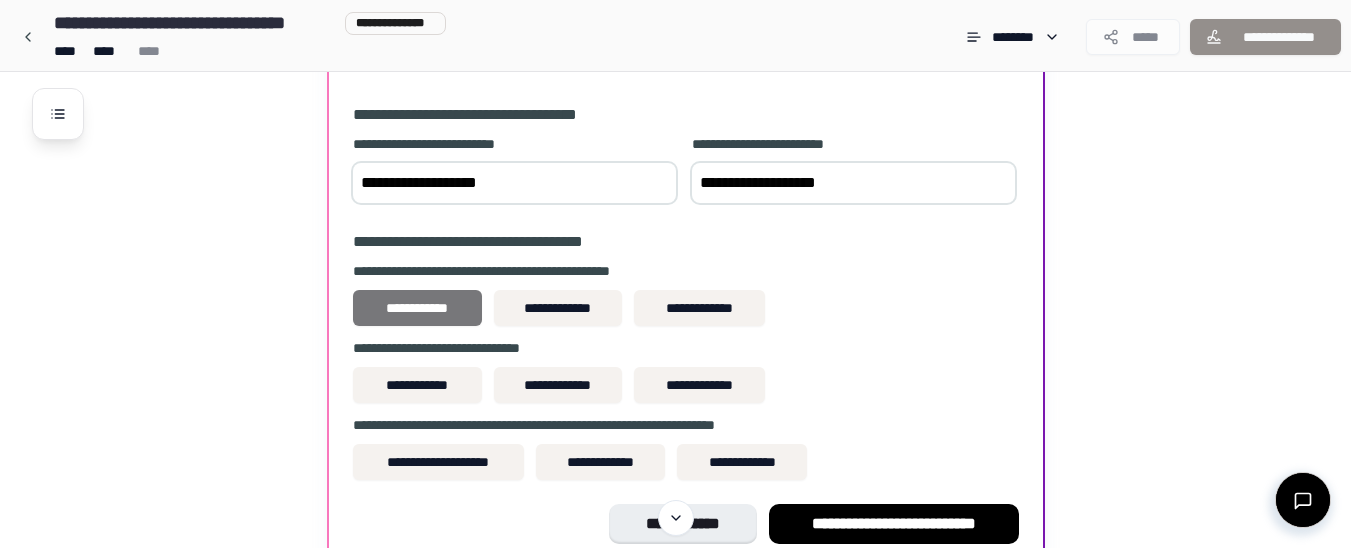 type on "**********" 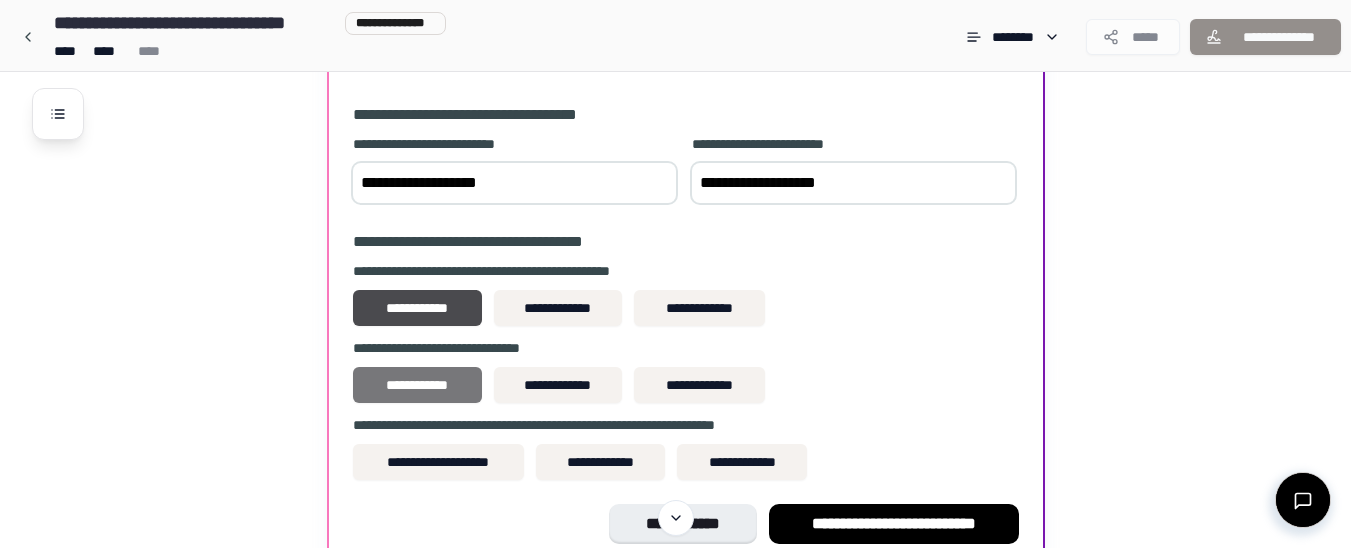 click on "**********" at bounding box center (417, 385) 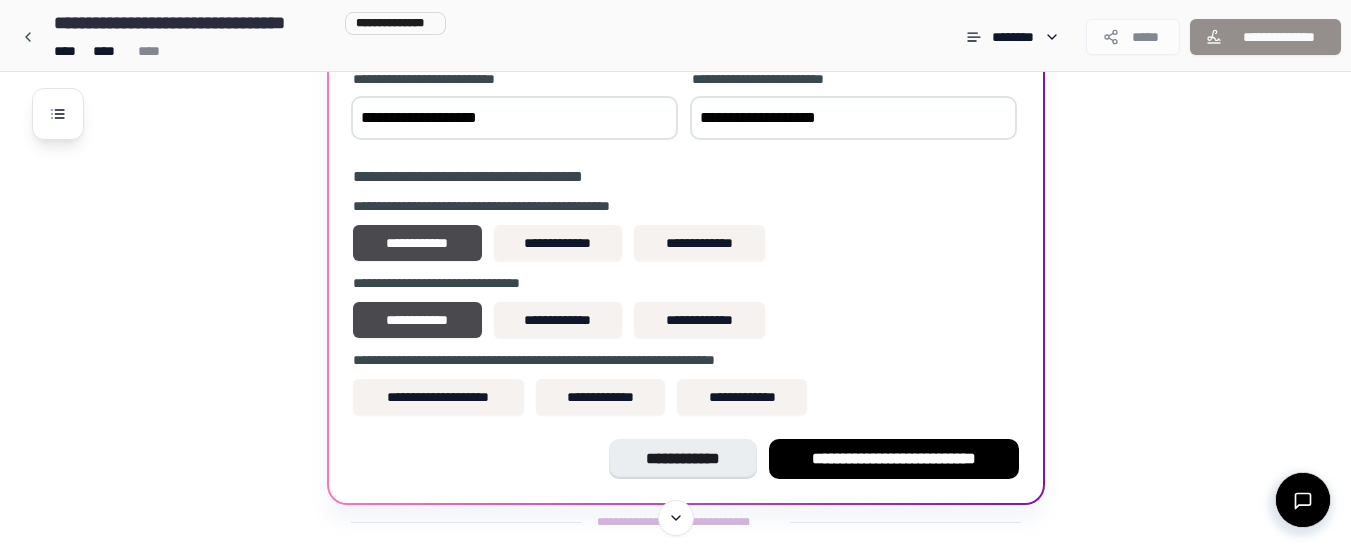 scroll, scrollTop: 1514, scrollLeft: 0, axis: vertical 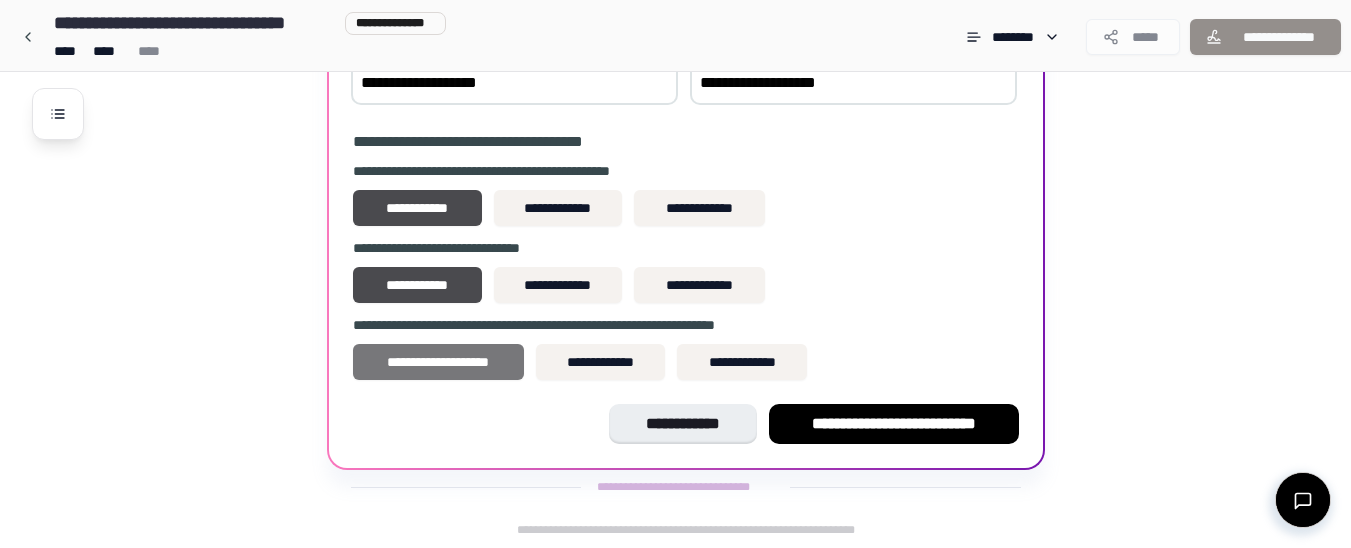 click on "**********" at bounding box center (439, 362) 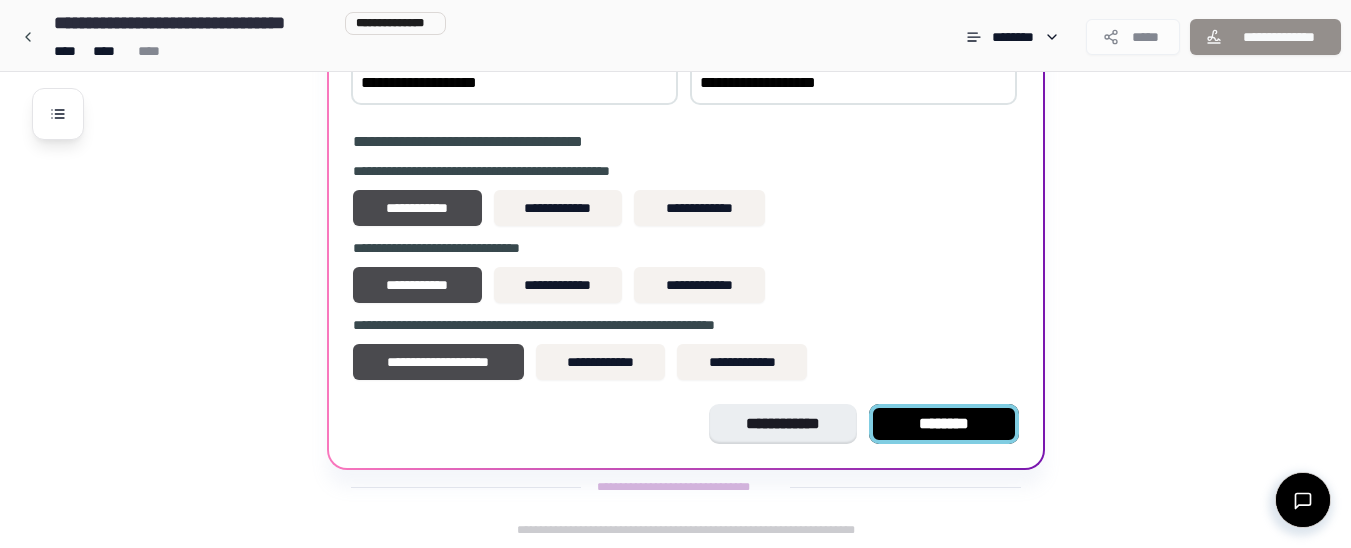 click on "********" at bounding box center (944, 424) 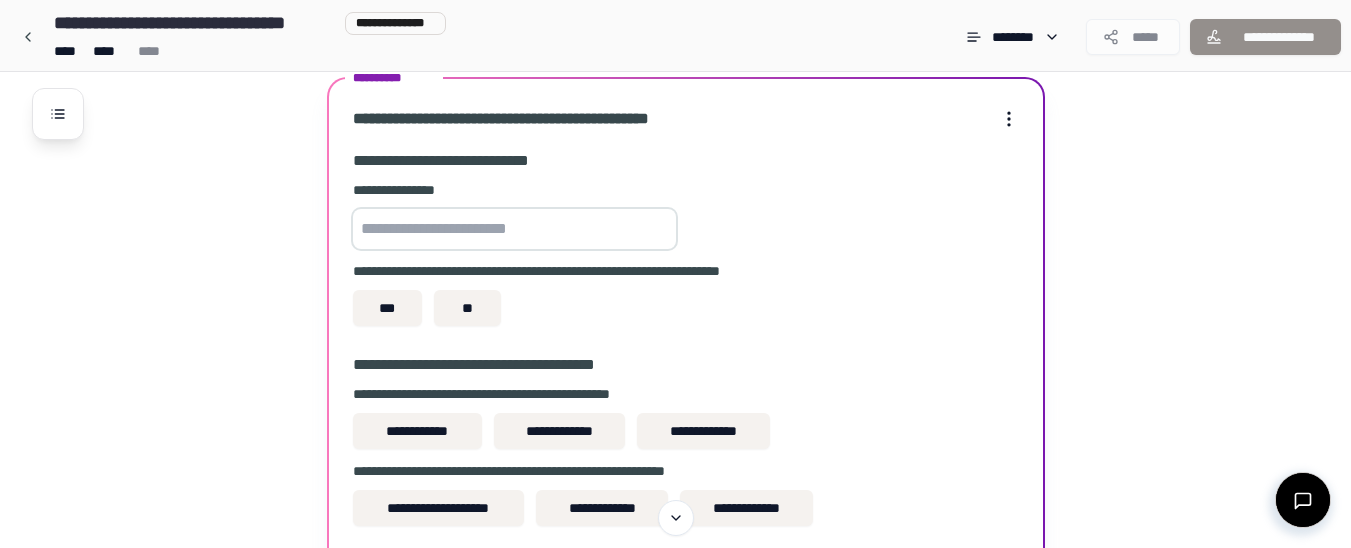 scroll, scrollTop: 1665, scrollLeft: 0, axis: vertical 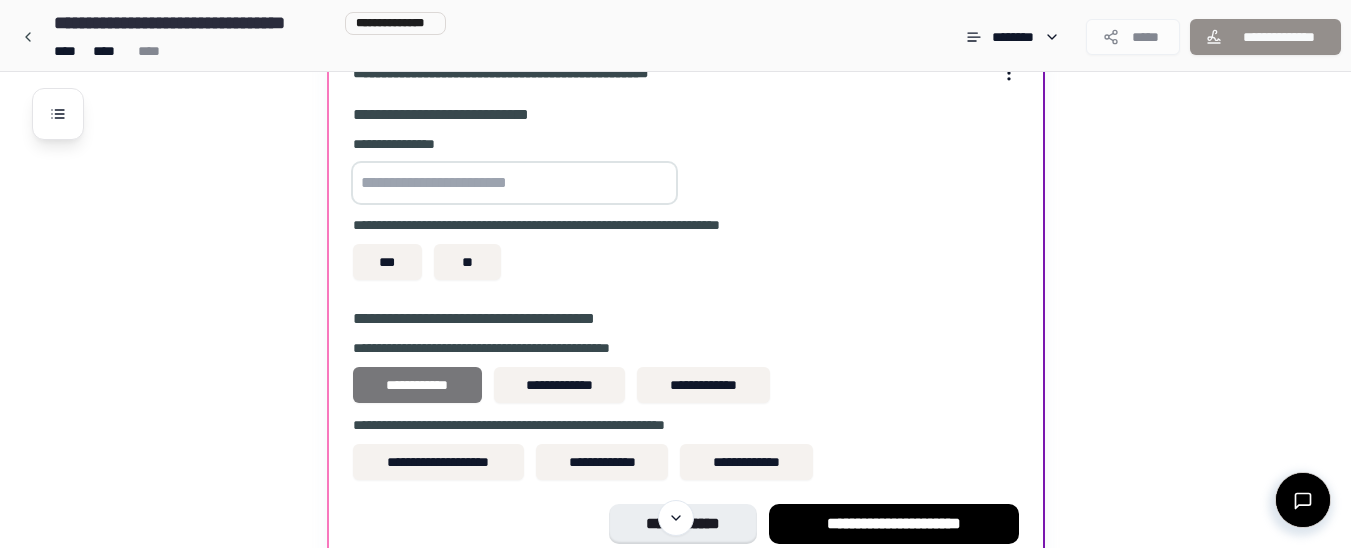 click on "**********" at bounding box center [417, 385] 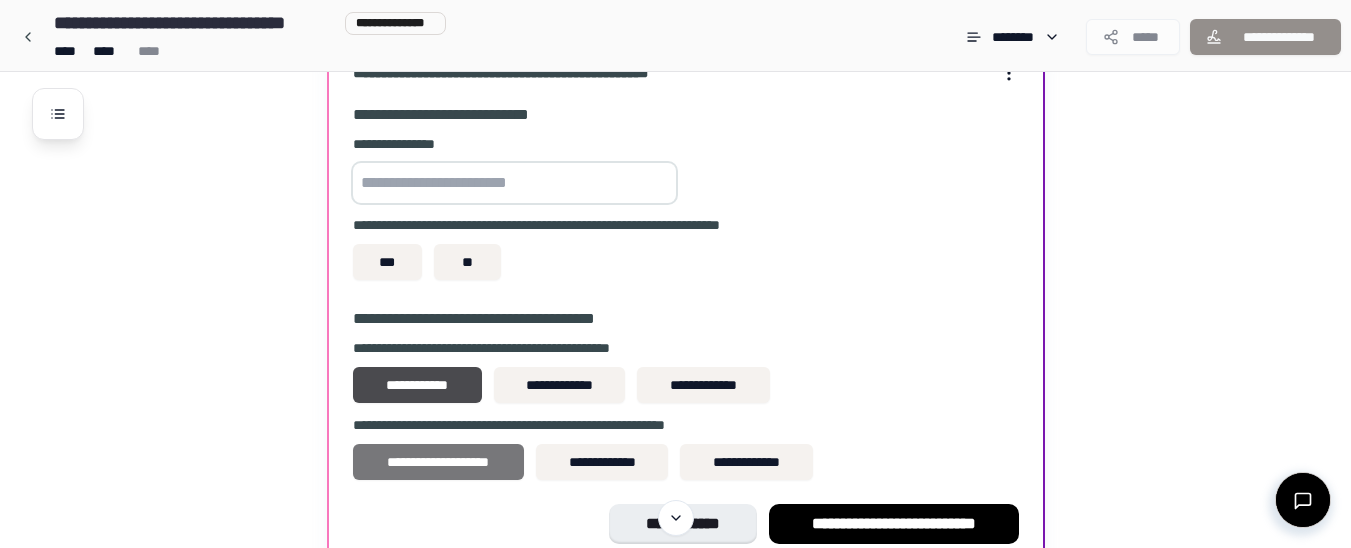 click on "**********" at bounding box center (439, 462) 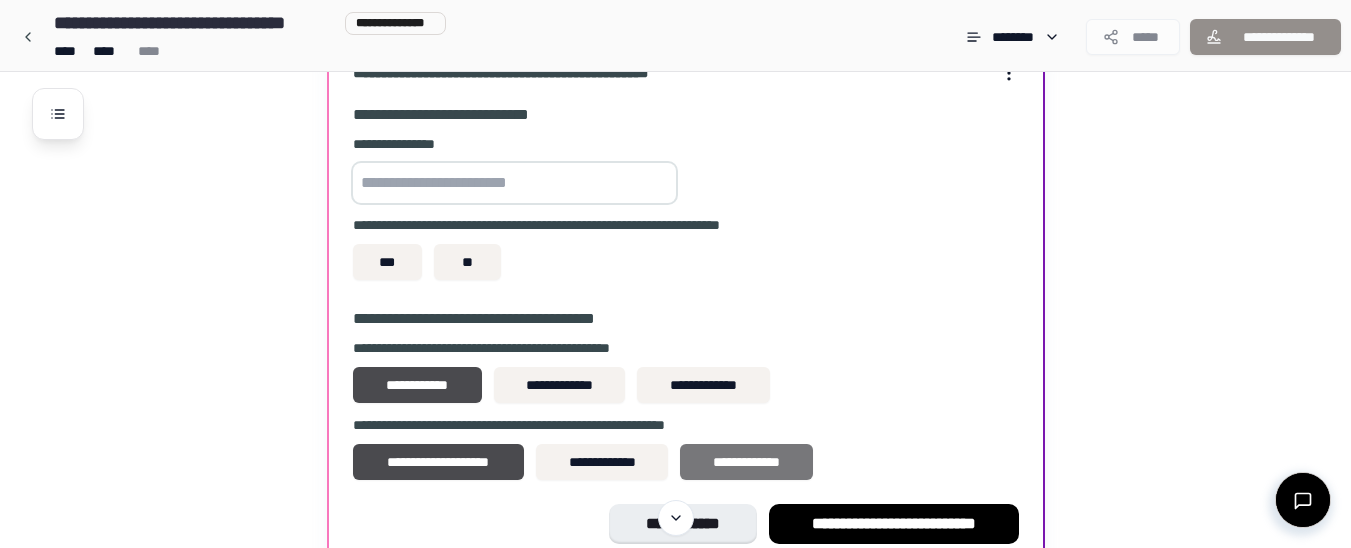 click on "**********" at bounding box center (746, 462) 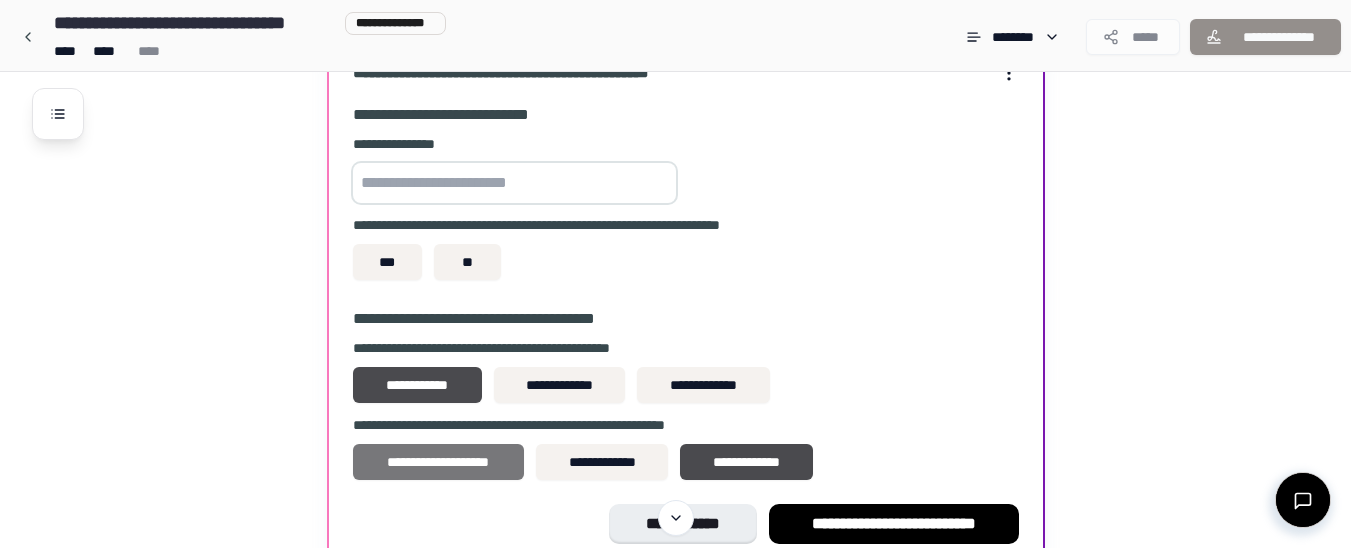 click on "**********" at bounding box center (439, 462) 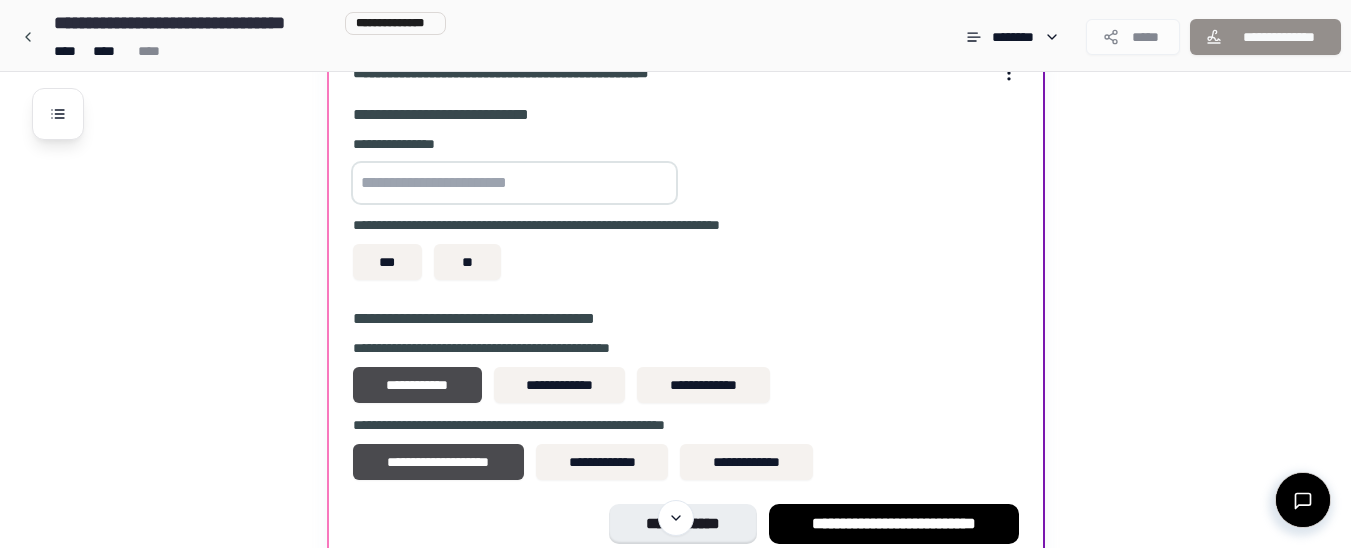click at bounding box center [514, 183] 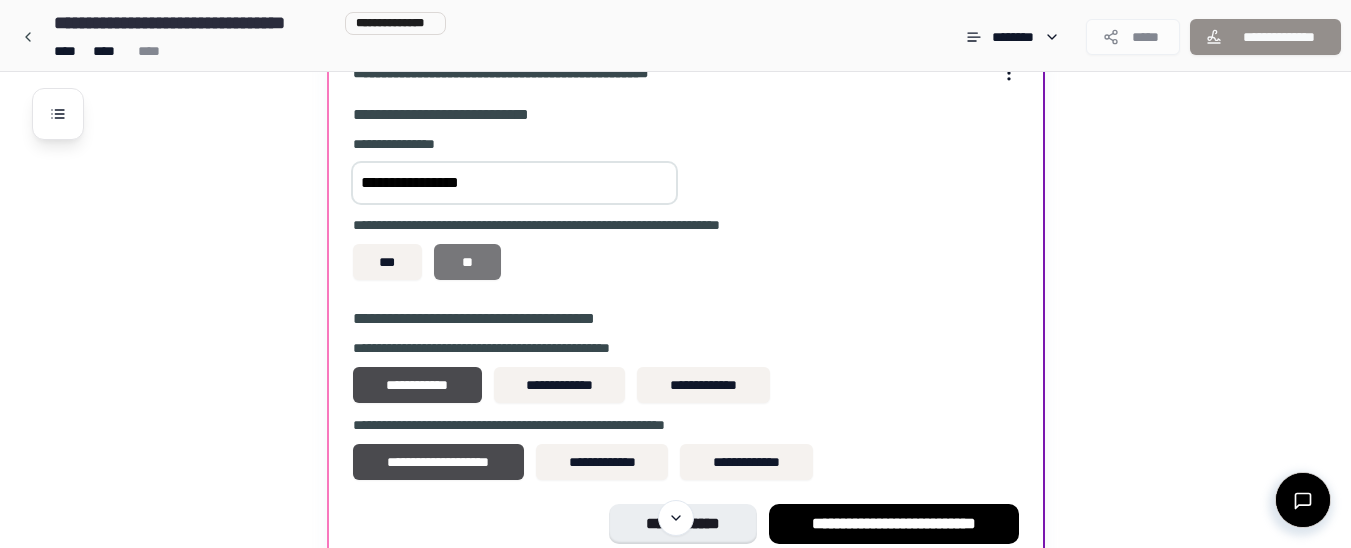 type on "**********" 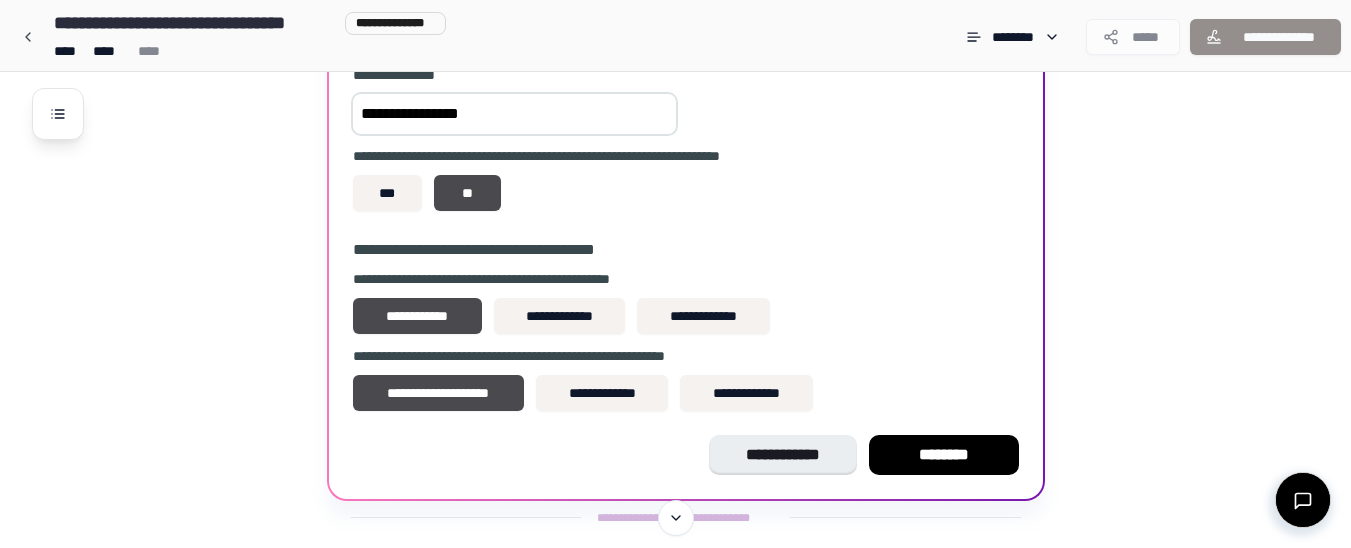 scroll, scrollTop: 1765, scrollLeft: 0, axis: vertical 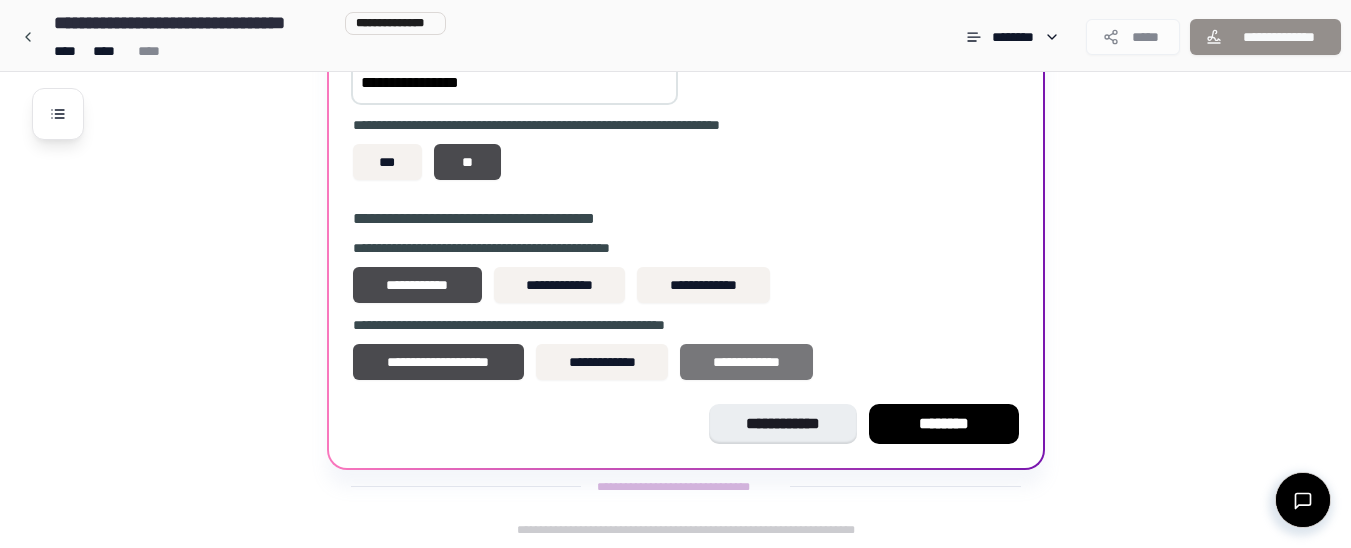 click on "**********" at bounding box center (746, 362) 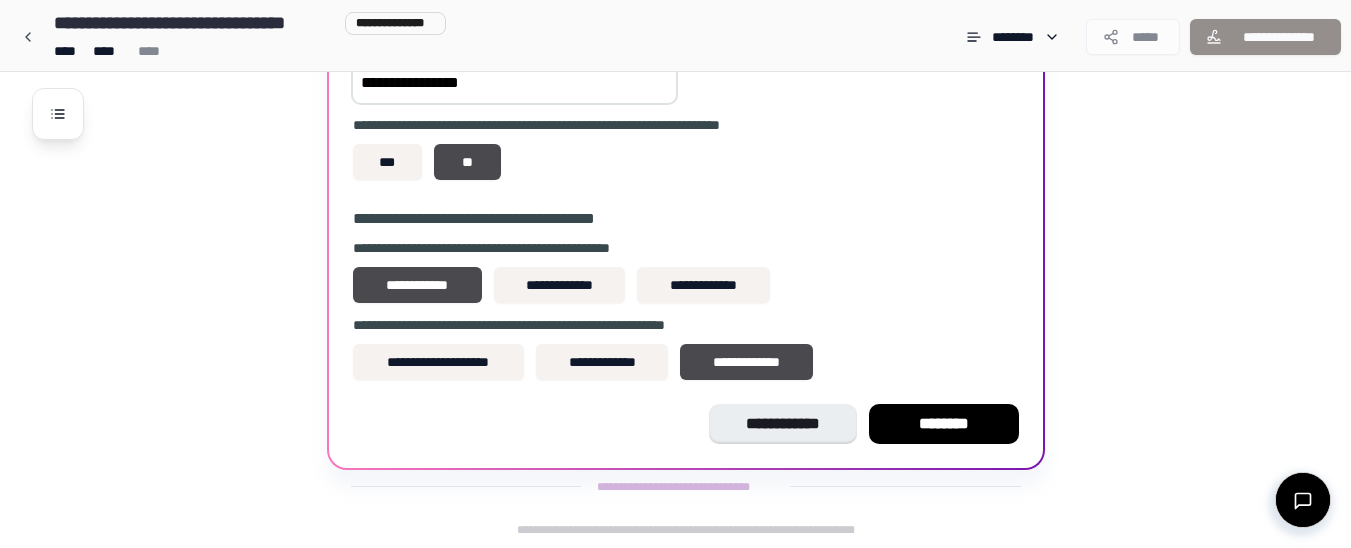 drag, startPoint x: 957, startPoint y: 425, endPoint x: 1012, endPoint y: 546, distance: 132.91351 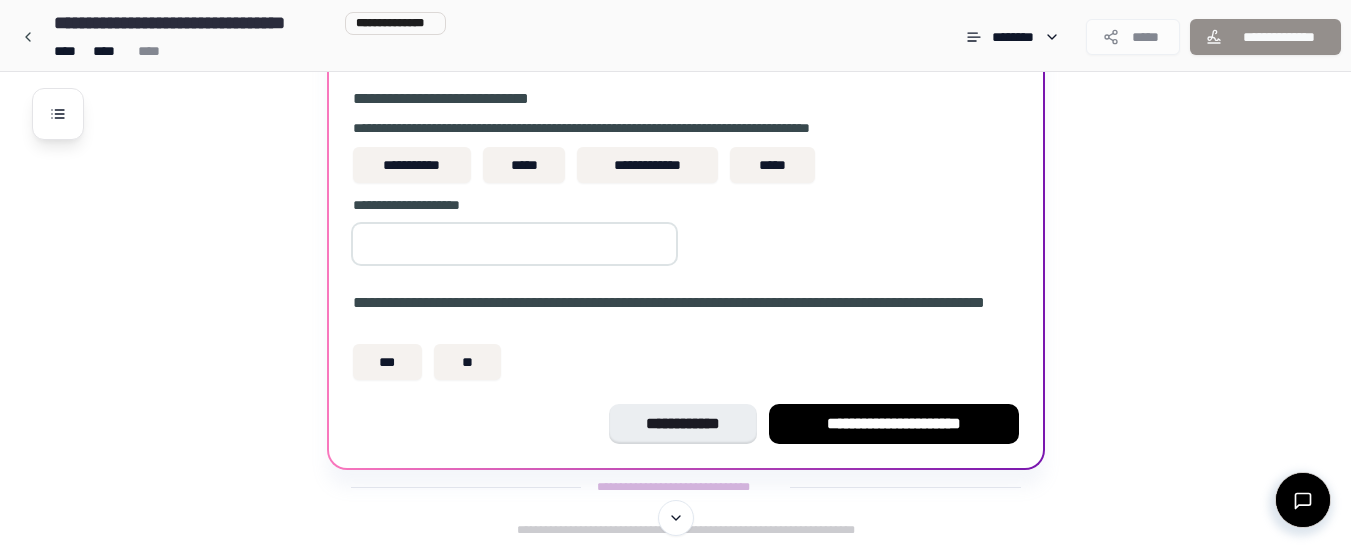 scroll, scrollTop: 1710, scrollLeft: 0, axis: vertical 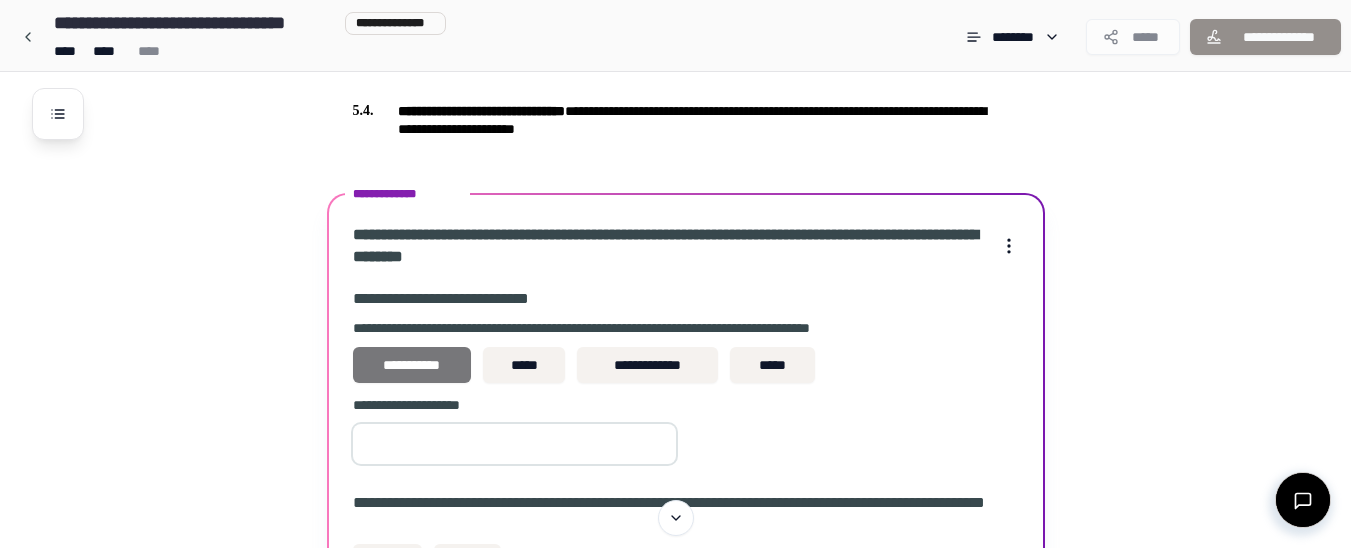 click on "**********" at bounding box center [412, 365] 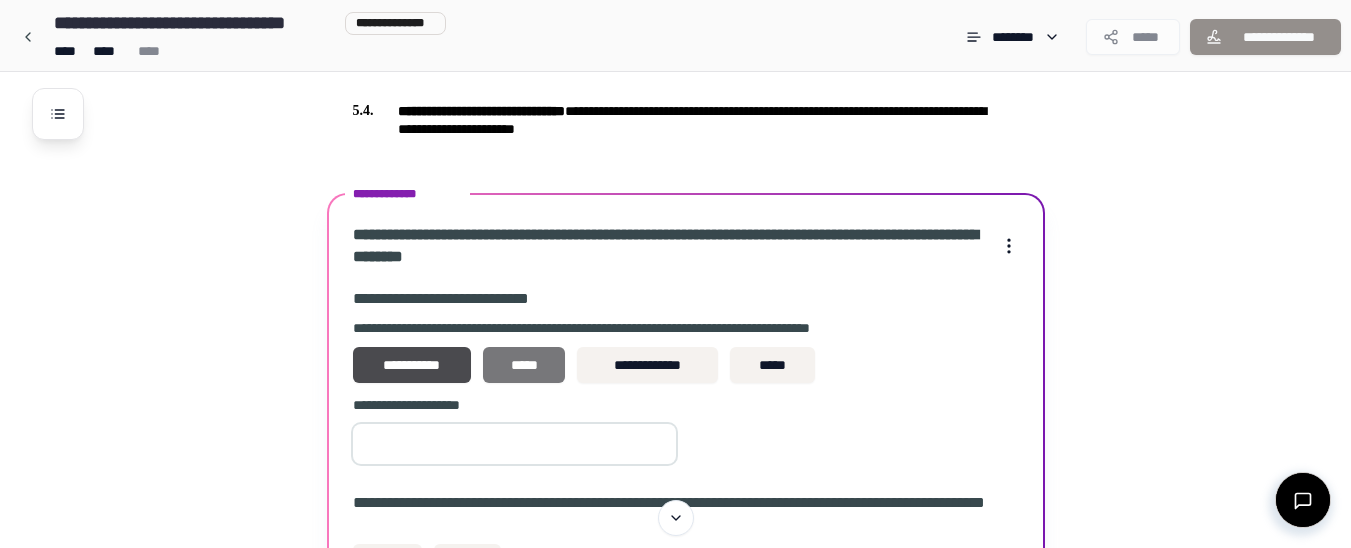 click on "*****" at bounding box center (524, 365) 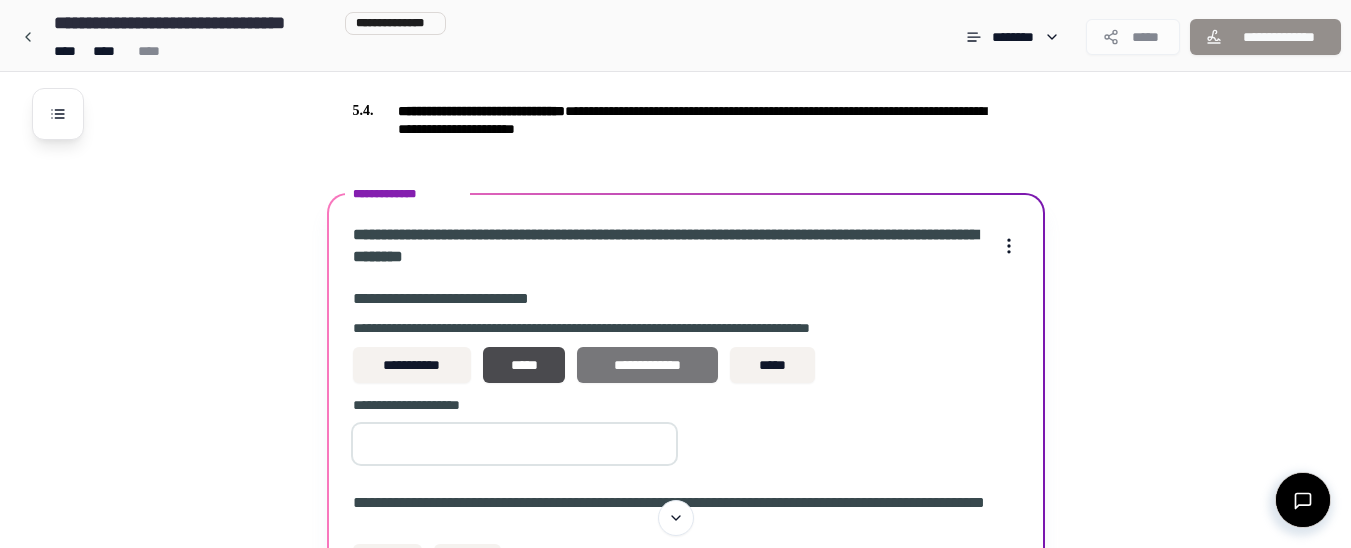 click on "**********" at bounding box center (647, 365) 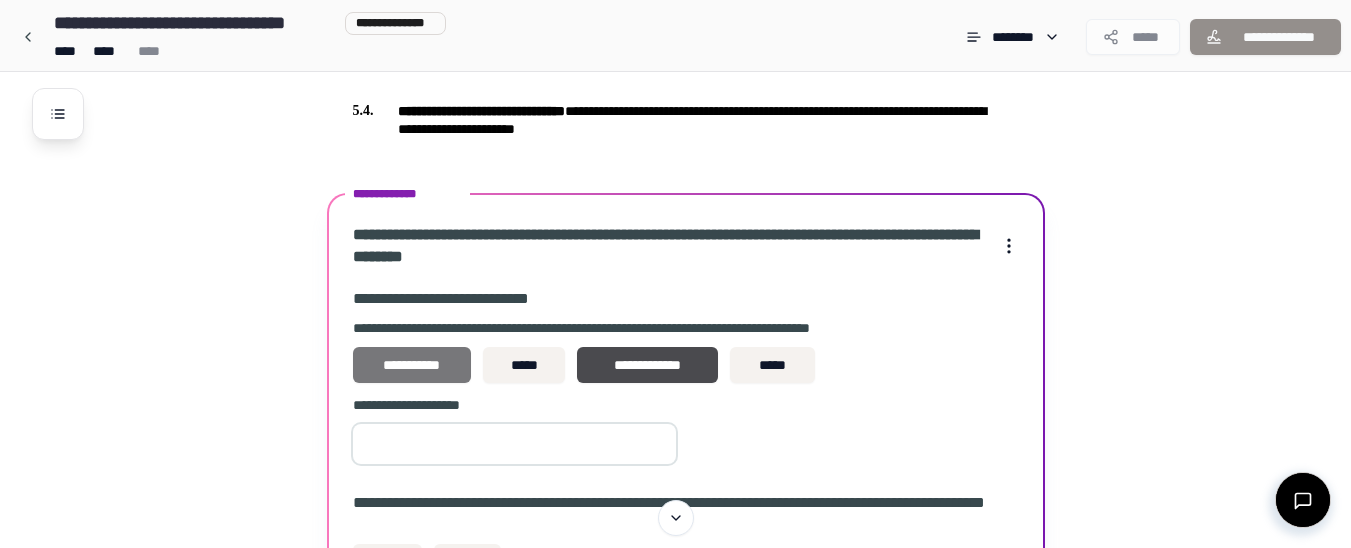 click on "**********" at bounding box center (412, 365) 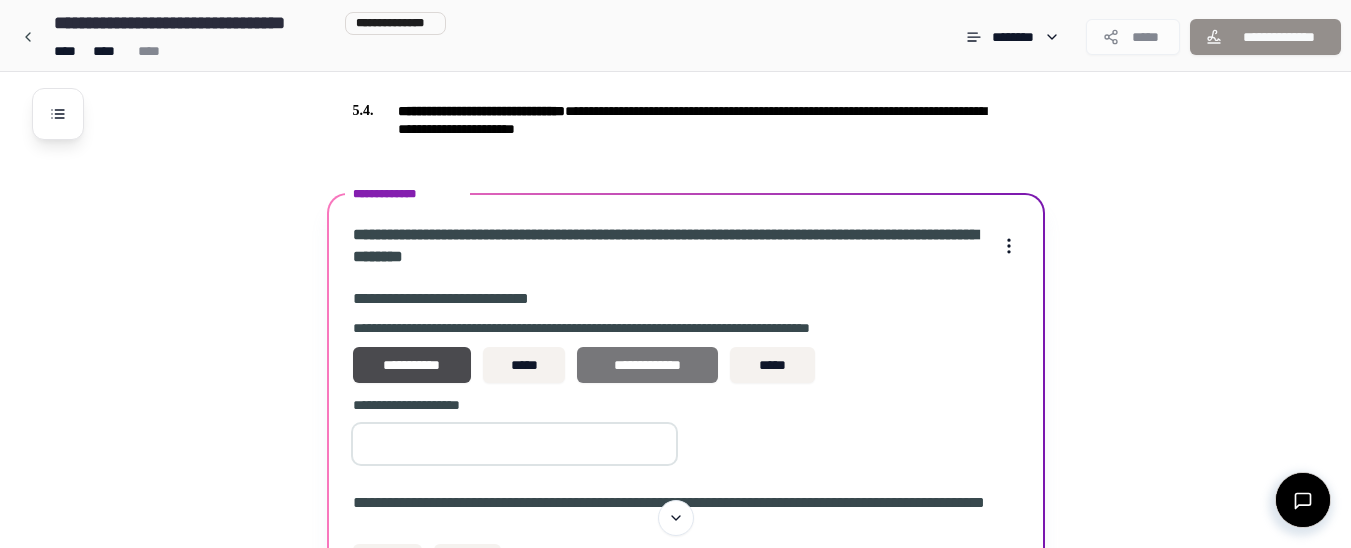 click on "**********" at bounding box center [647, 365] 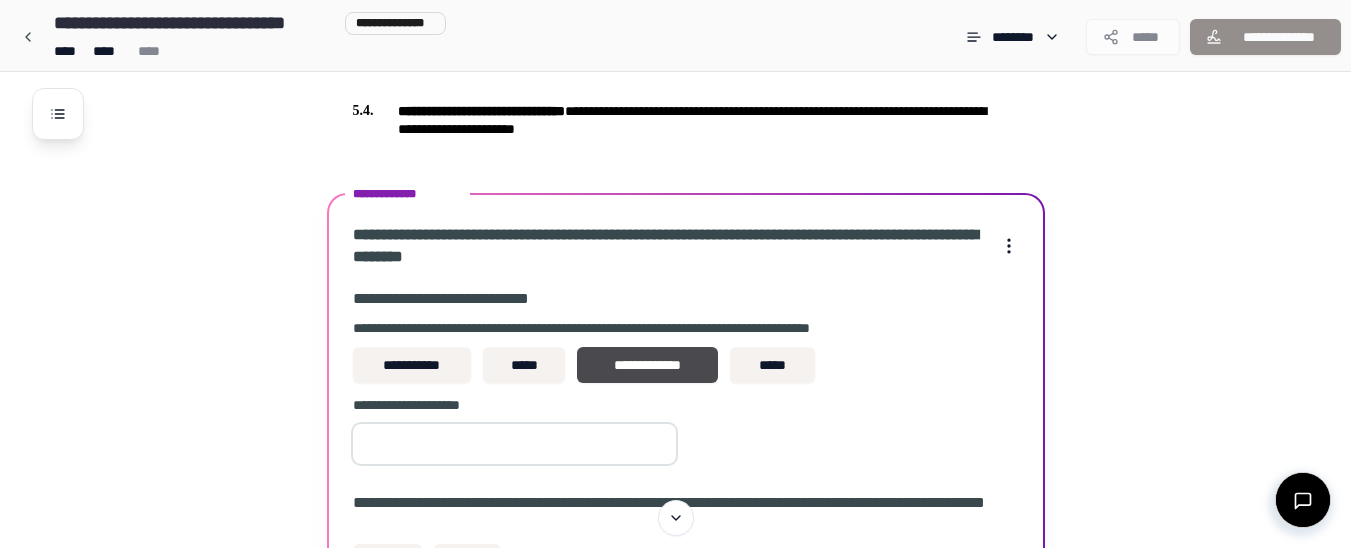 click on "**********" at bounding box center (686, 395) 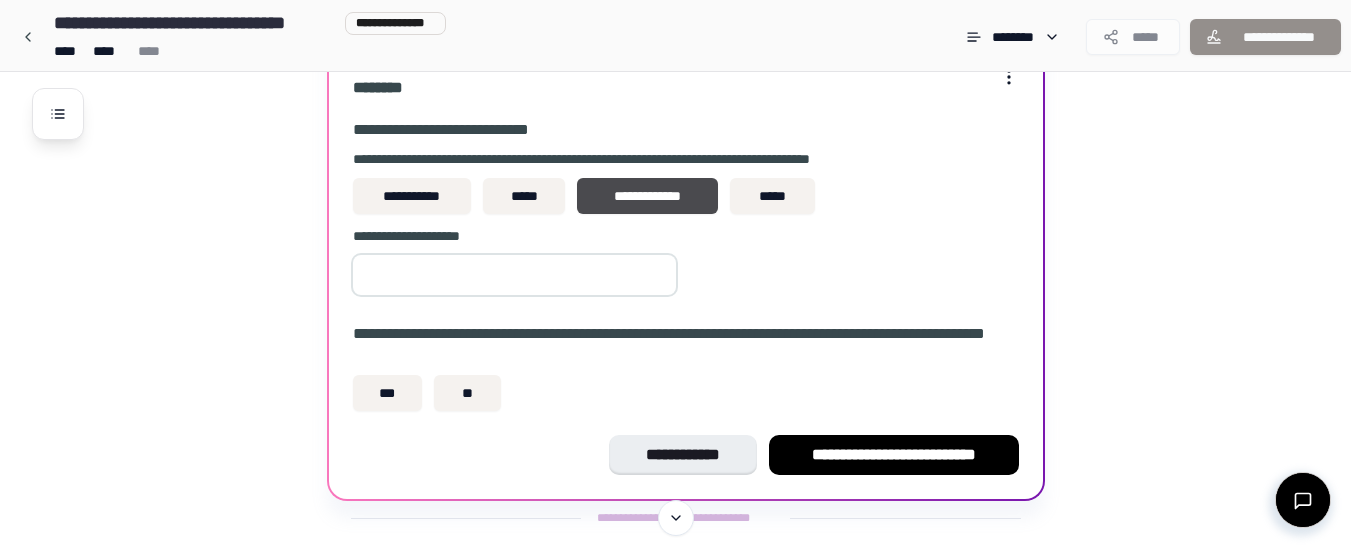 scroll, scrollTop: 1910, scrollLeft: 0, axis: vertical 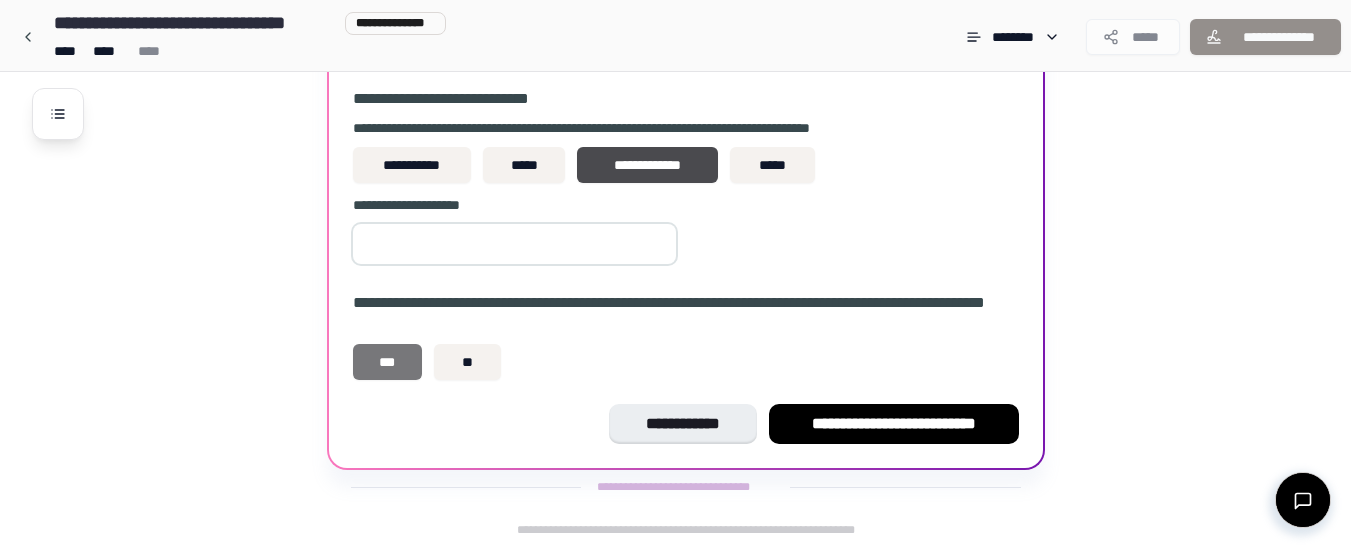 type on "*" 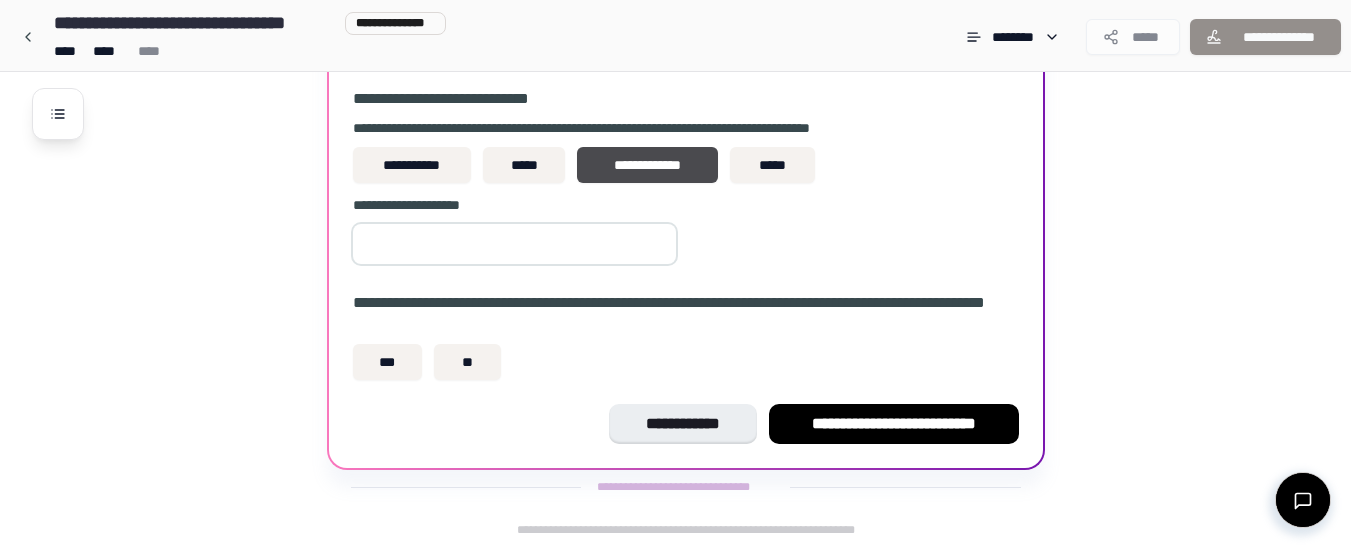 drag, startPoint x: 380, startPoint y: 364, endPoint x: 405, endPoint y: 400, distance: 43.829212 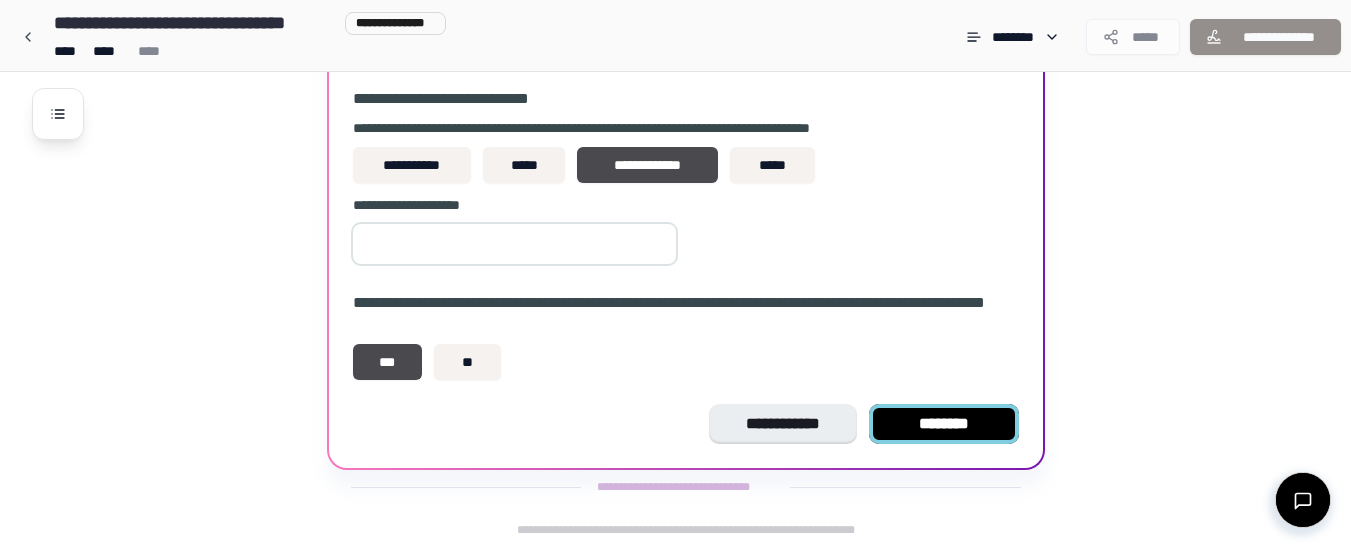 click on "********" at bounding box center [944, 424] 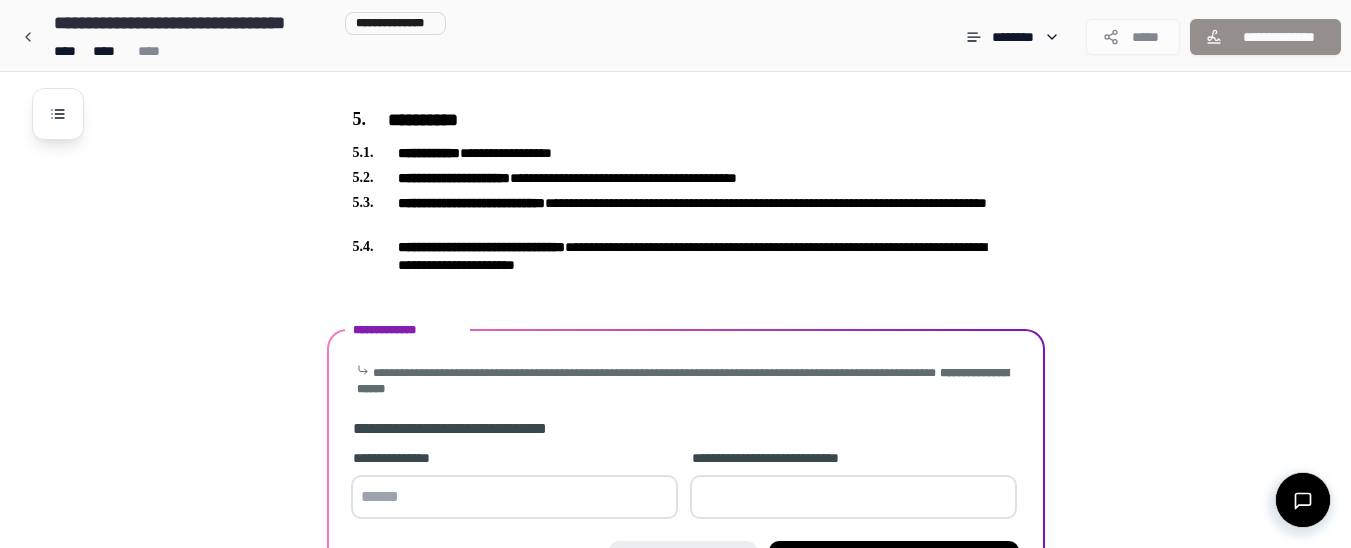 scroll, scrollTop: 1711, scrollLeft: 0, axis: vertical 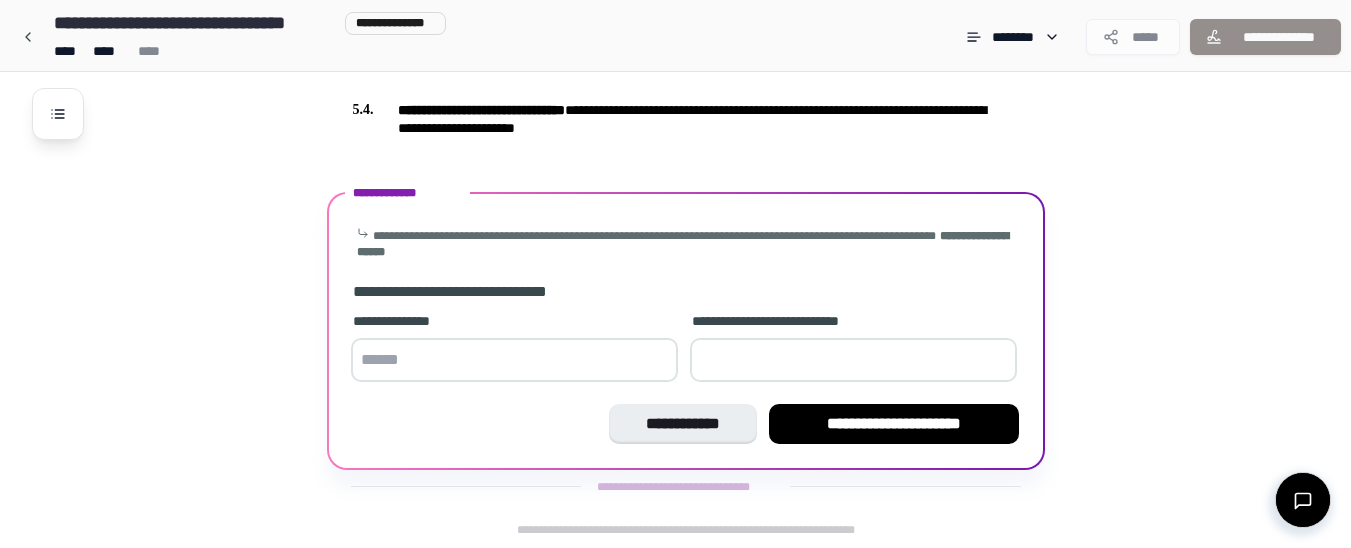 click at bounding box center (514, 360) 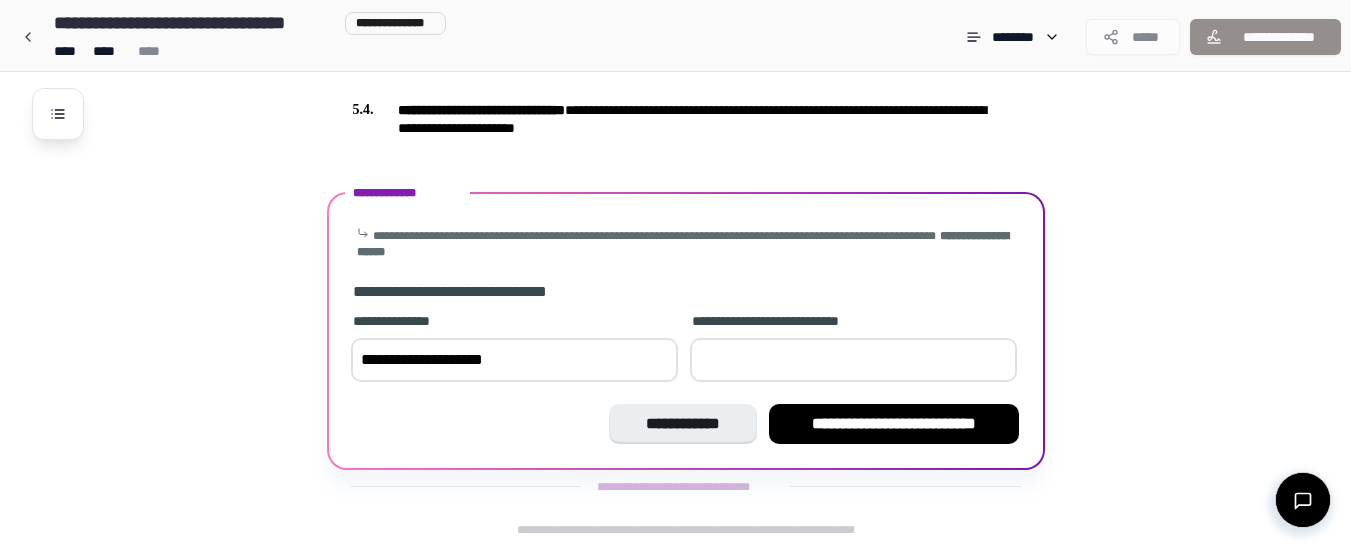 click on "**********" at bounding box center (514, 360) 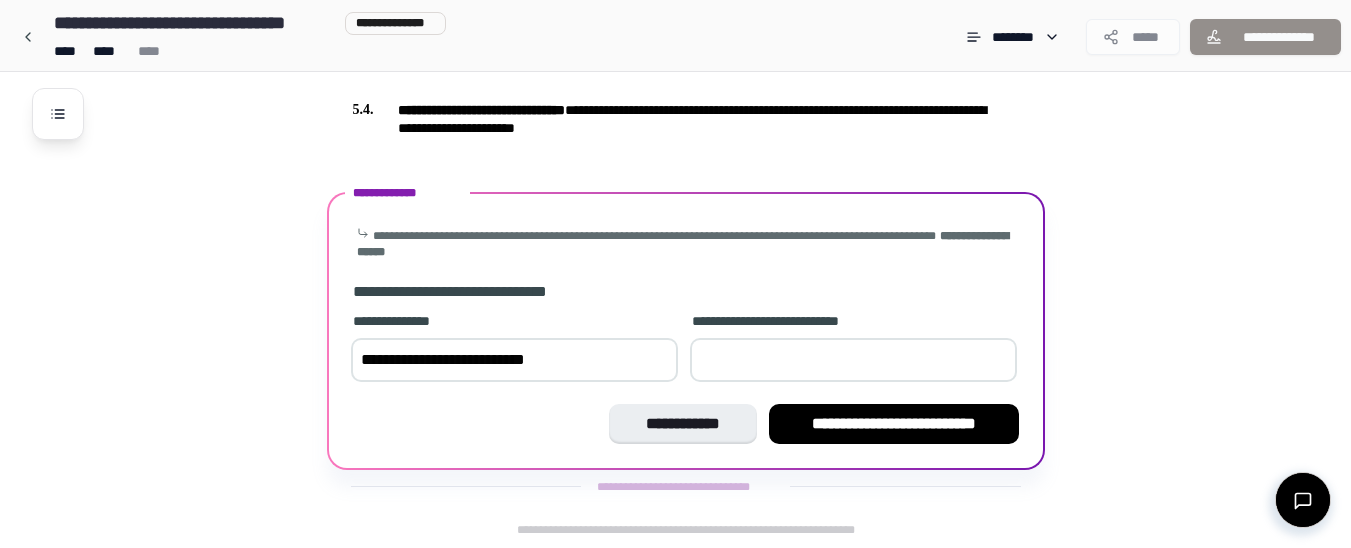 type on "**********" 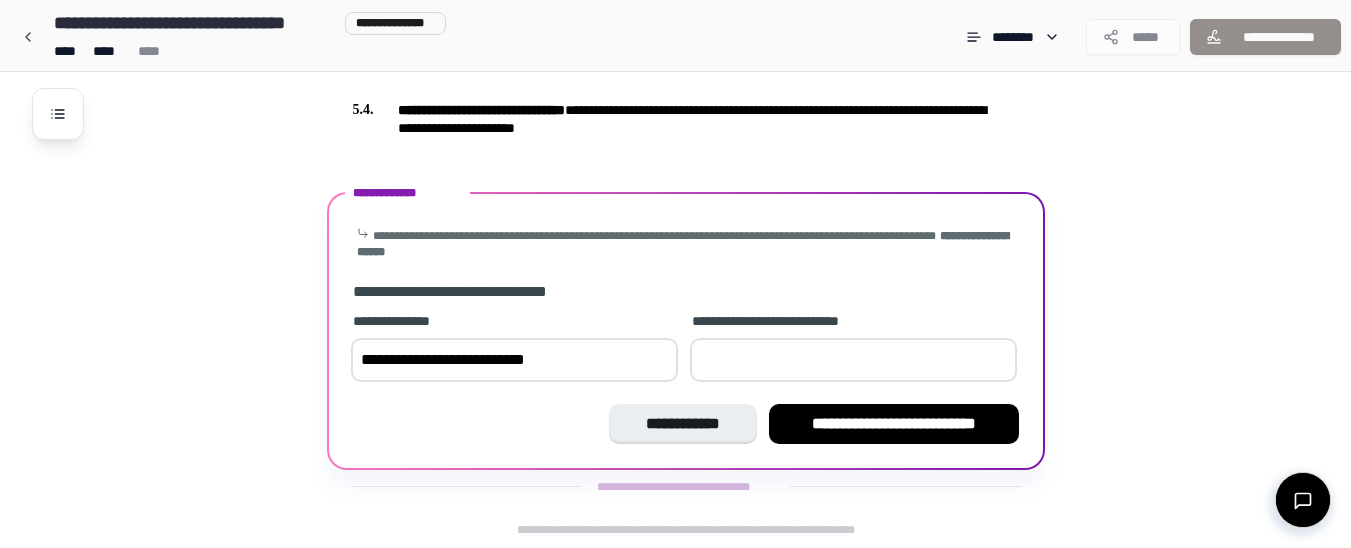 click at bounding box center (853, 360) 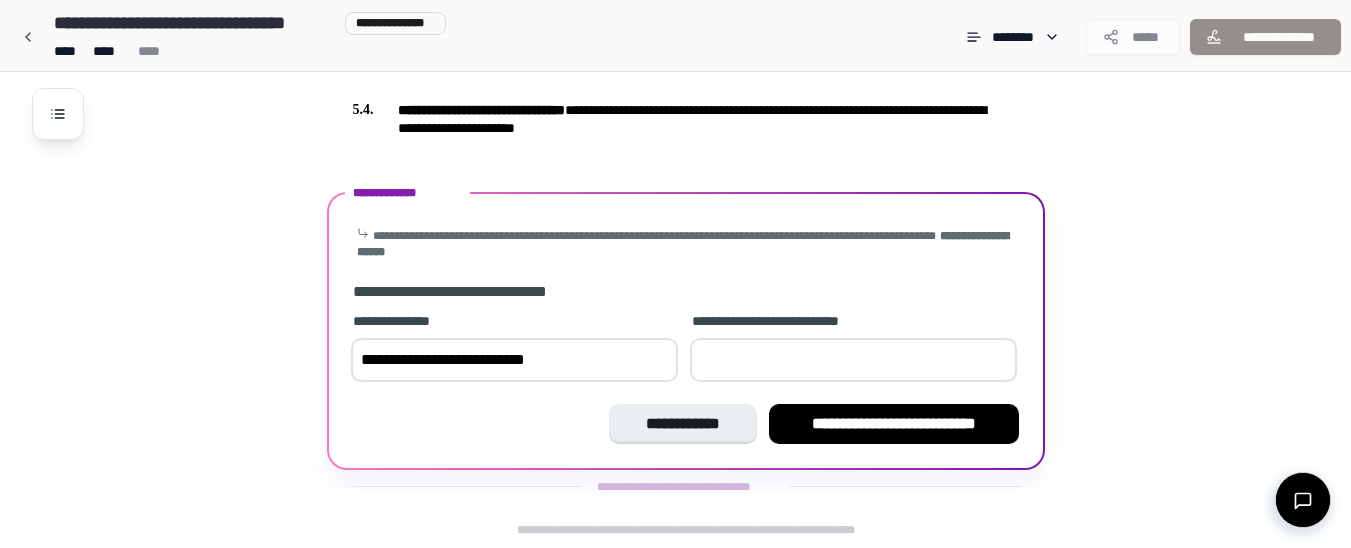 type on "*" 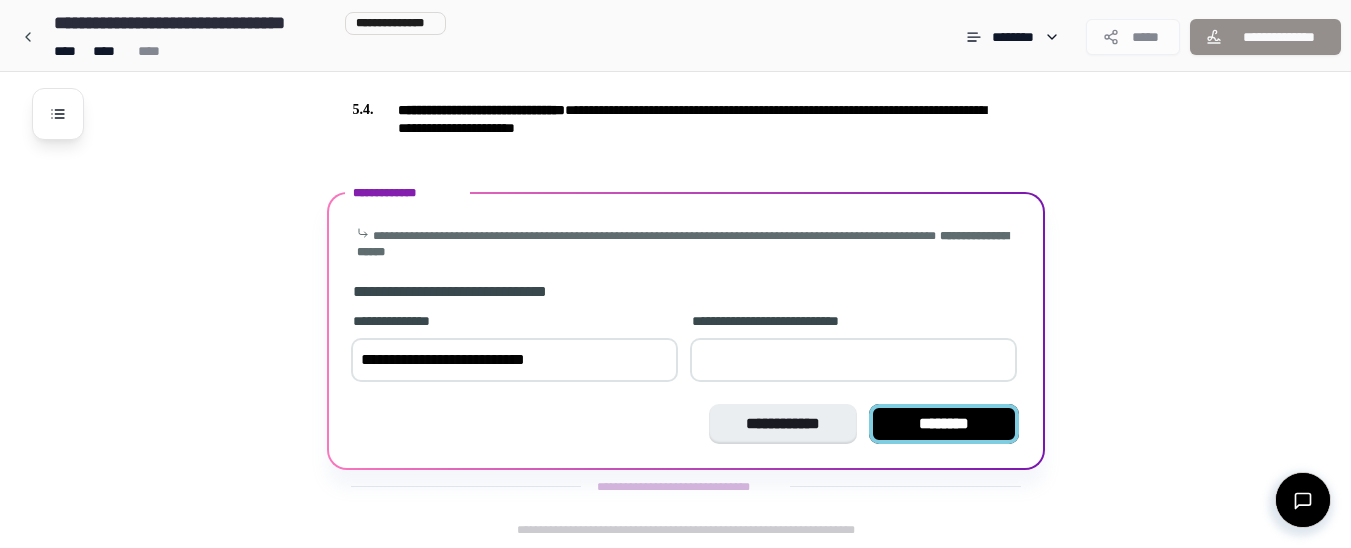type on "**" 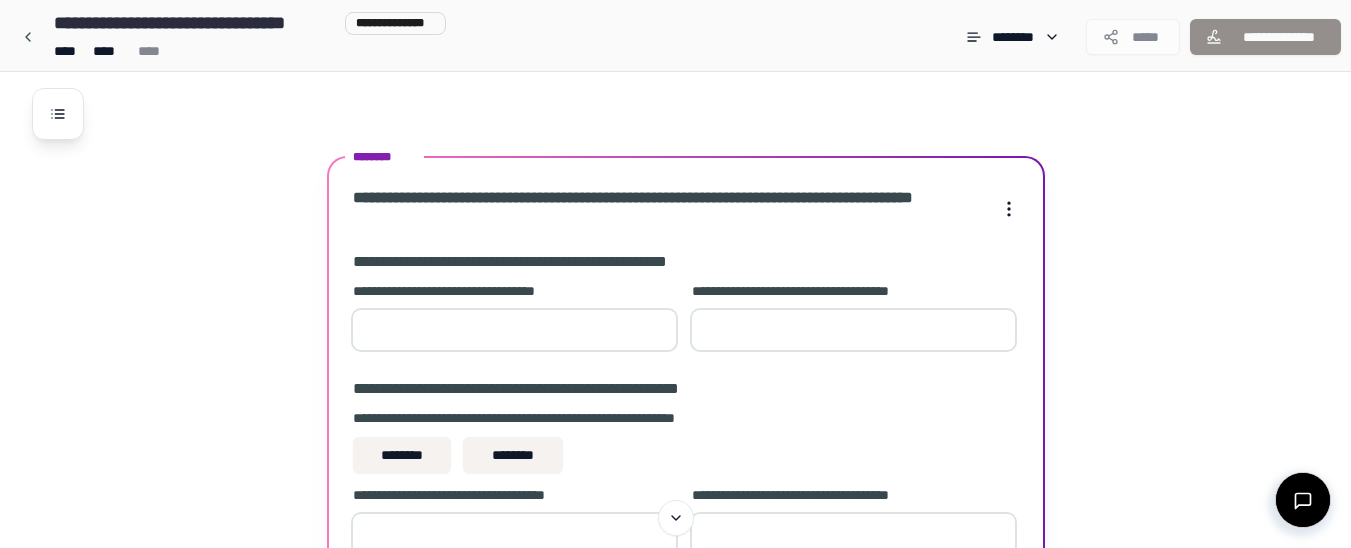 scroll, scrollTop: 1990, scrollLeft: 0, axis: vertical 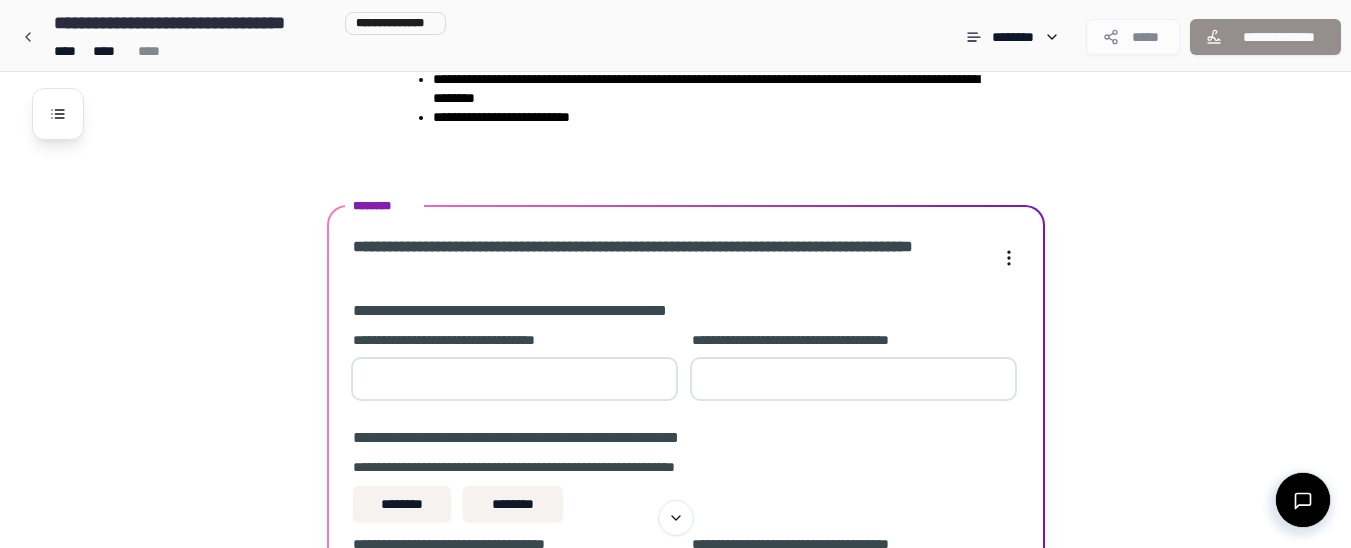 click at bounding box center [514, 379] 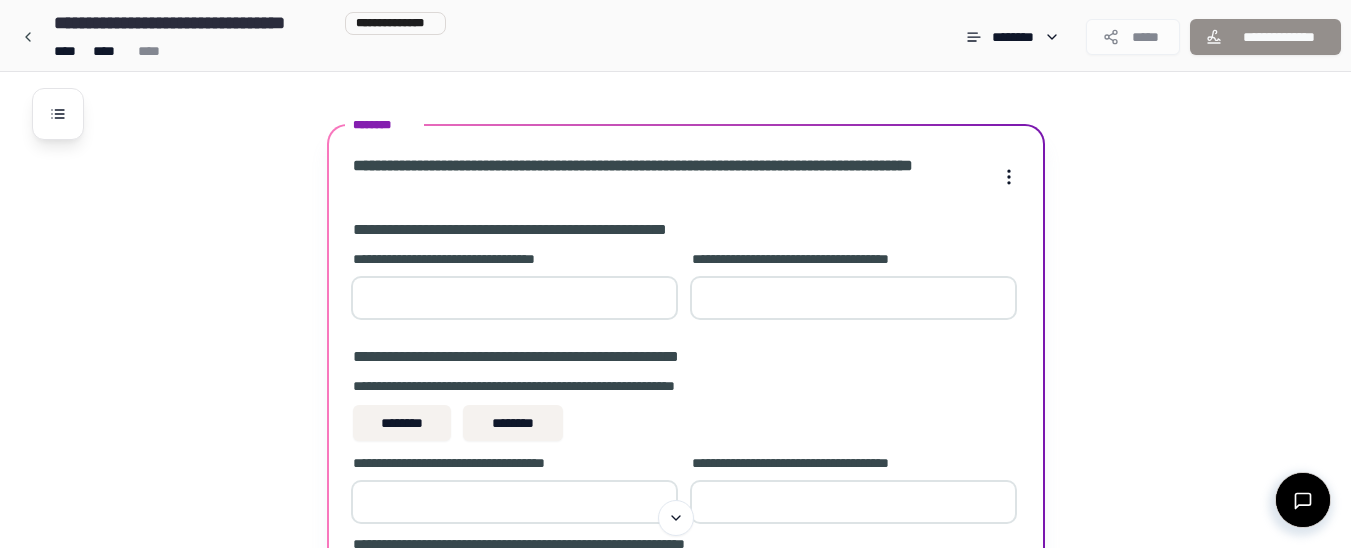 scroll, scrollTop: 2290, scrollLeft: 0, axis: vertical 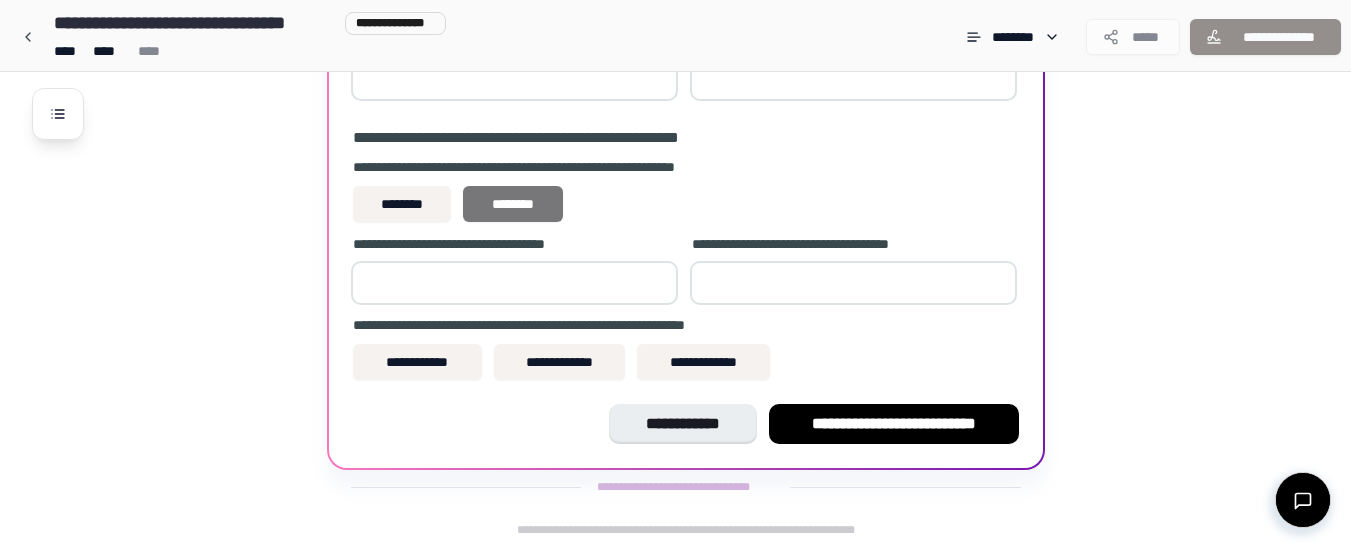 click on "********" at bounding box center [513, 204] 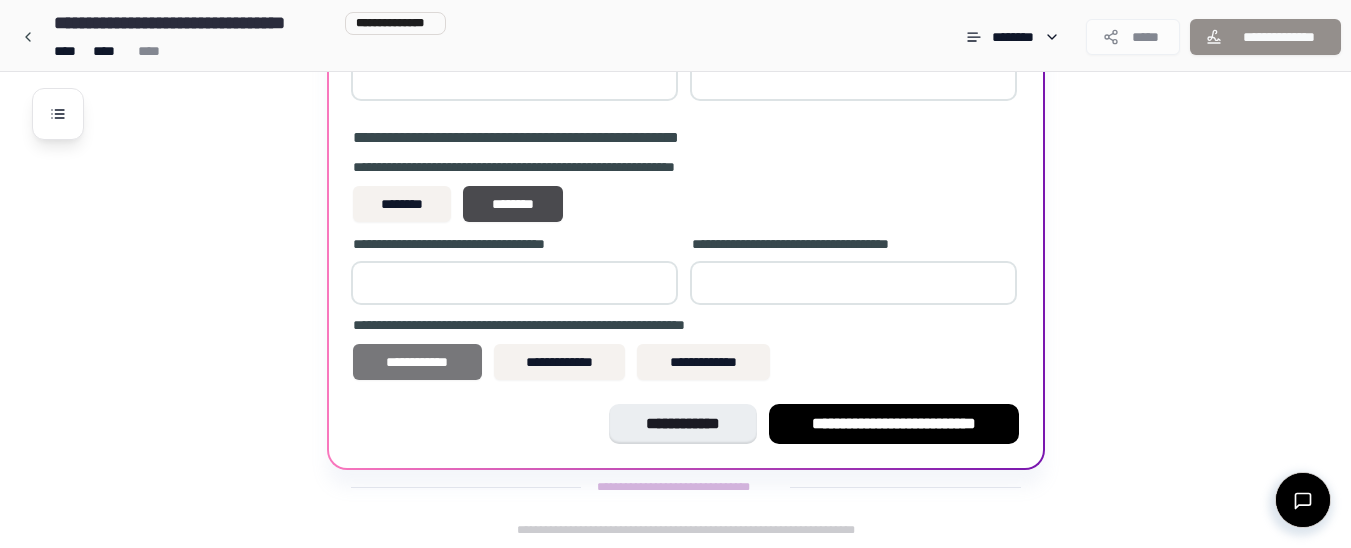 click on "**********" at bounding box center [417, 362] 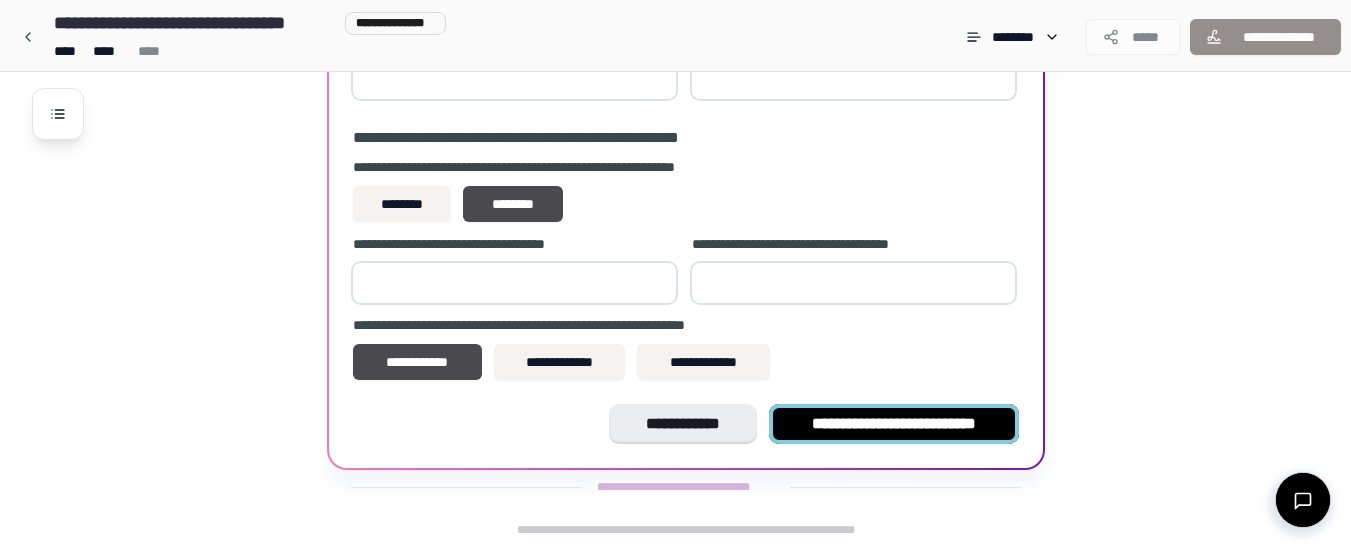 click on "**********" at bounding box center [894, 424] 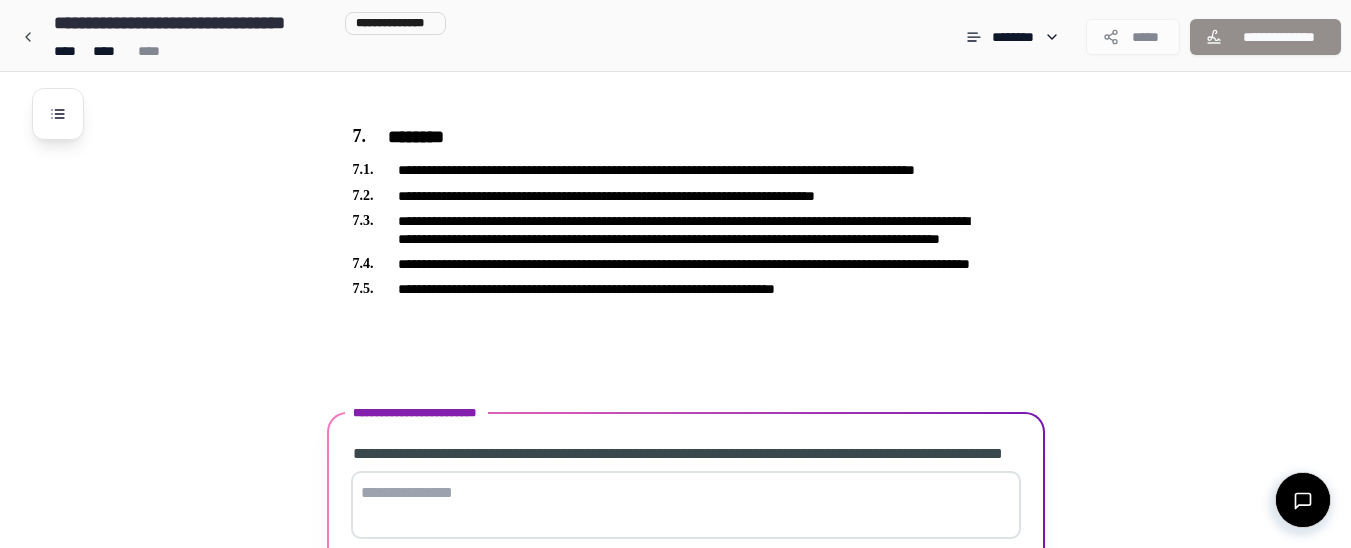 scroll, scrollTop: 2231, scrollLeft: 0, axis: vertical 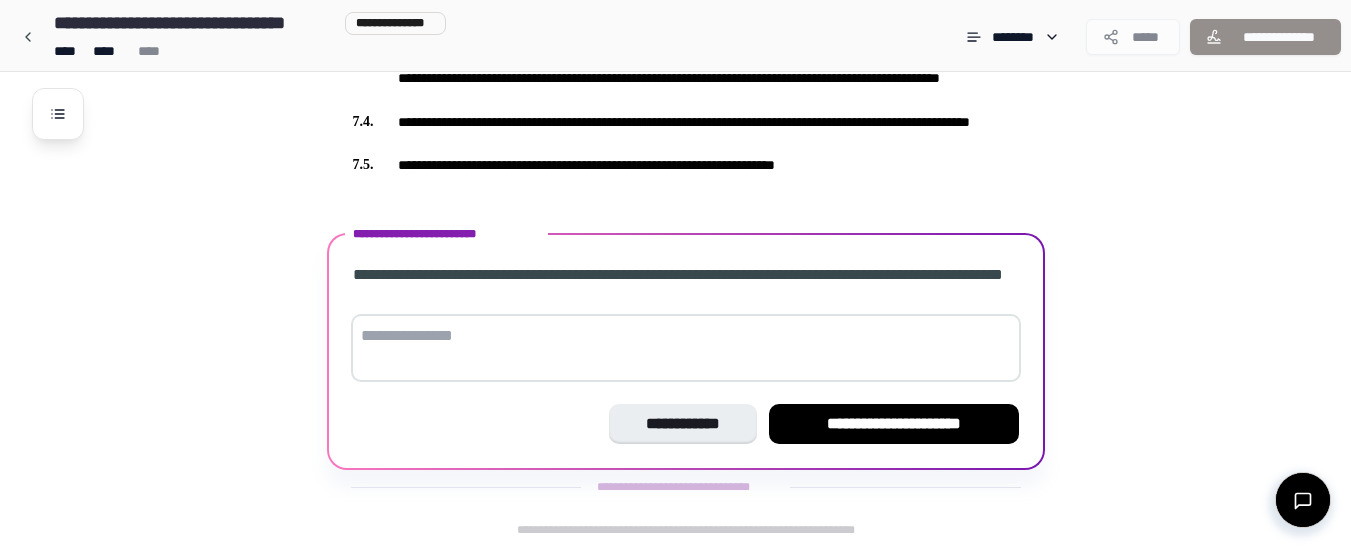 click at bounding box center [686, 348] 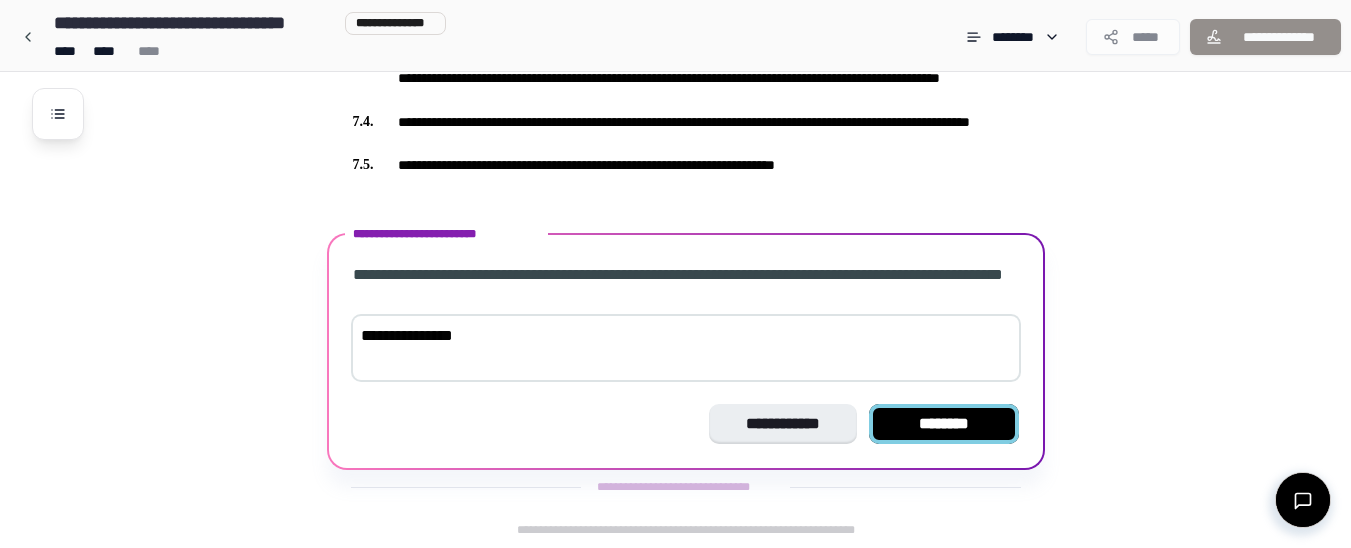 type on "**********" 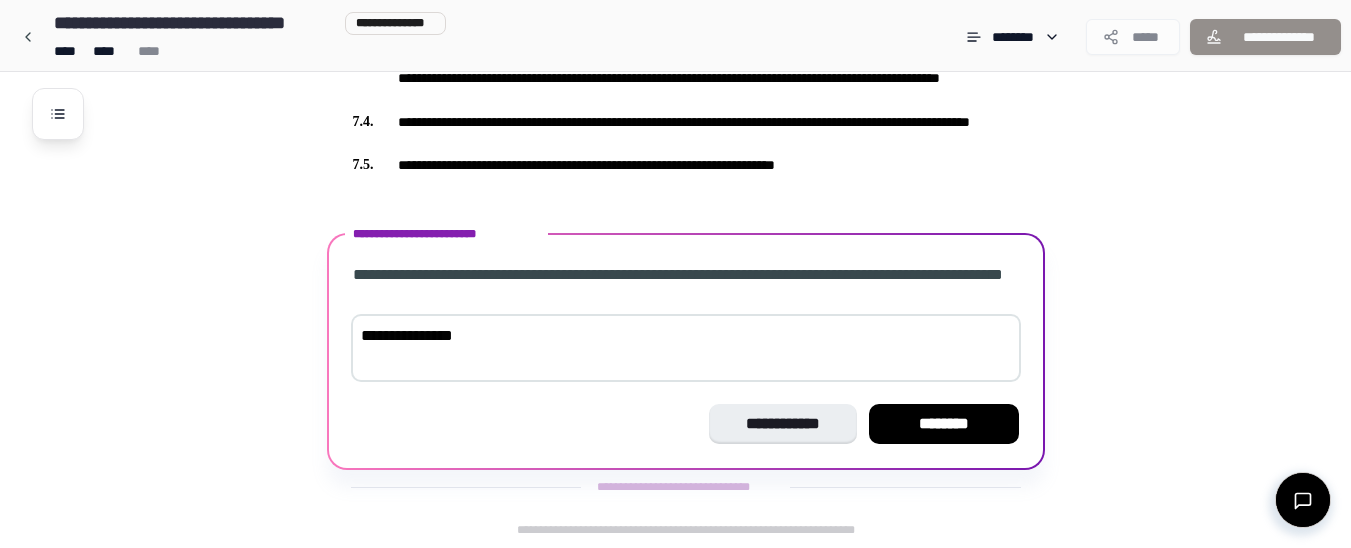 click on "********" at bounding box center (944, 424) 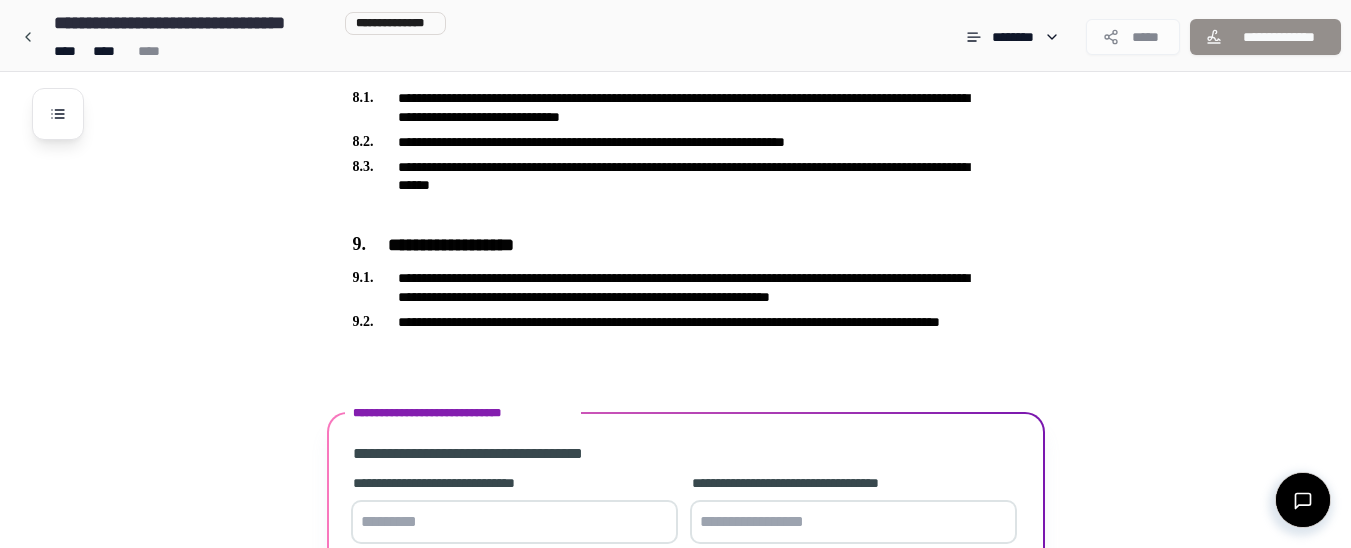 scroll, scrollTop: 2553, scrollLeft: 0, axis: vertical 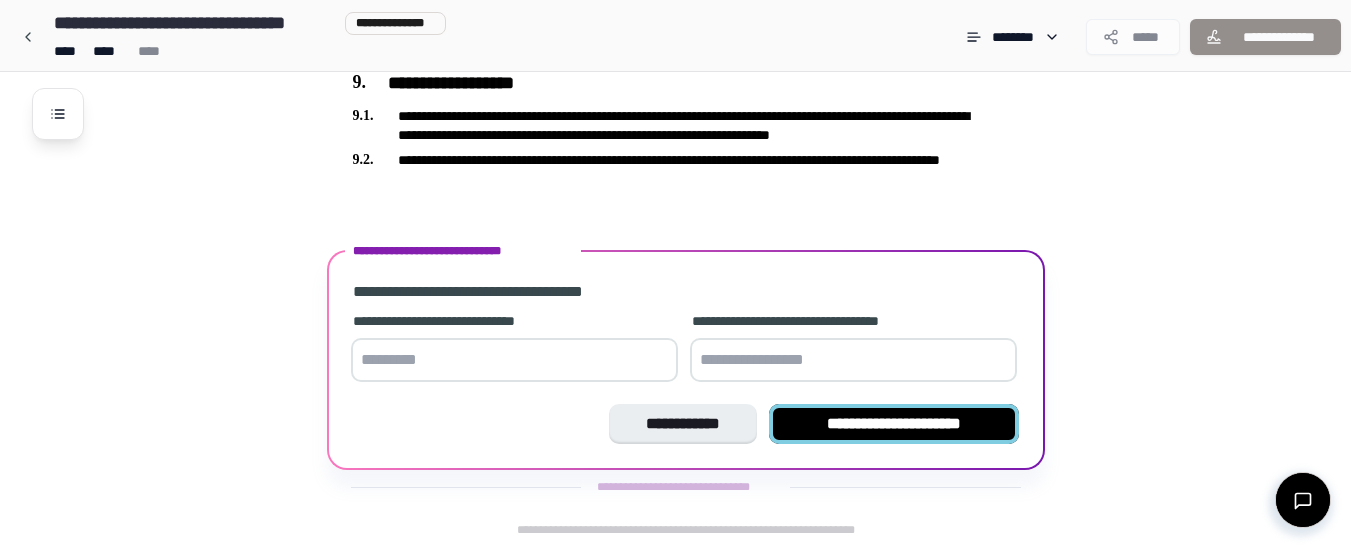 click on "**********" at bounding box center [894, 424] 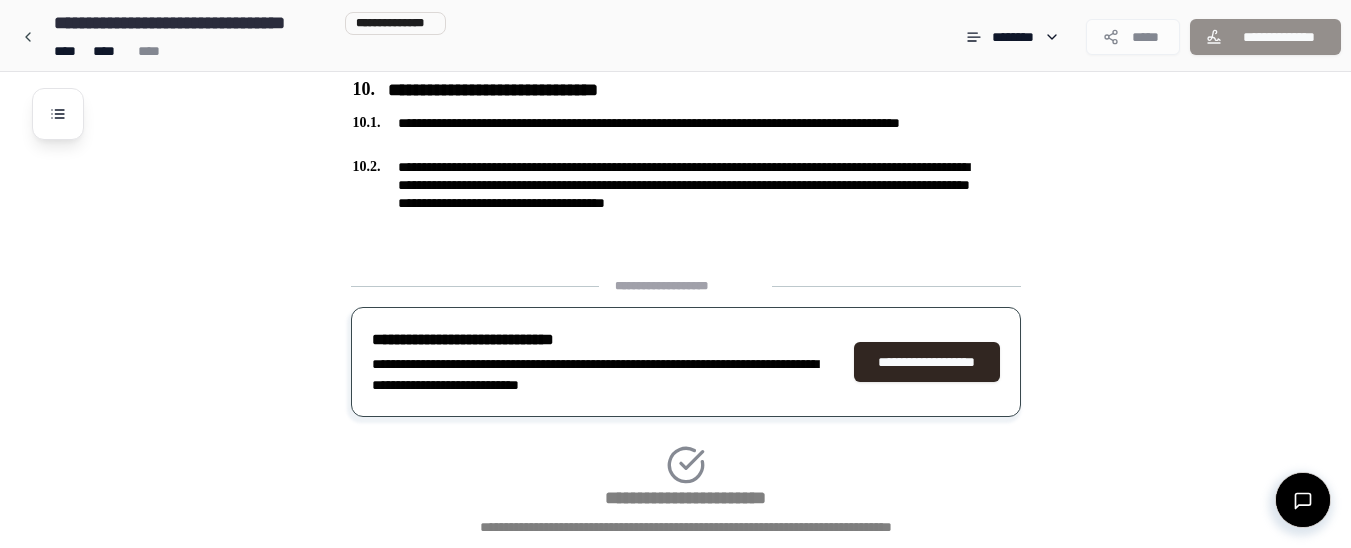 scroll, scrollTop: 2835, scrollLeft: 0, axis: vertical 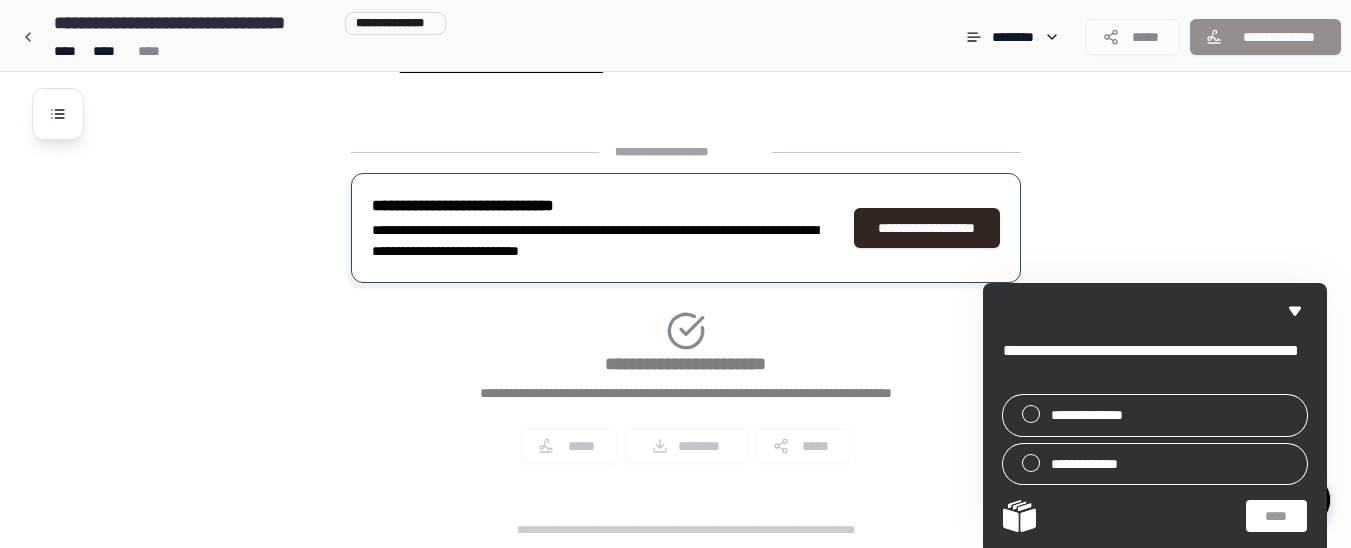 click on "**********" at bounding box center (927, 228) 